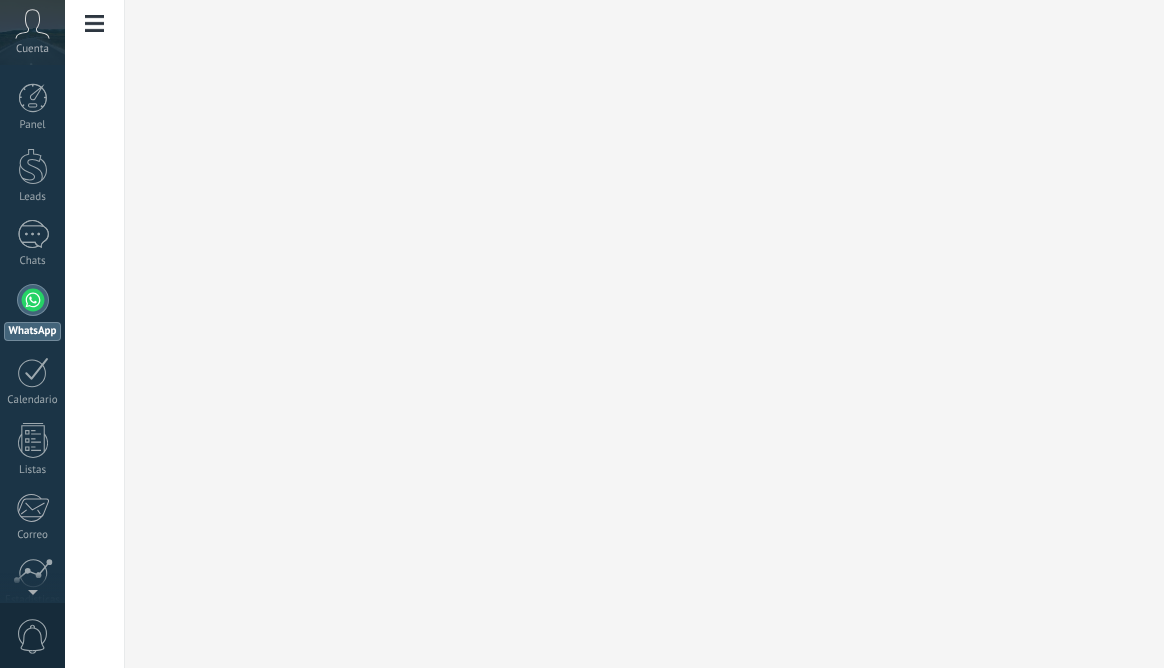 scroll, scrollTop: 0, scrollLeft: 0, axis: both 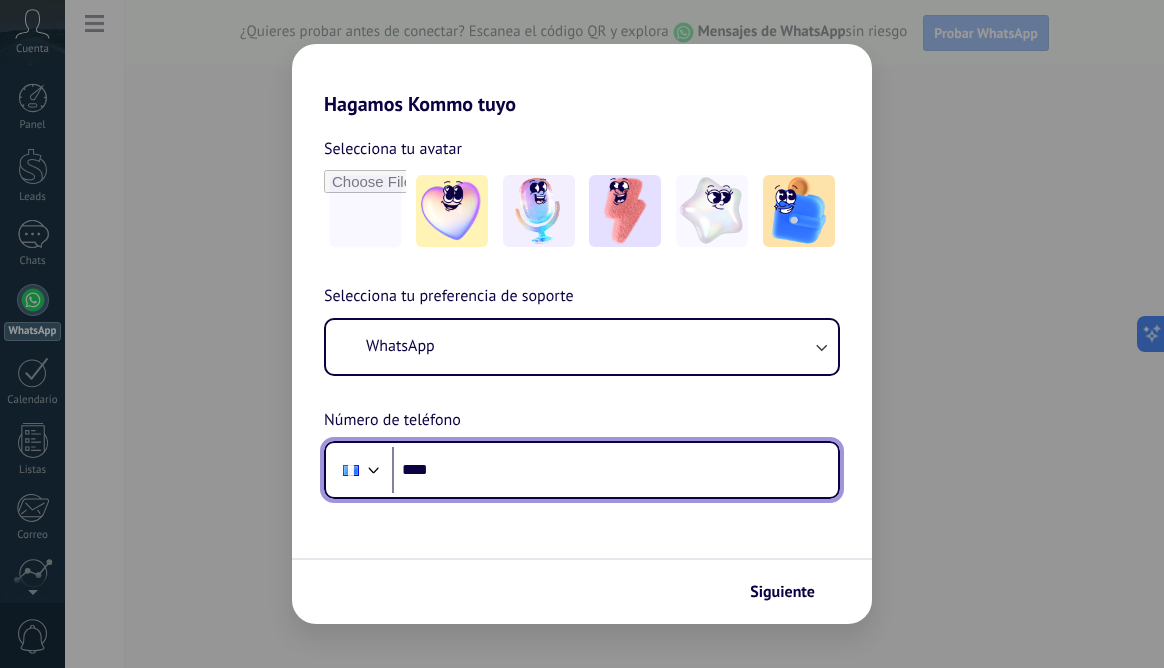 click at bounding box center (374, 468) 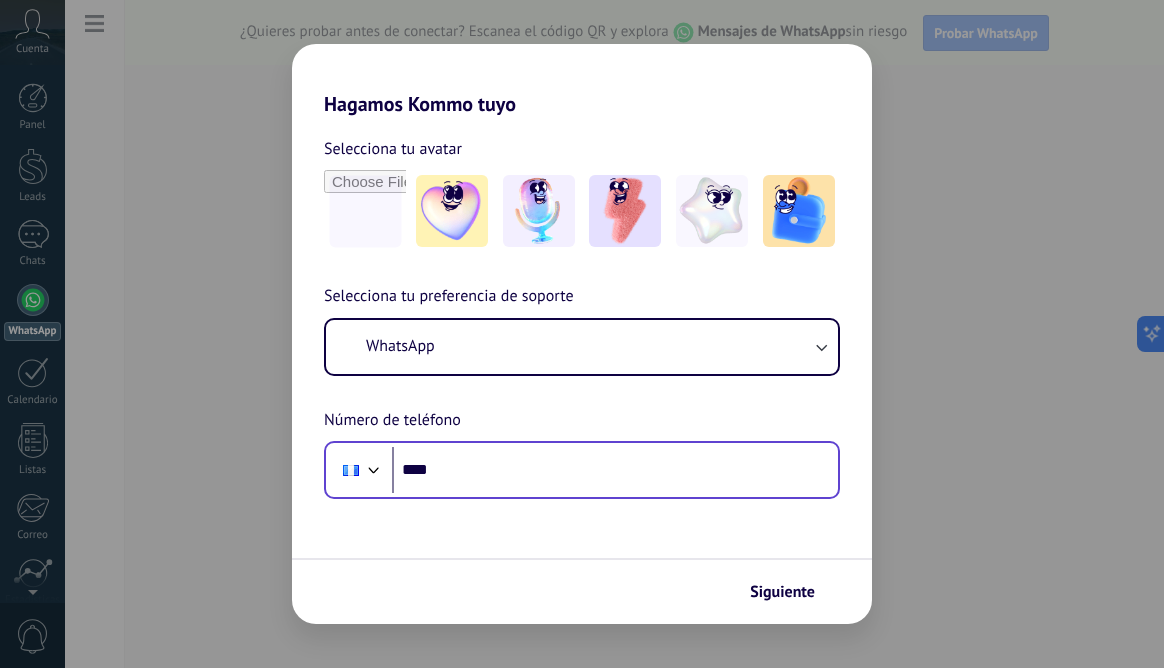 scroll, scrollTop: 0, scrollLeft: 0, axis: both 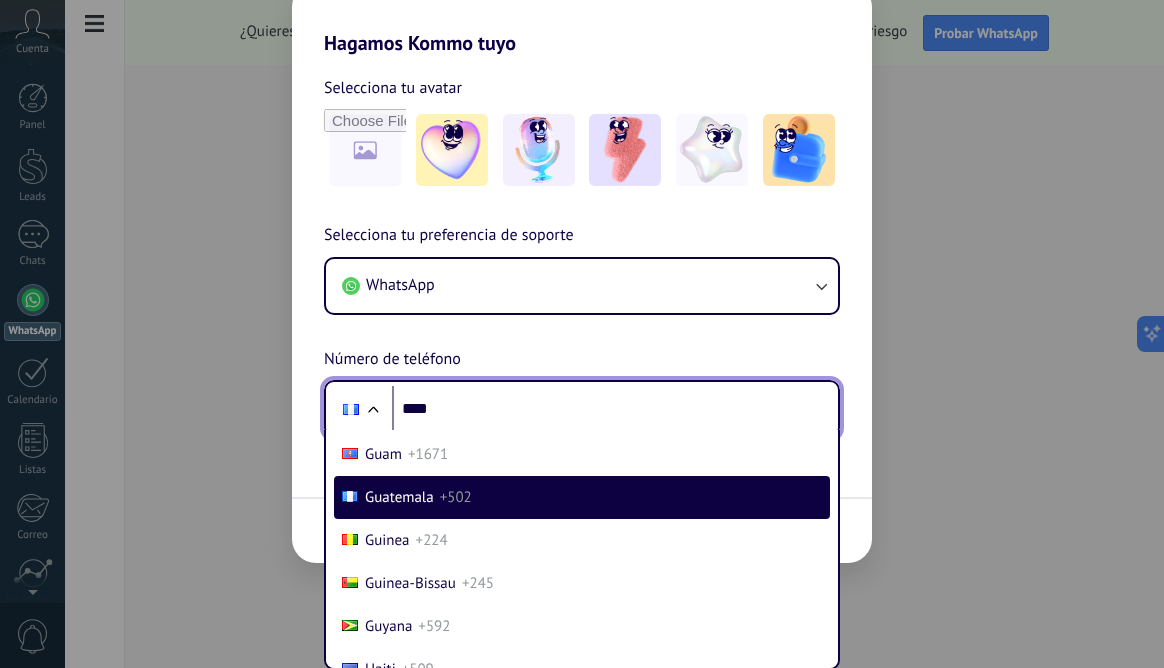 click on "Selecciona tu preferencia de soporte WhatsApp Número de teléfono Phone **** Afghanistan +93 Albania +355 Algeria +213 Andorra +376 Angola +244 Antigua and Barbuda +1268 Argentina +54 Armenia +374 Aruba +297 Australia +61 Austria +43 Azerbaijan +994 Bahamas +1242 Bahrain +973 Bangladesh +880 Barbados +1246 Belarus +375 Belgium +32 Belize +501 Benin +229 Bhutan +975 Bolivia +591 Bosnia and Herzegovina +387 Botswana +267 Brazil +55 British Indian Ocean Territory +246 Brunei +673 Bulgaria +359 Burkina Faso +226 Burundi +257 Cambodia +855 Cameroon +237 Canada +1 Cape Verde +238 Caribbean Netherlands +599 Central African Republic +236 Chad +235 Chile +56 China +86 Colombia +57 Comoros +269 Congo +243 Congo +242 Costa Rica +506 Côte d’Ivoire +225 Croatia +385 Cuba +53 Curaçao +599 Cyprus +357 Czech Republic +420 Denmark +45 Djibouti +253 Dominica +1767 Dominican Republic +1 Ecuador +593 Egypt +20 El Salvador +503 Equatorial Guinea +240 Eritrea +291 Estonia +372 Ethiopia +251 Fiji +679 Finland +358 France +33" at bounding box center [582, 330] 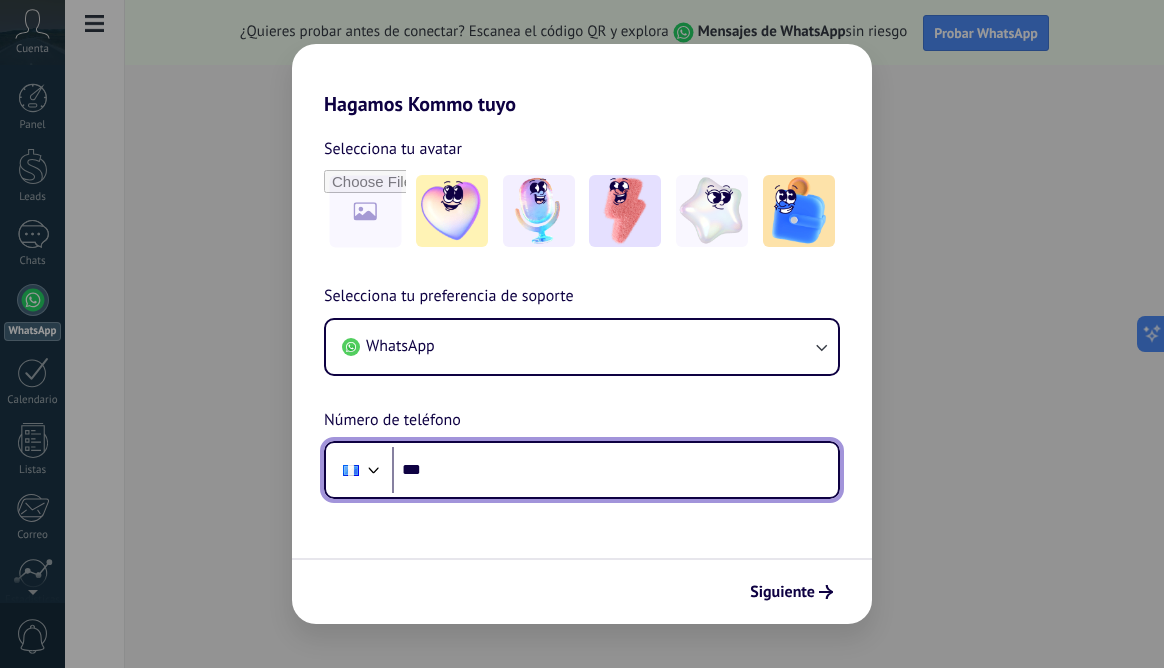 scroll, scrollTop: 0, scrollLeft: 0, axis: both 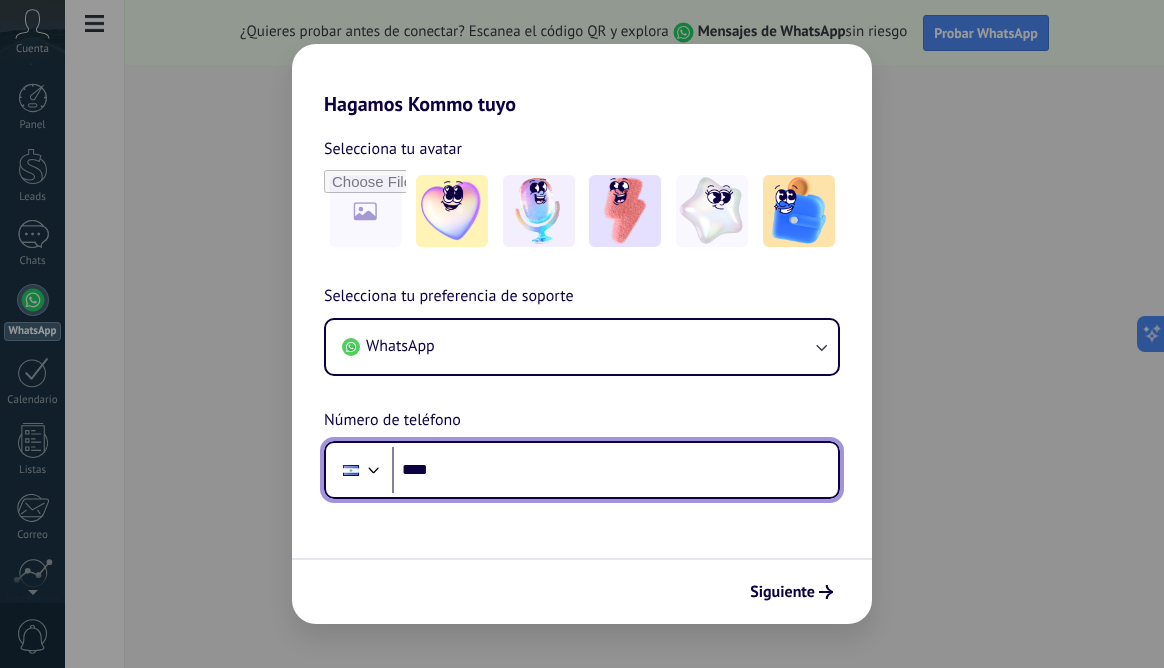 click on "****" at bounding box center [615, 470] 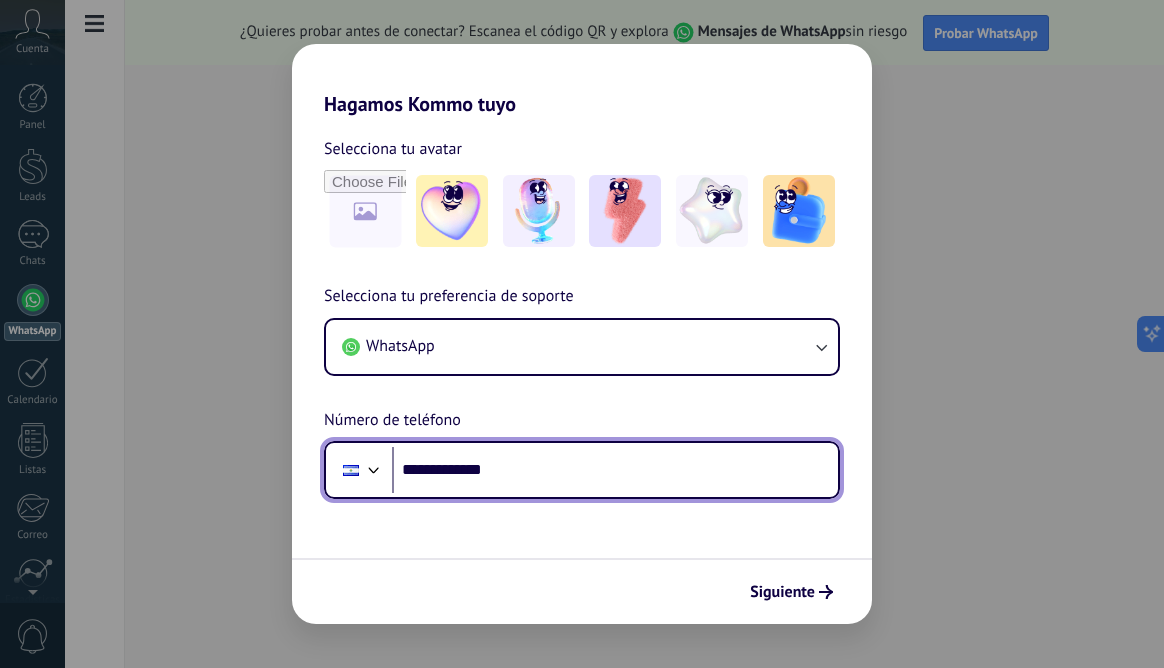 type on "**********" 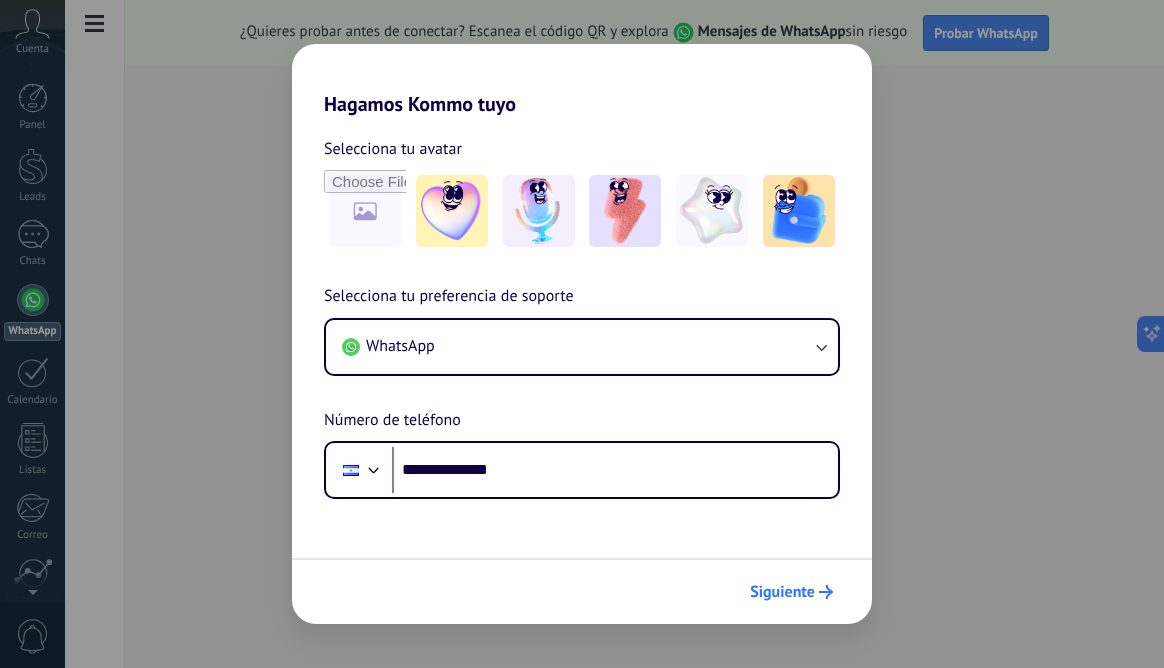 click on "Siguiente" at bounding box center [782, 592] 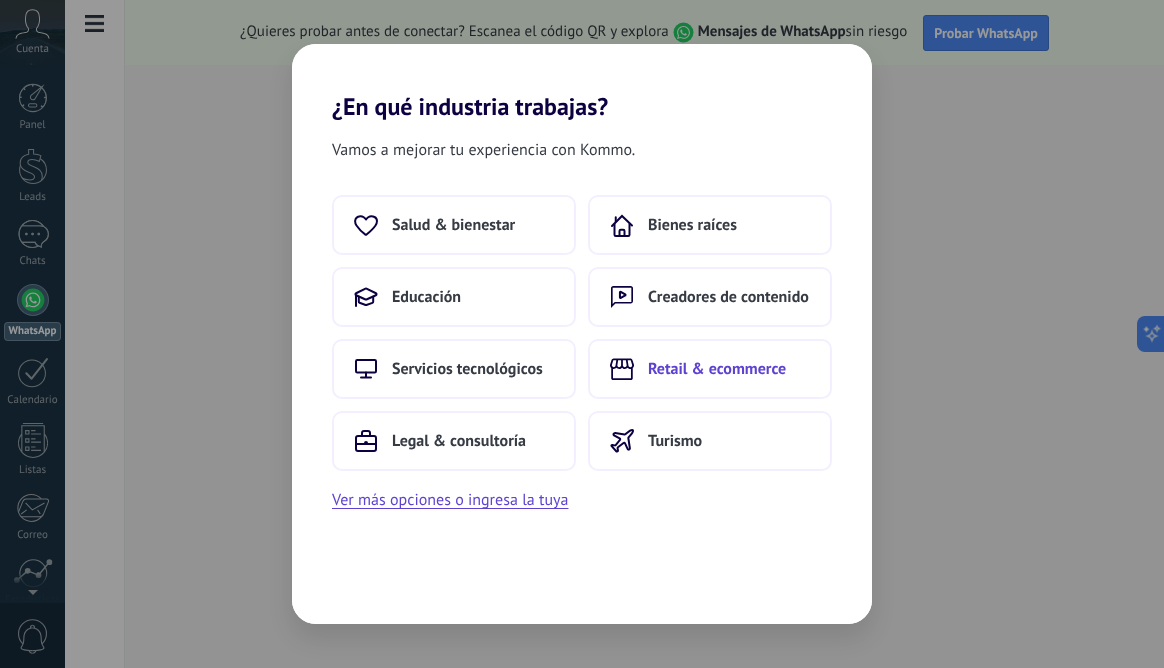 click on "Retail & ecommerce" at bounding box center [717, 369] 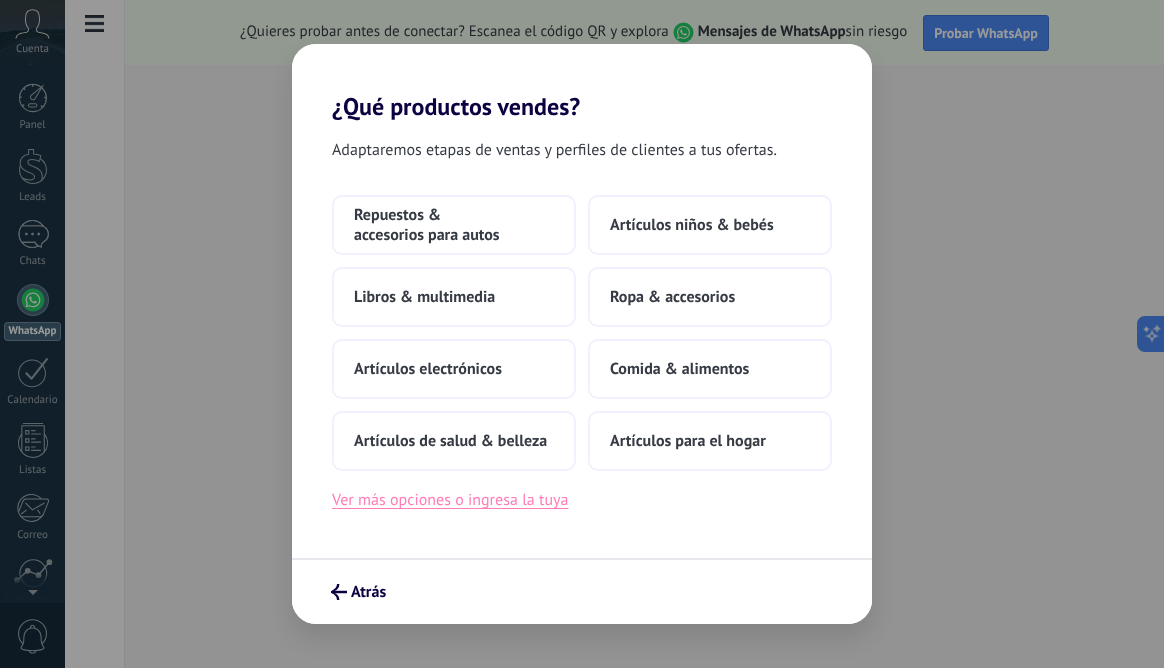 click on "Ver más opciones o ingresa la tuya" at bounding box center (450, 500) 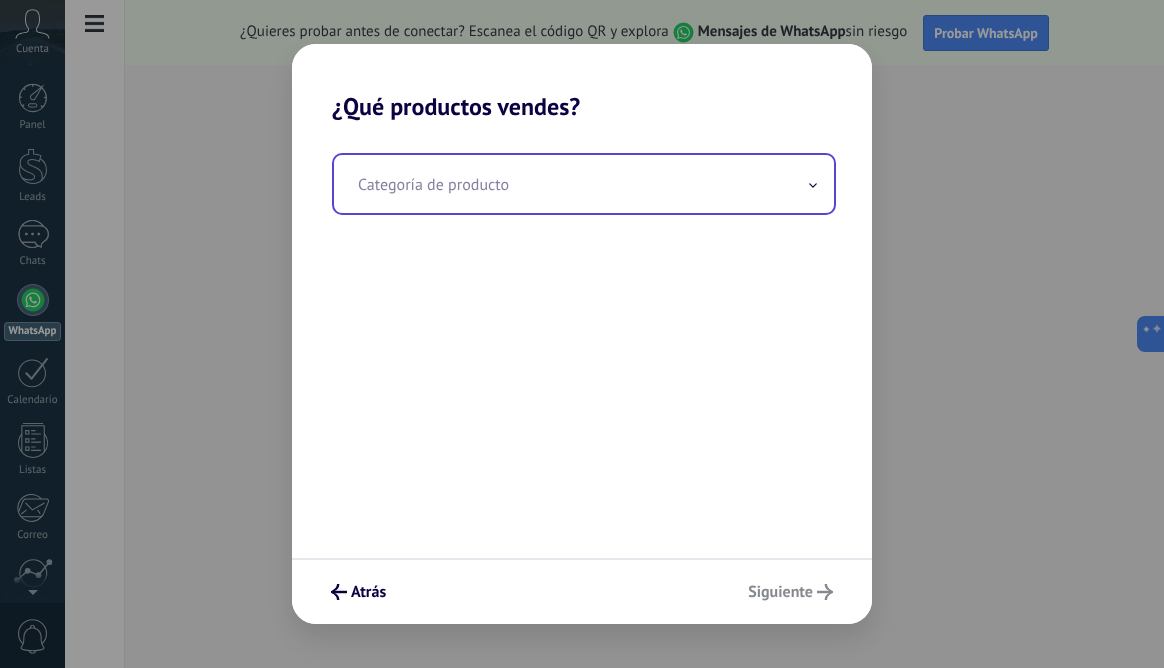 click at bounding box center (584, 184) 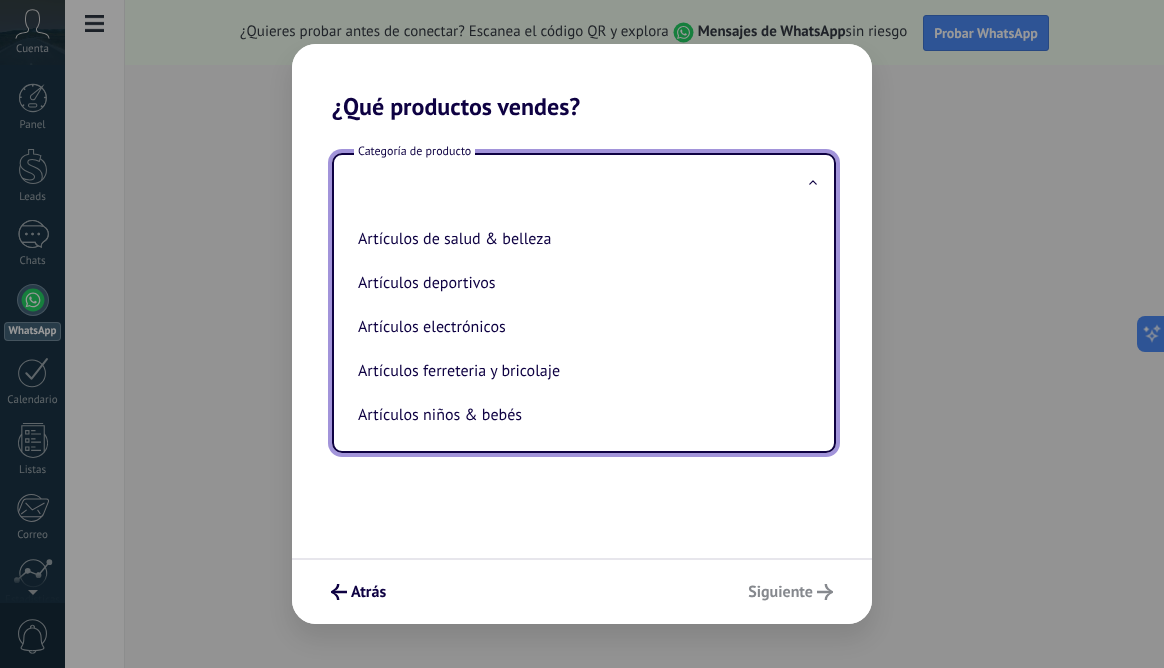 click at bounding box center [584, 184] 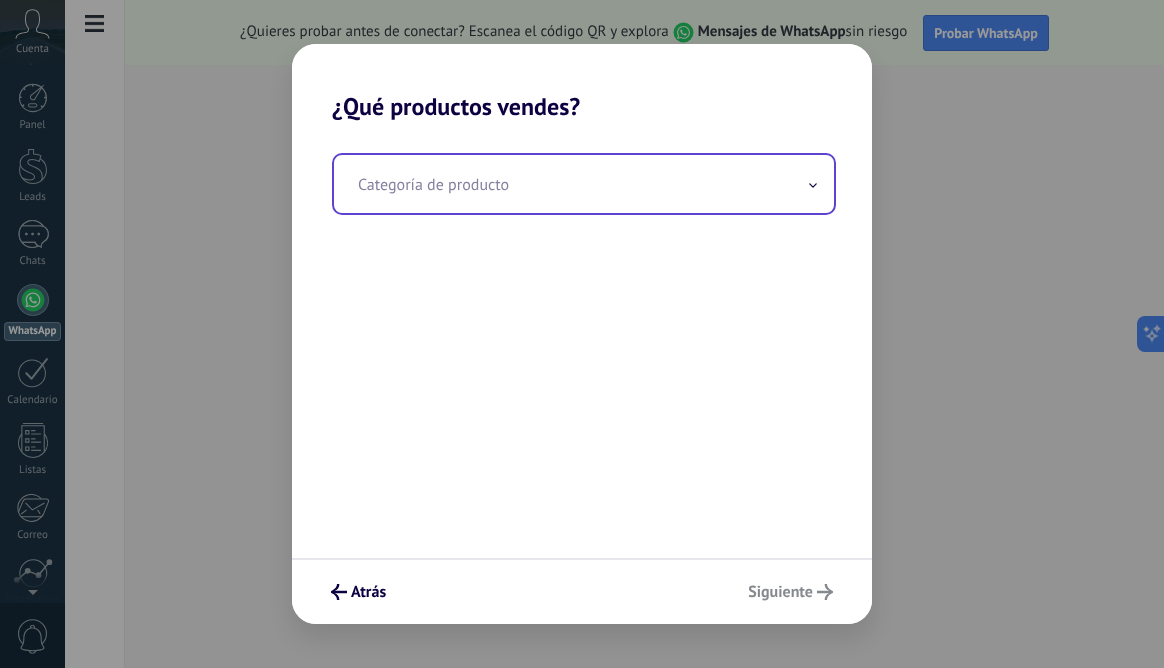 click at bounding box center [584, 184] 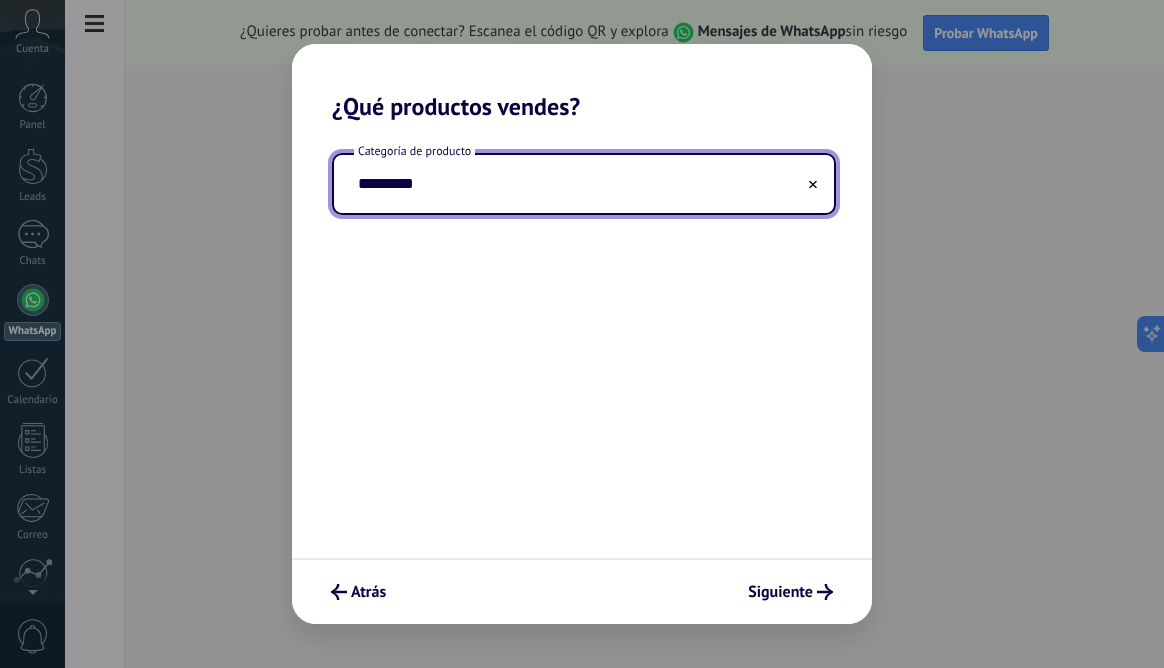 type on "**********" 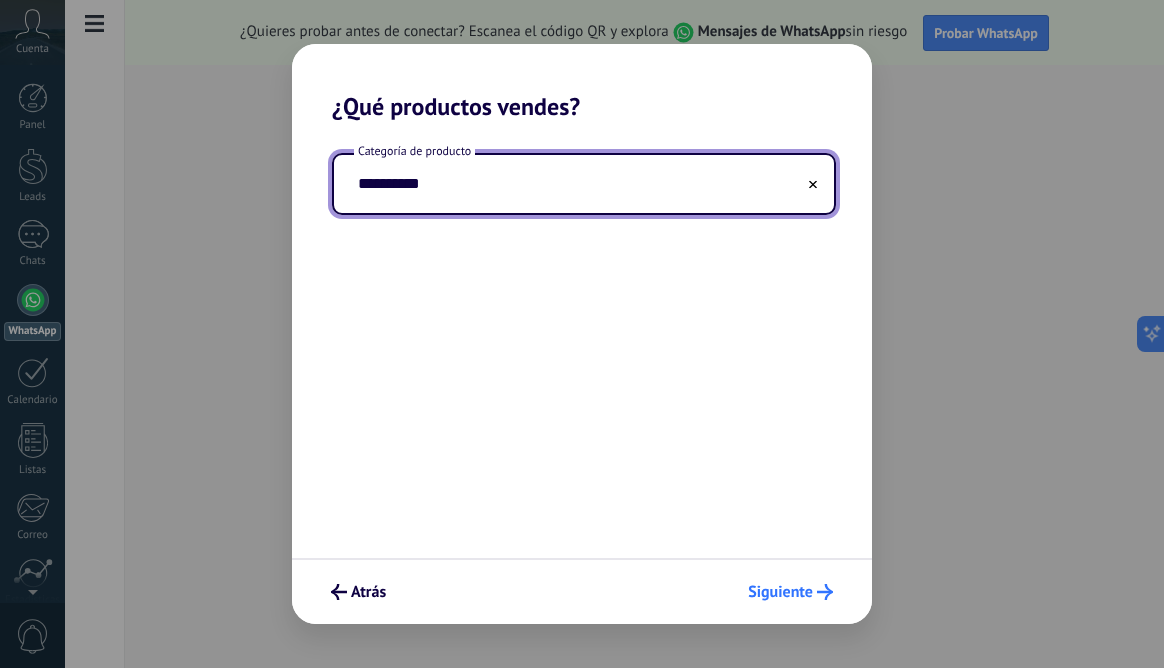 click on "Siguiente" at bounding box center [780, 592] 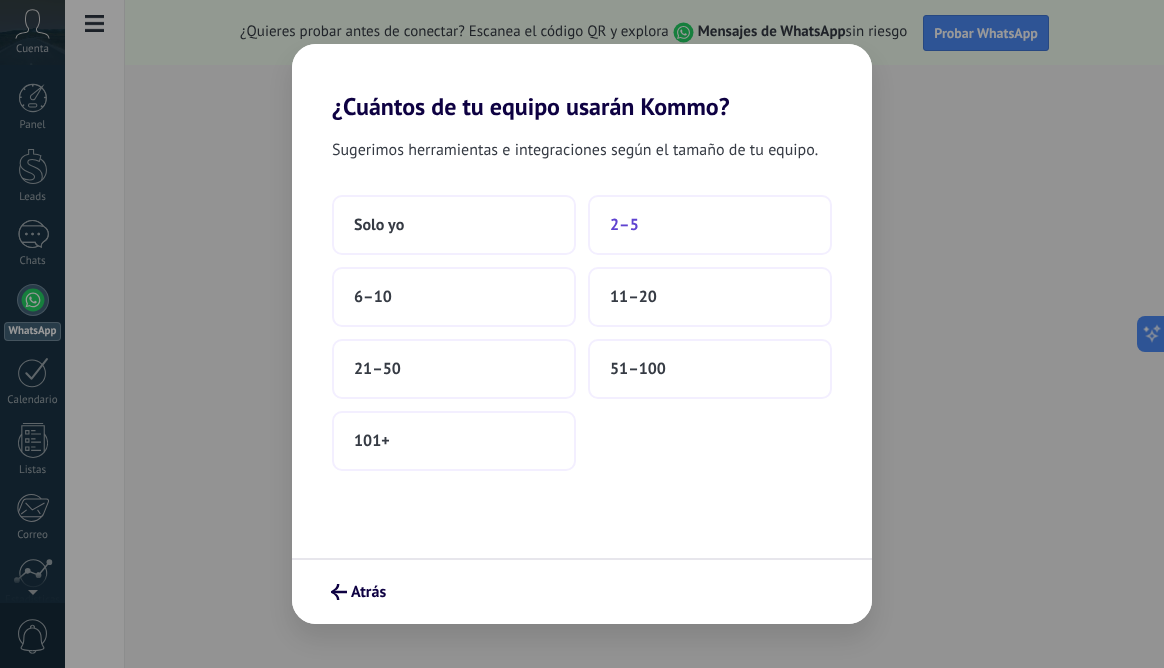 click on "2–5" at bounding box center (624, 225) 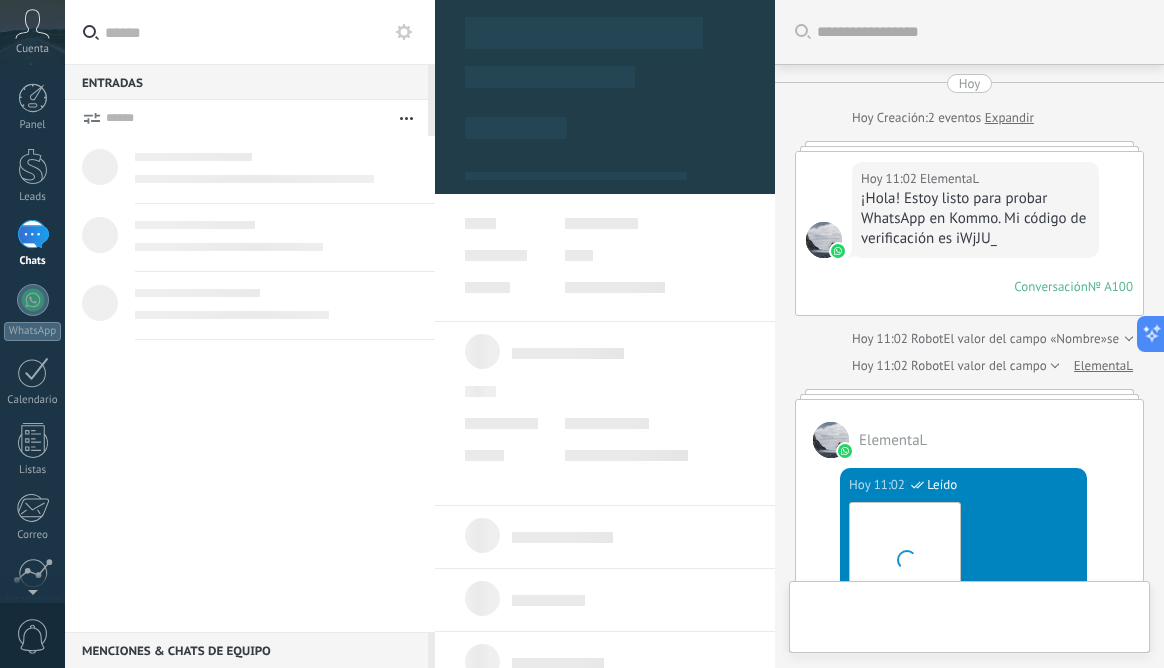scroll, scrollTop: 954, scrollLeft: 0, axis: vertical 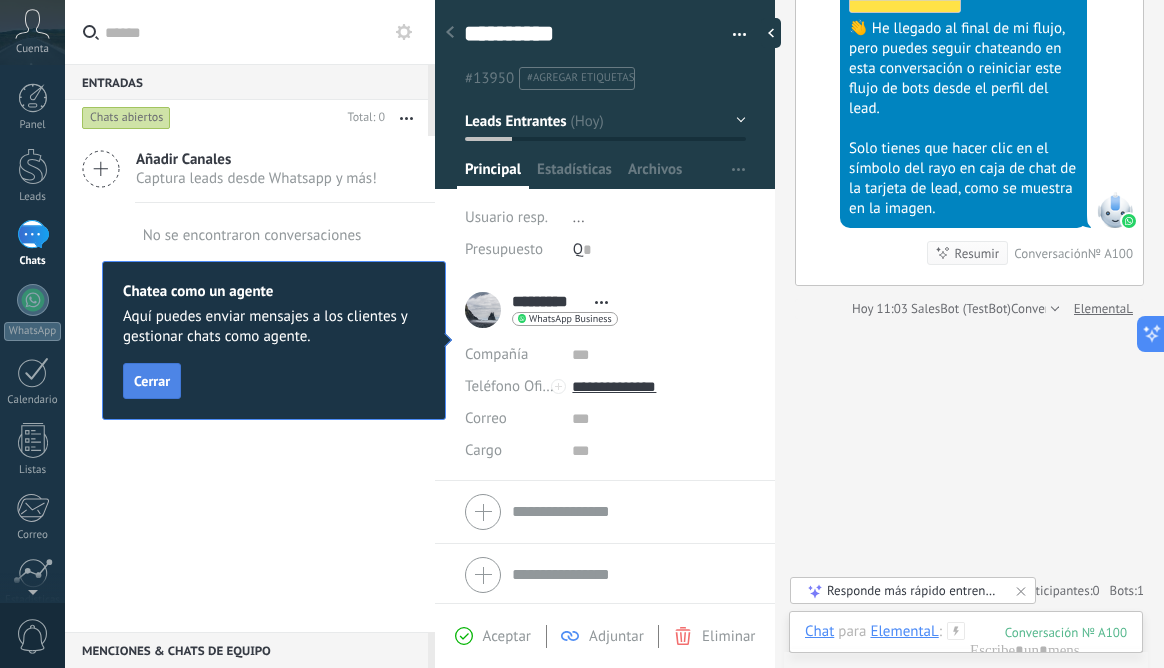 click on "Cerrar" at bounding box center (152, 381) 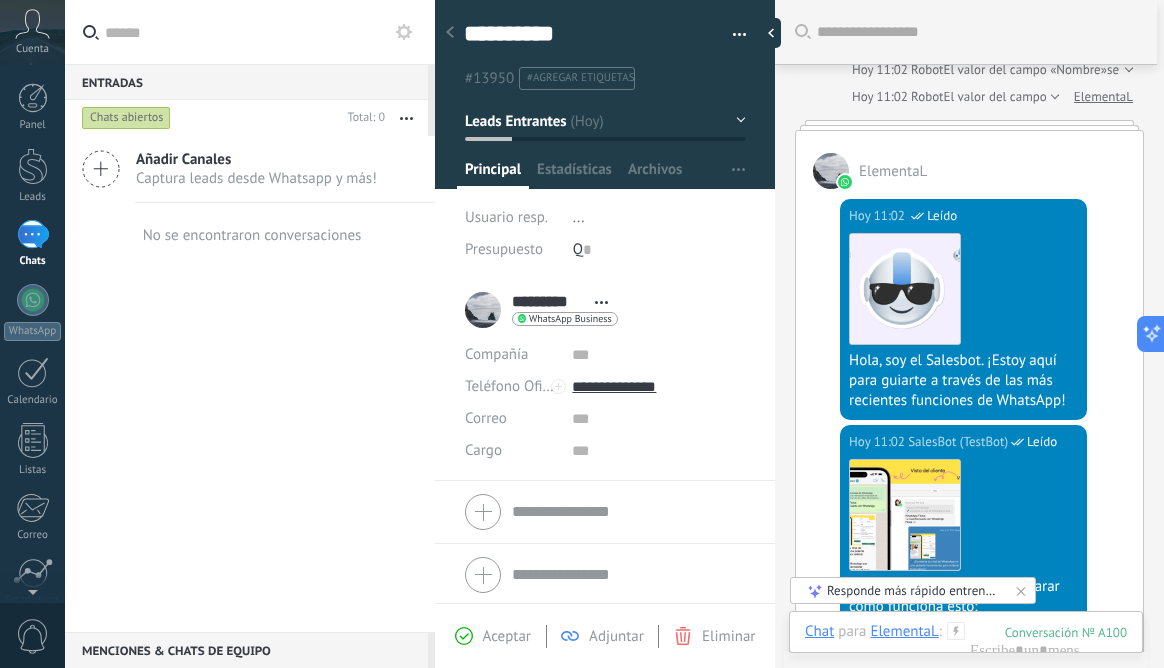 scroll, scrollTop: 0, scrollLeft: 0, axis: both 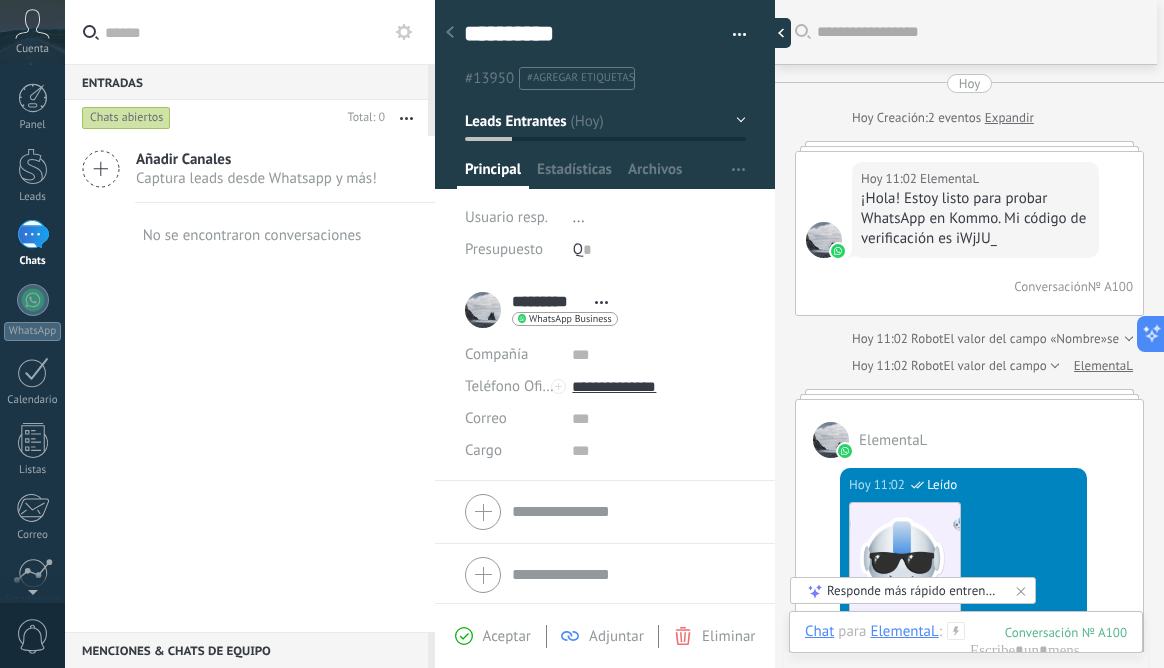 click at bounding box center [776, 33] 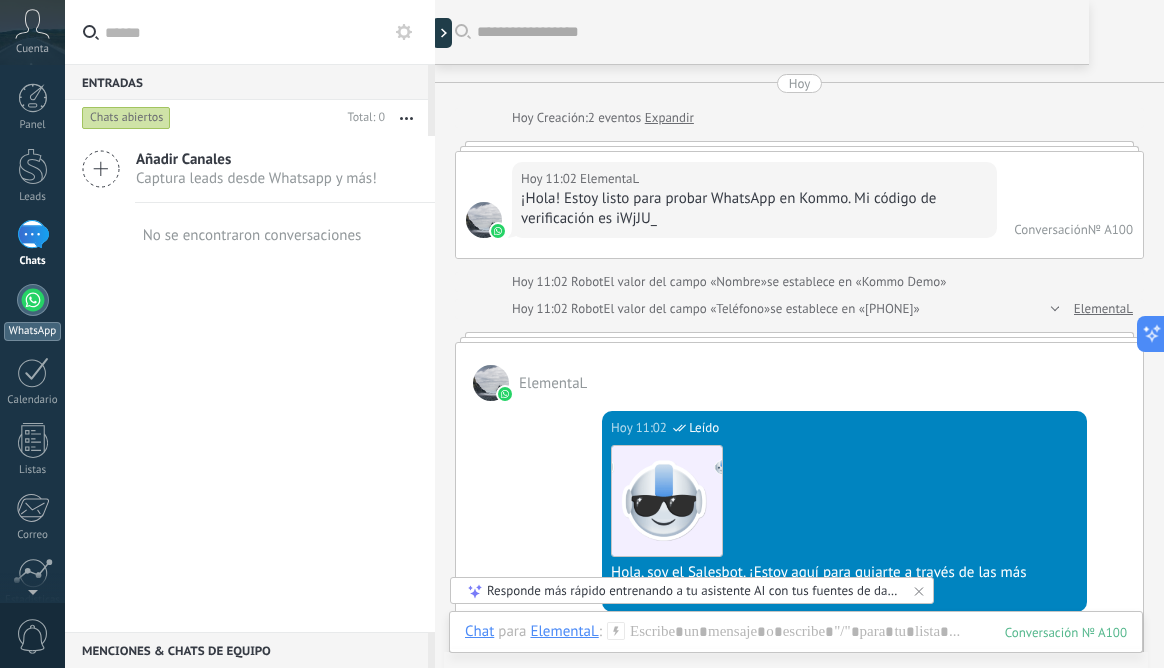 click at bounding box center (33, 300) 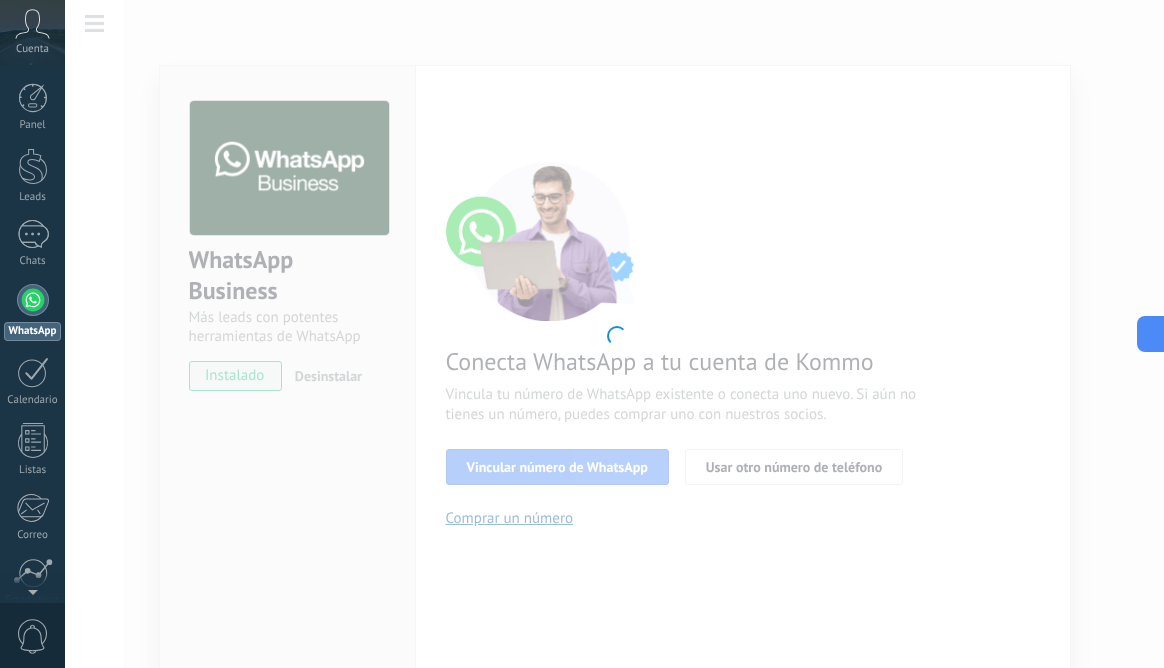 click at bounding box center (614, 334) 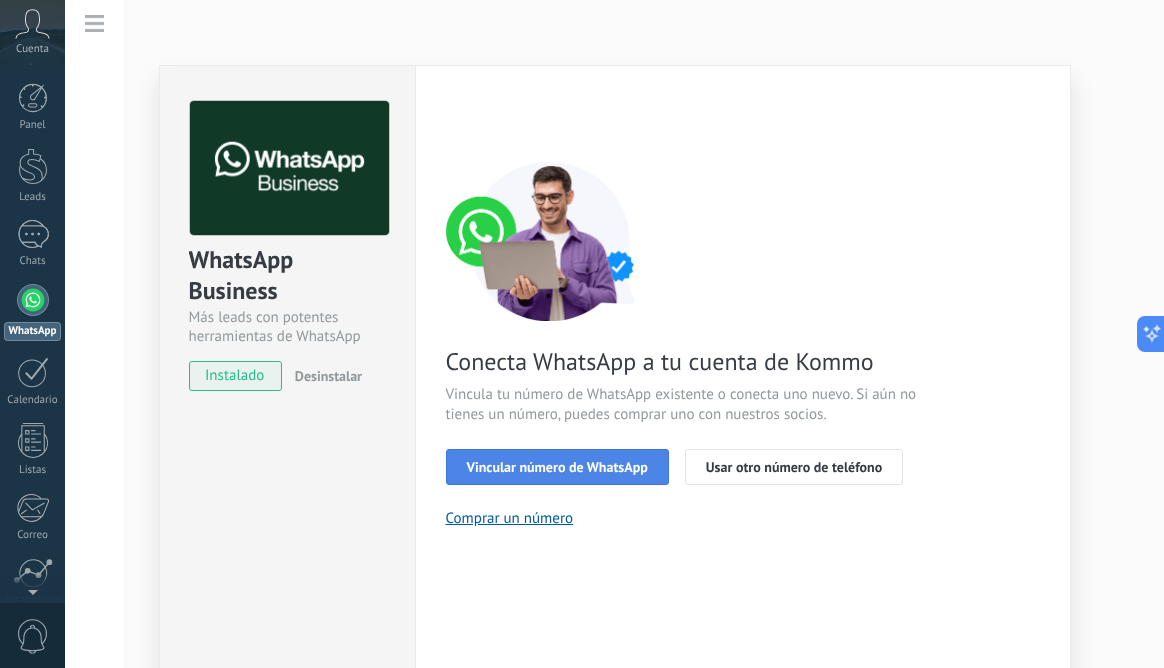 click on "Vincular número de WhatsApp" at bounding box center [557, 467] 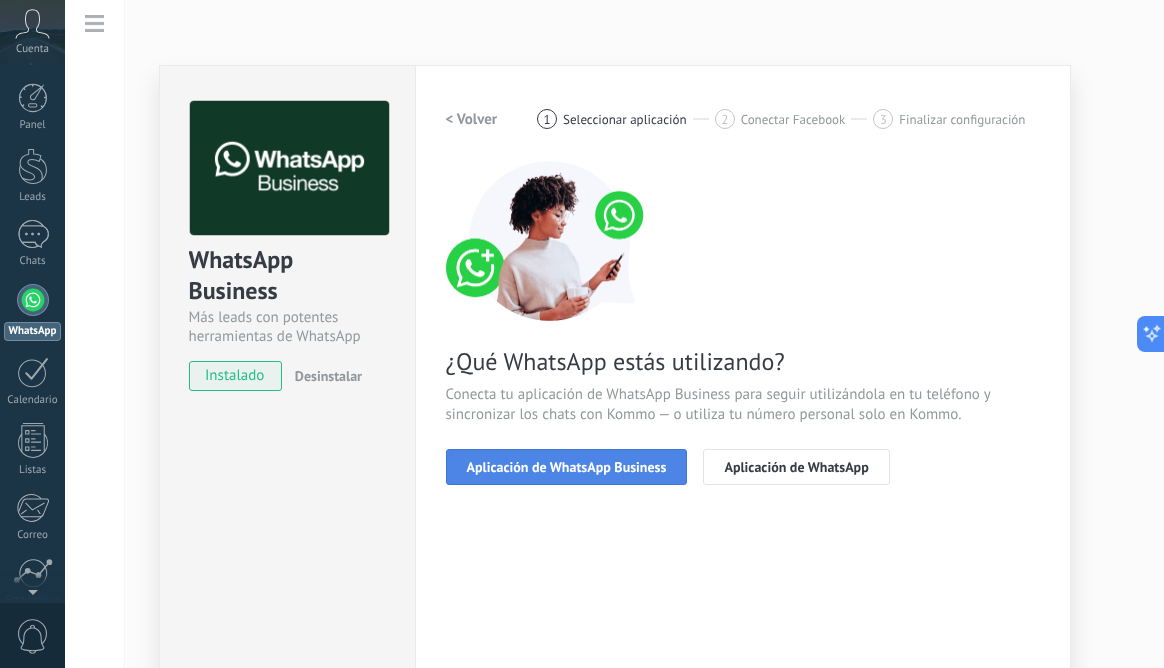 click on "Aplicación de WhatsApp Business" at bounding box center [567, 467] 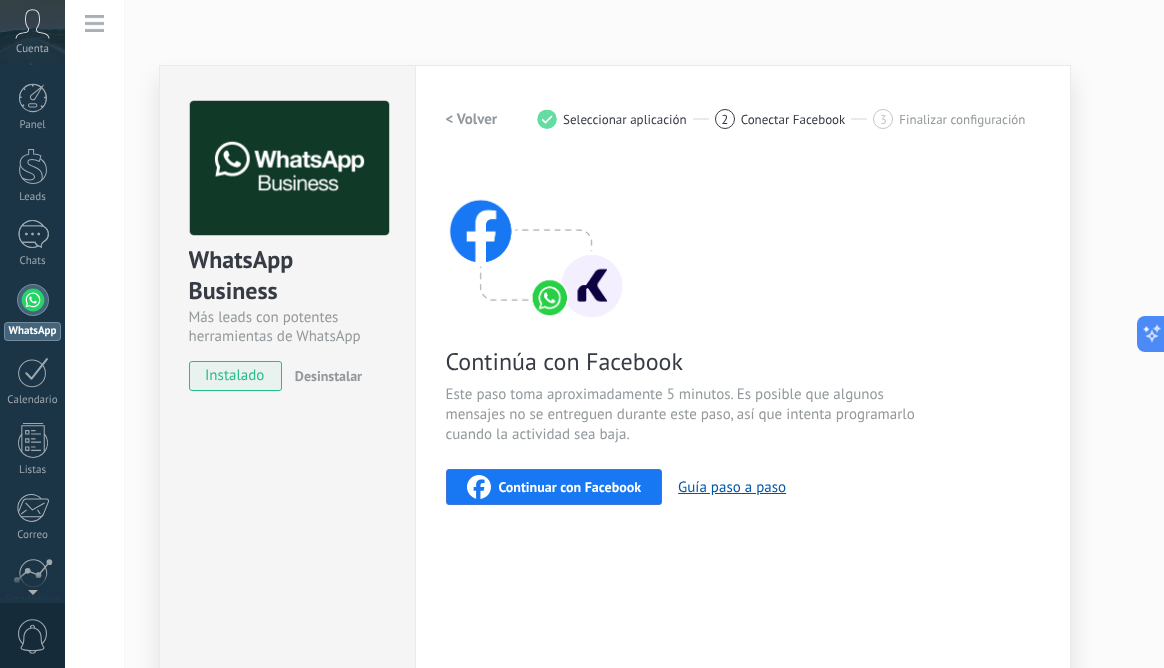 click on "Continuar con Facebook" at bounding box center [570, 487] 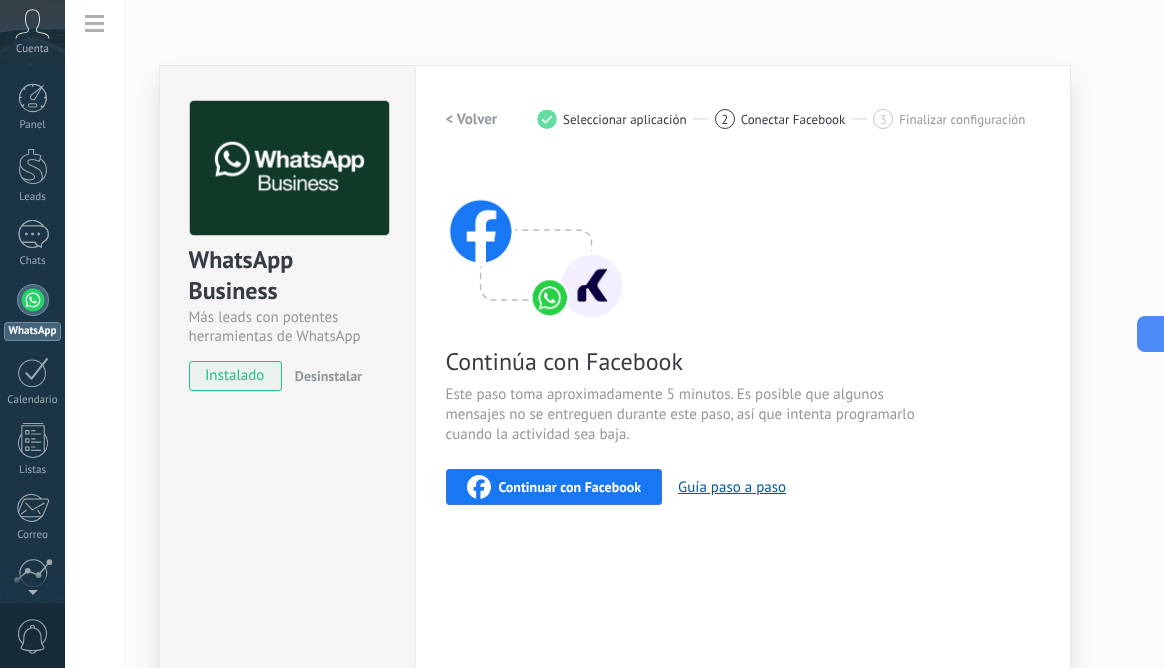 click on "instalado" at bounding box center [235, 376] 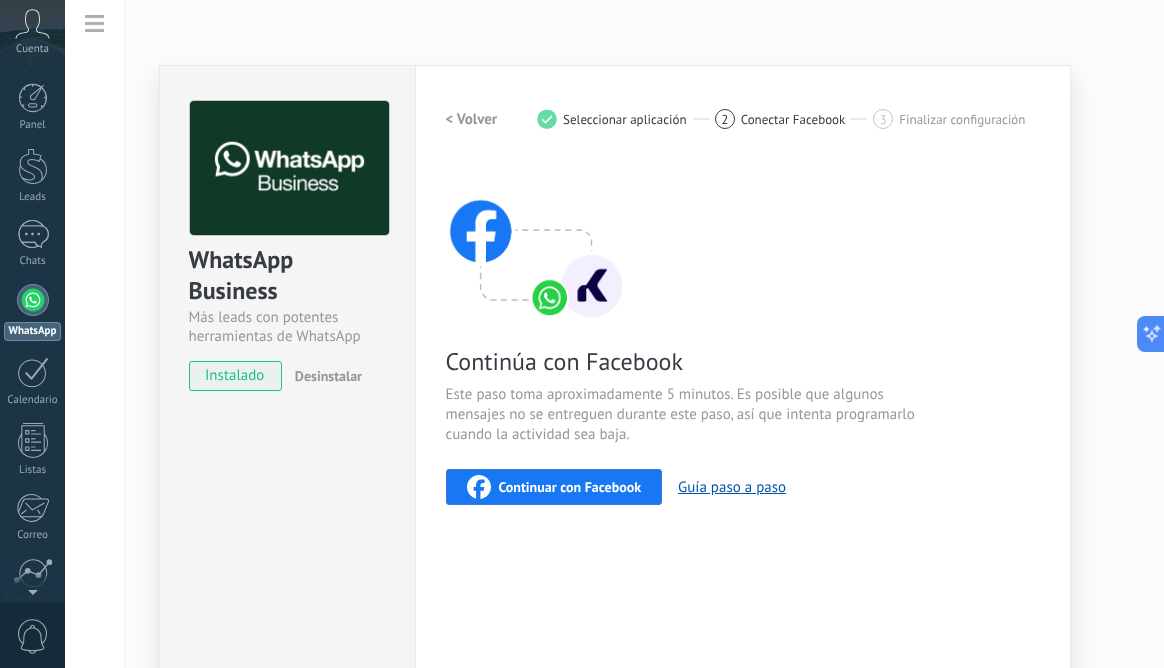 click on "< Volver" at bounding box center [472, 119] 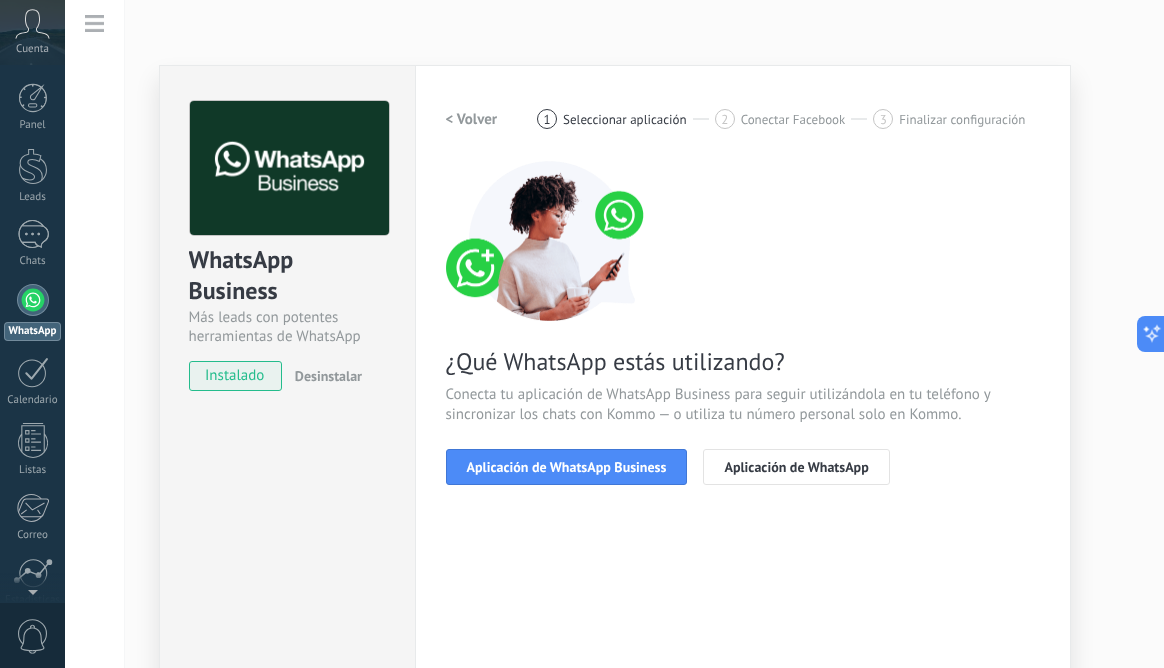 click on "< Volver" at bounding box center [472, 119] 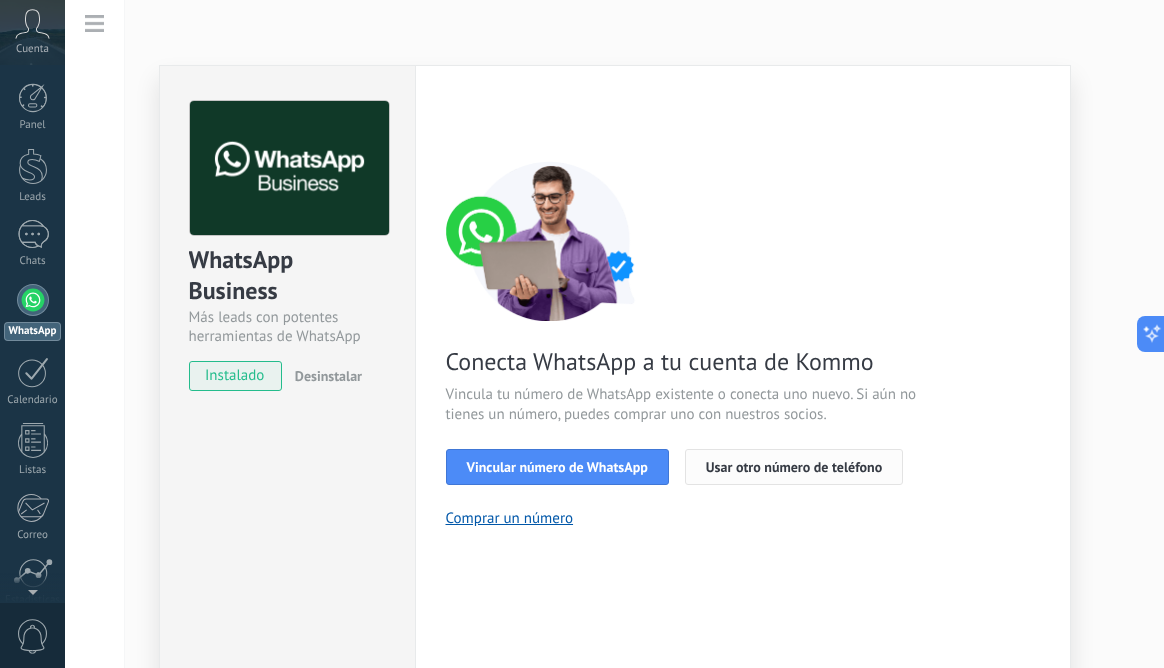 click on "Usar otro número de teléfono" at bounding box center (794, 467) 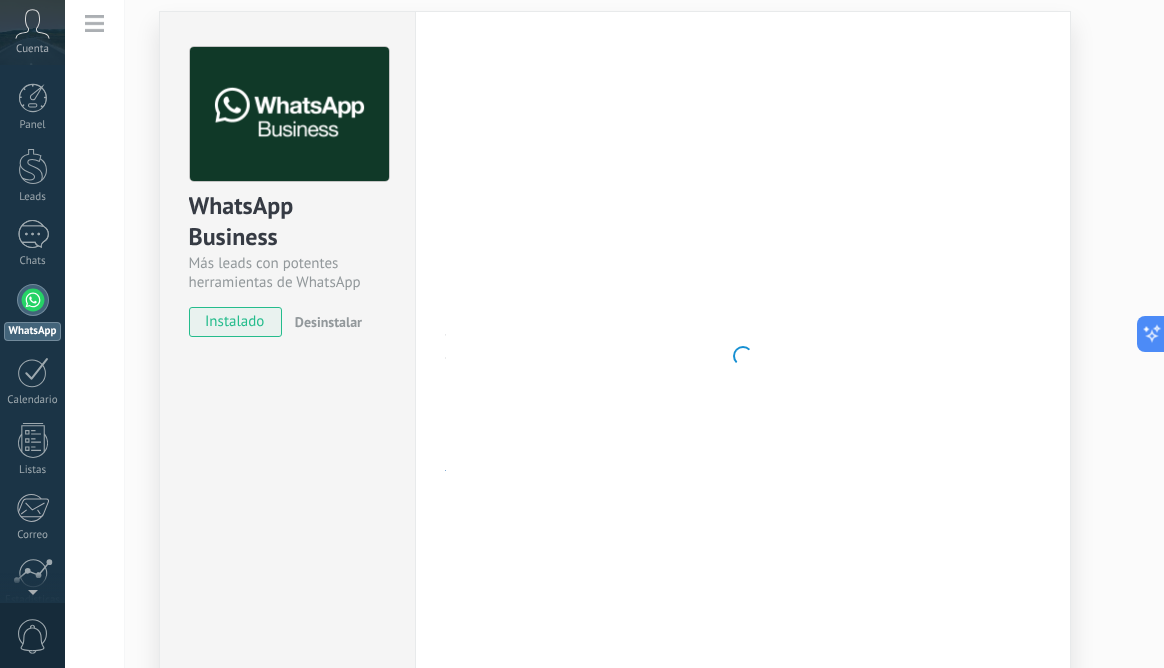 scroll, scrollTop: 0, scrollLeft: 0, axis: both 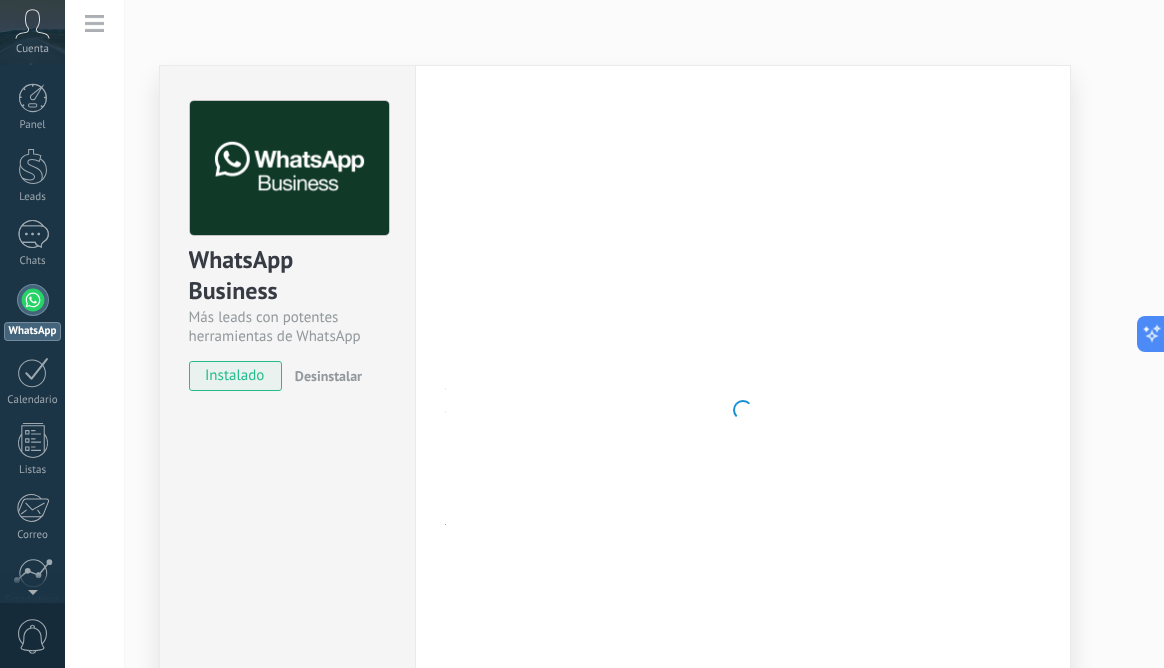 click at bounding box center (743, 410) 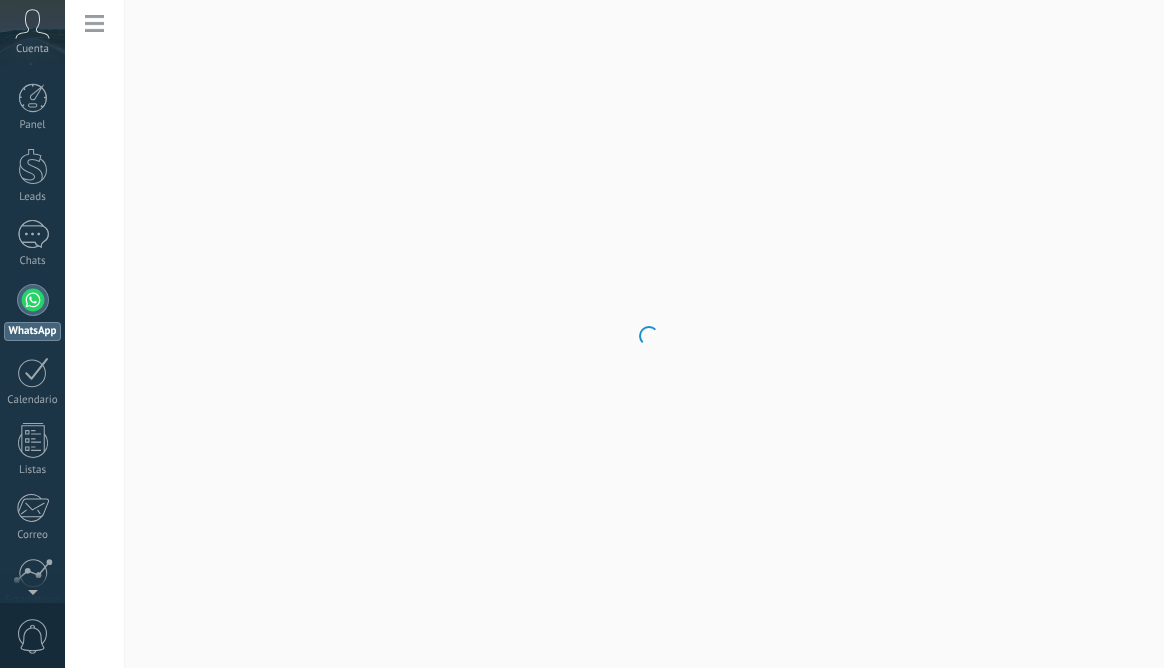 scroll, scrollTop: 0, scrollLeft: 0, axis: both 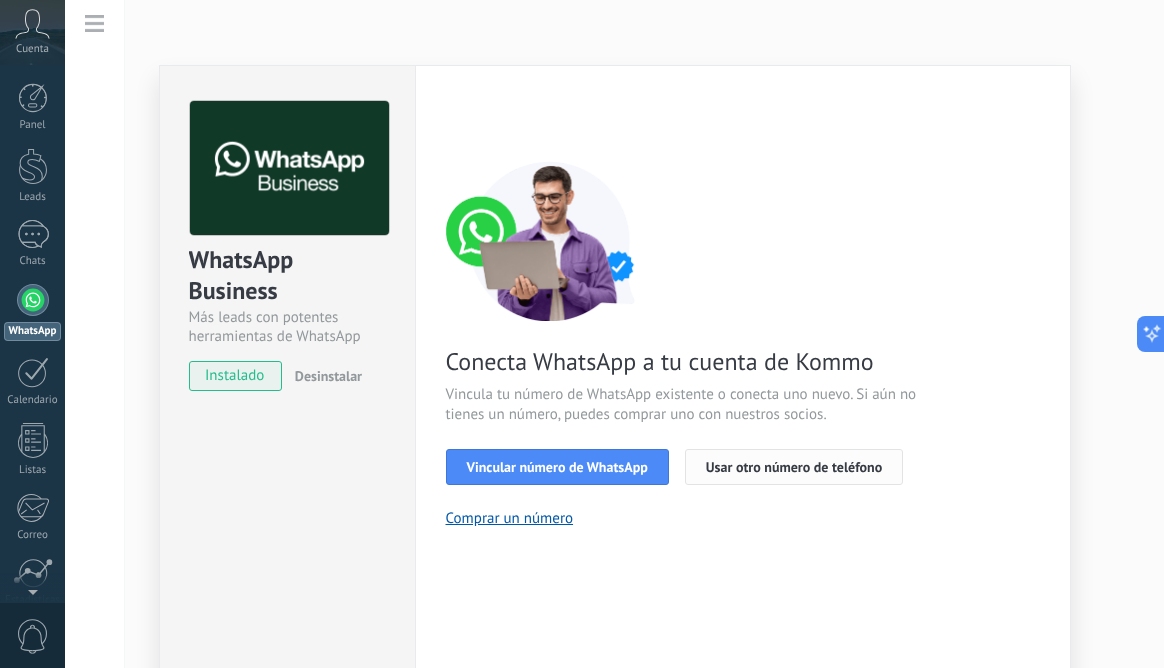 click on "Usar otro número de teléfono" at bounding box center (794, 467) 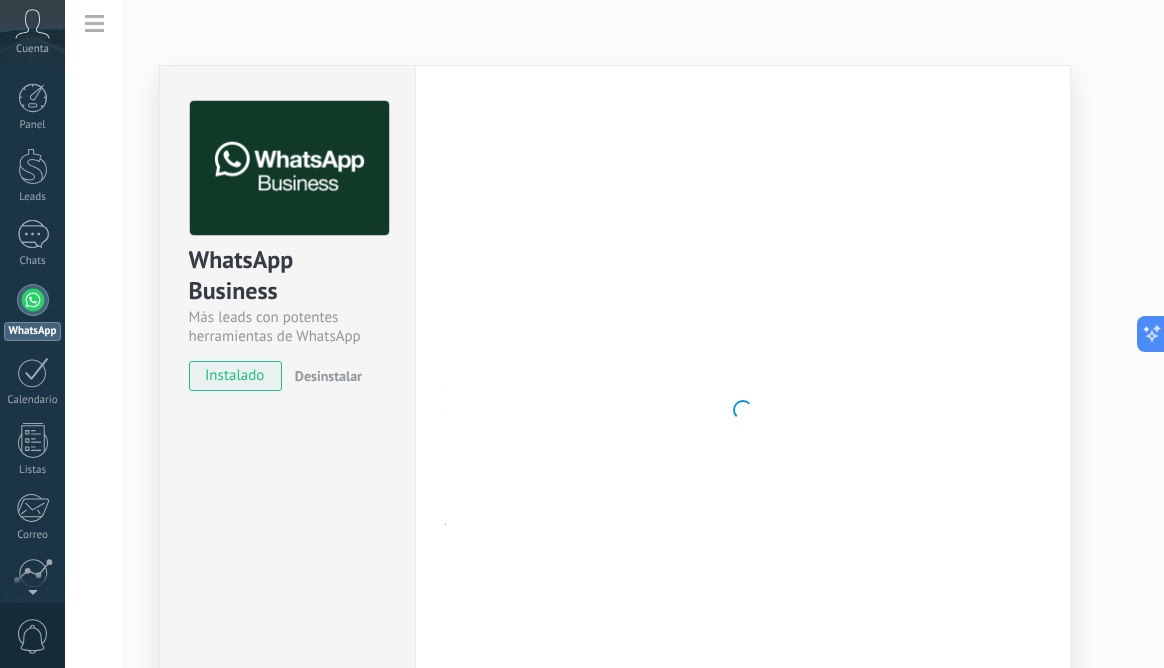 click at bounding box center [743, 410] 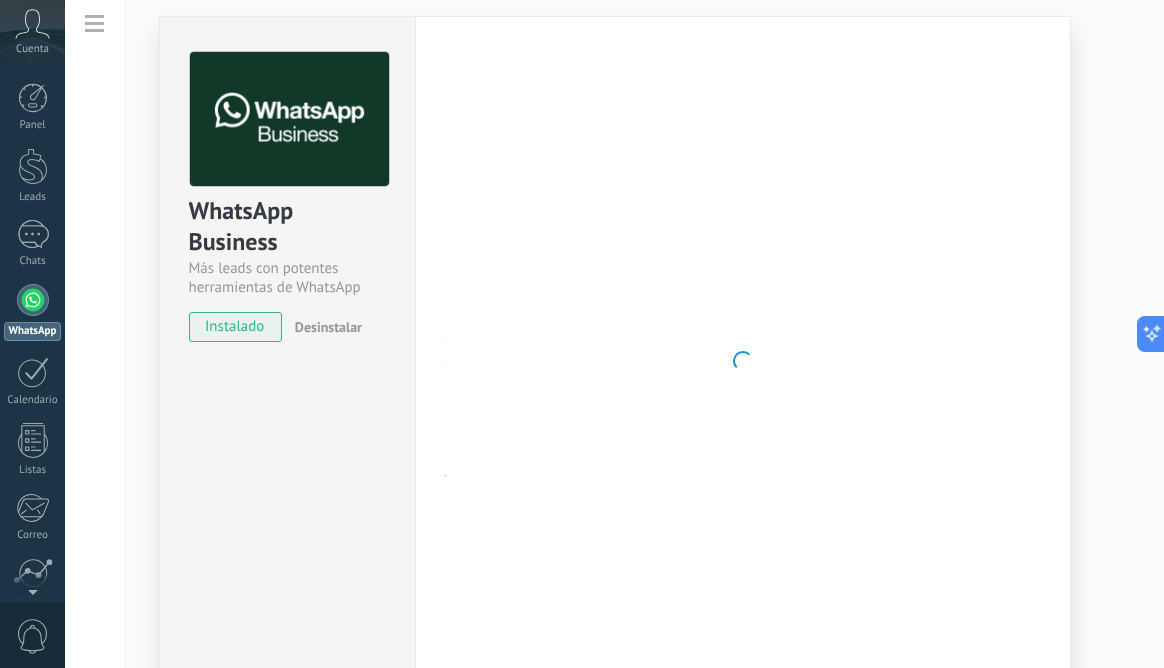 scroll, scrollTop: 23, scrollLeft: 0, axis: vertical 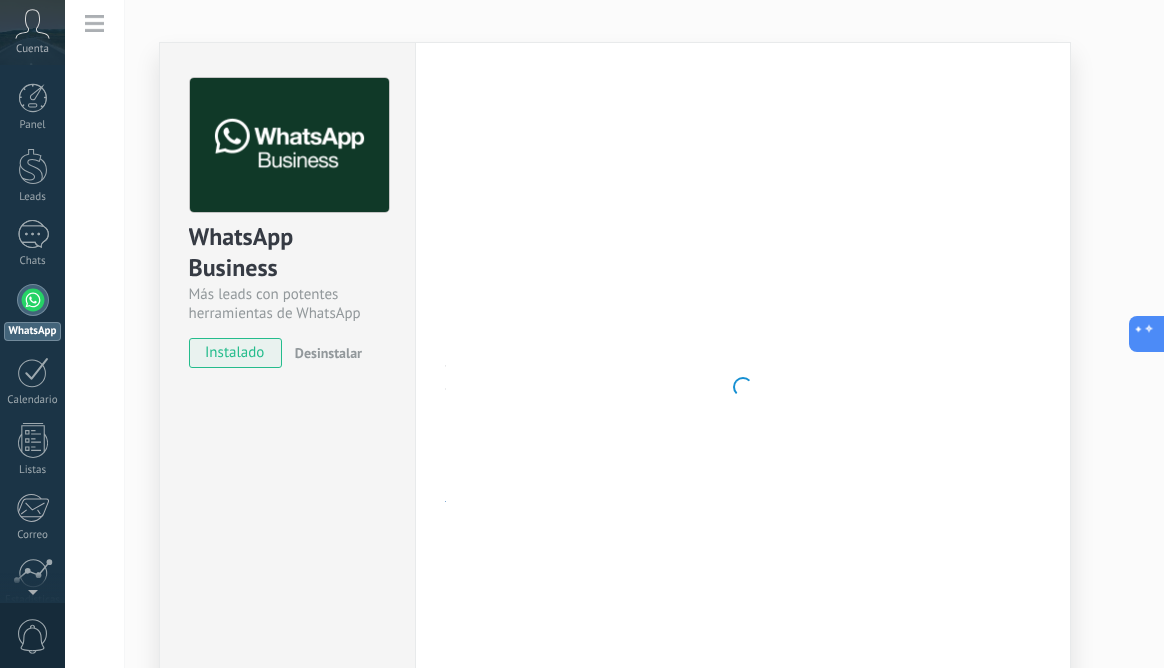 click 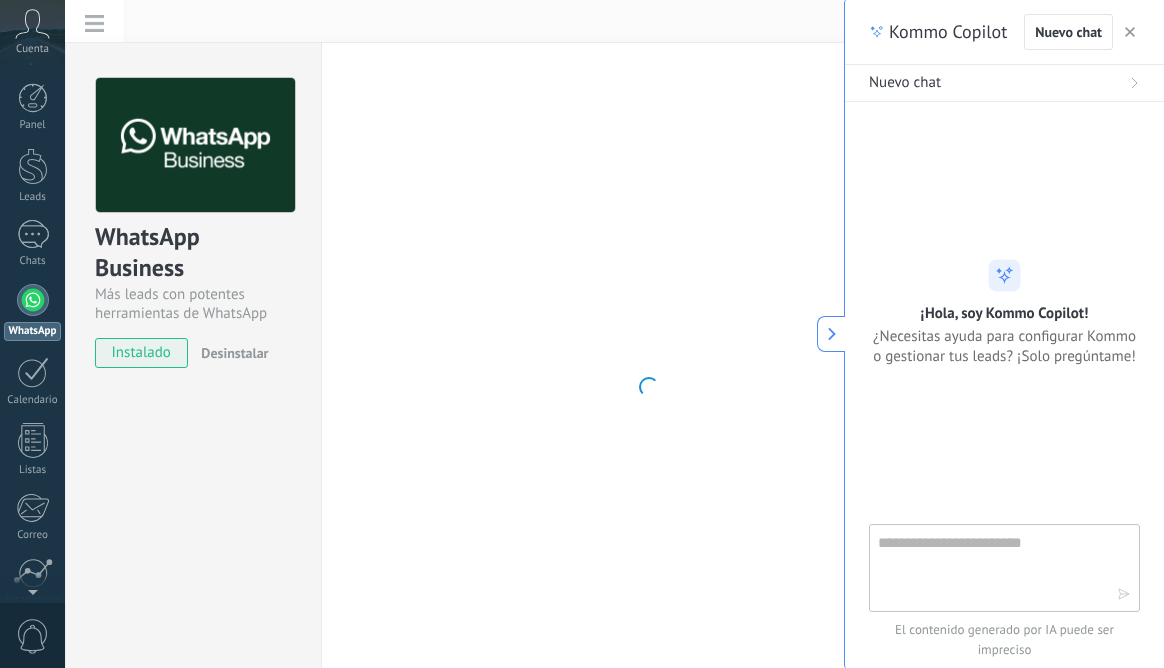 click 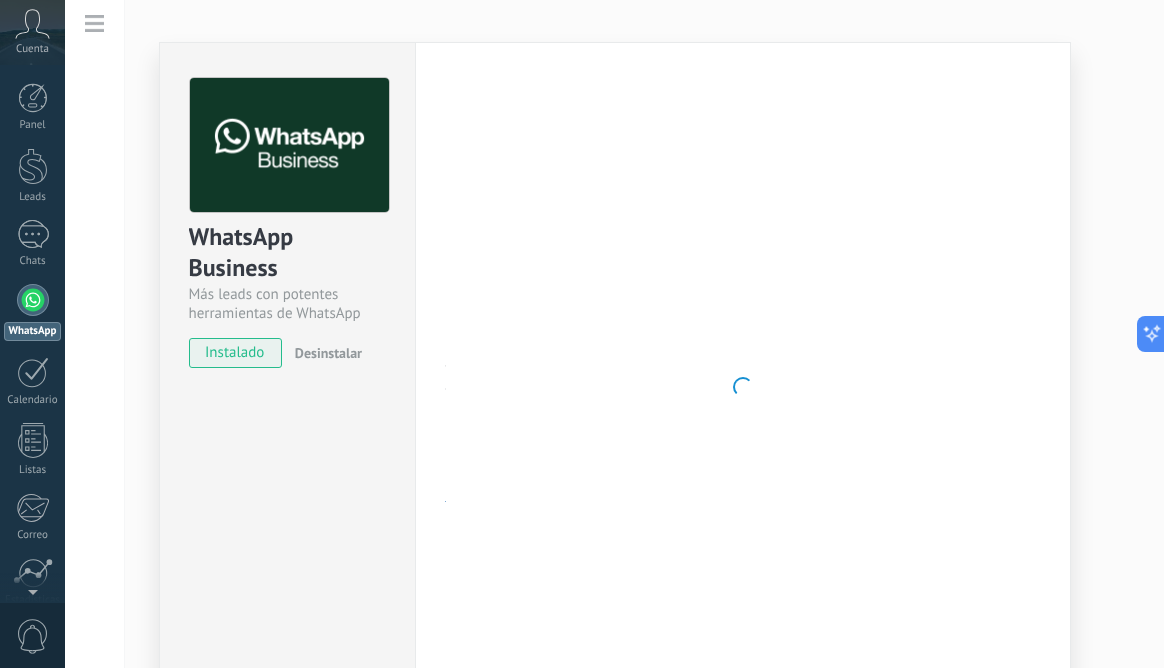click at bounding box center [743, 387] 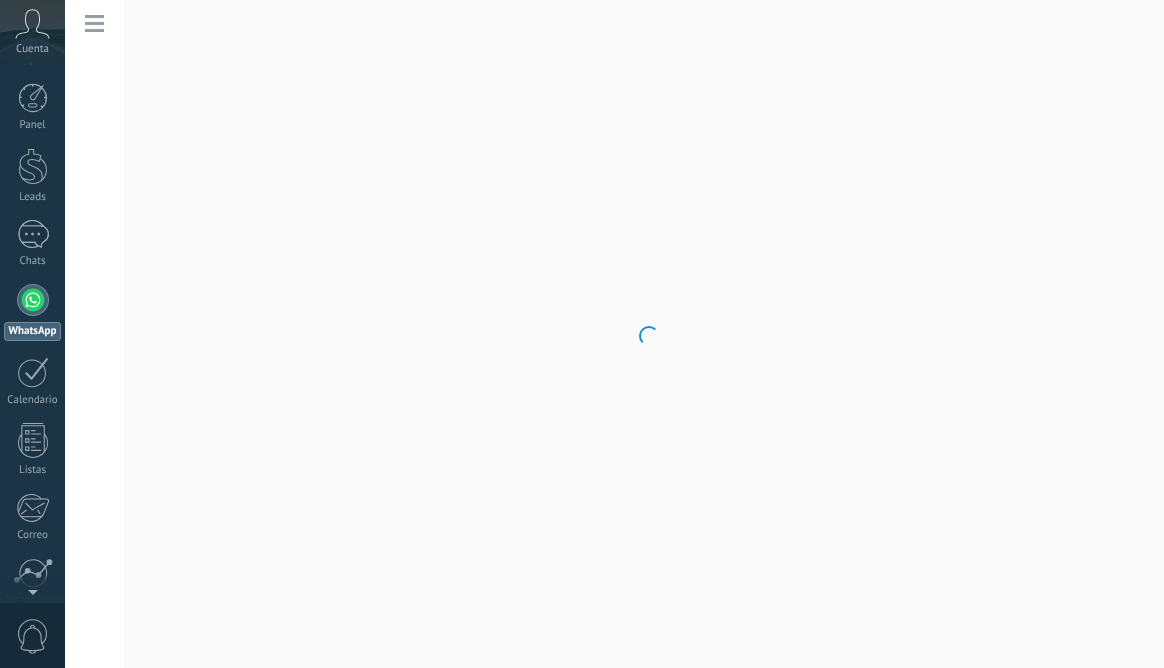 scroll, scrollTop: 0, scrollLeft: 0, axis: both 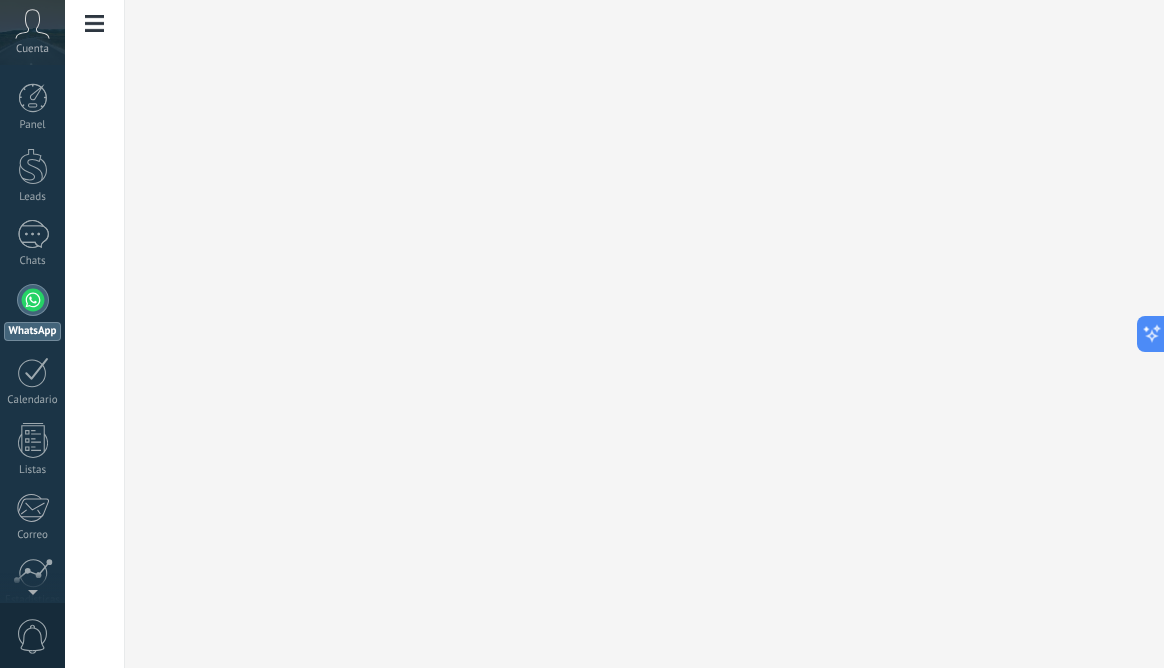 click 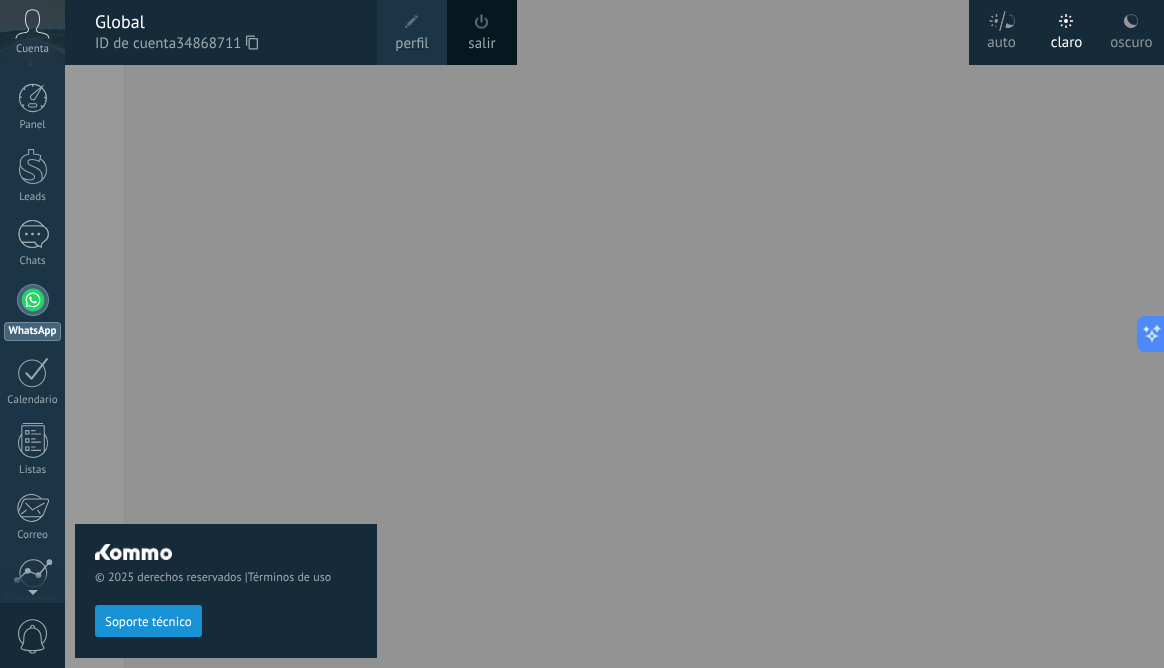 click at bounding box center [647, 334] 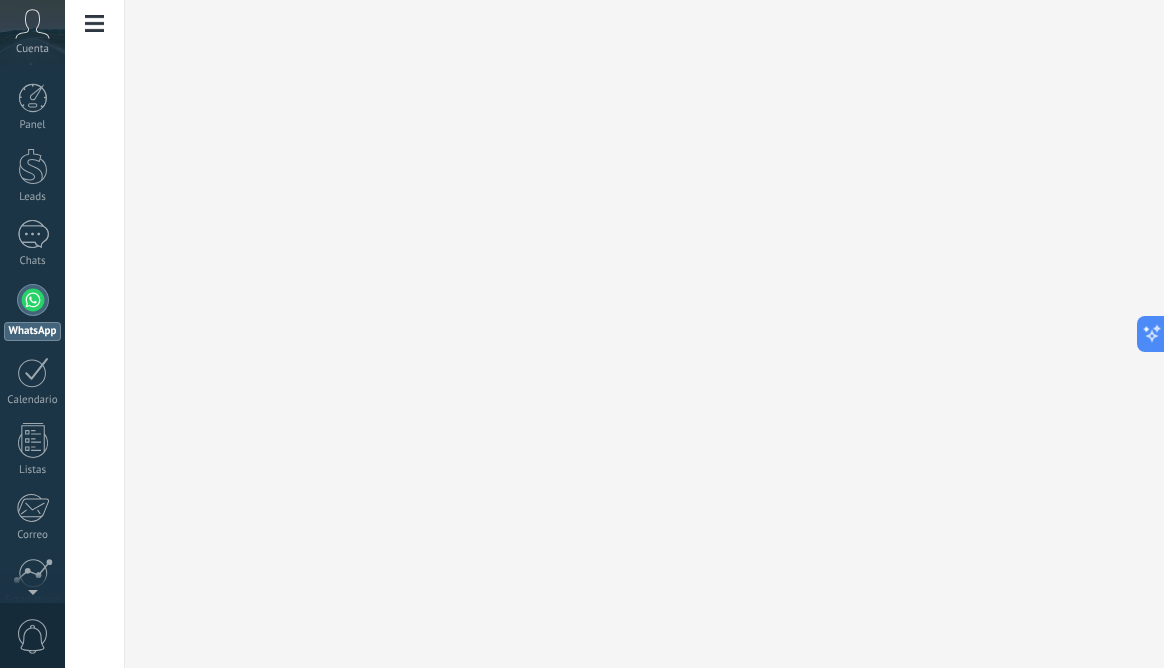 click 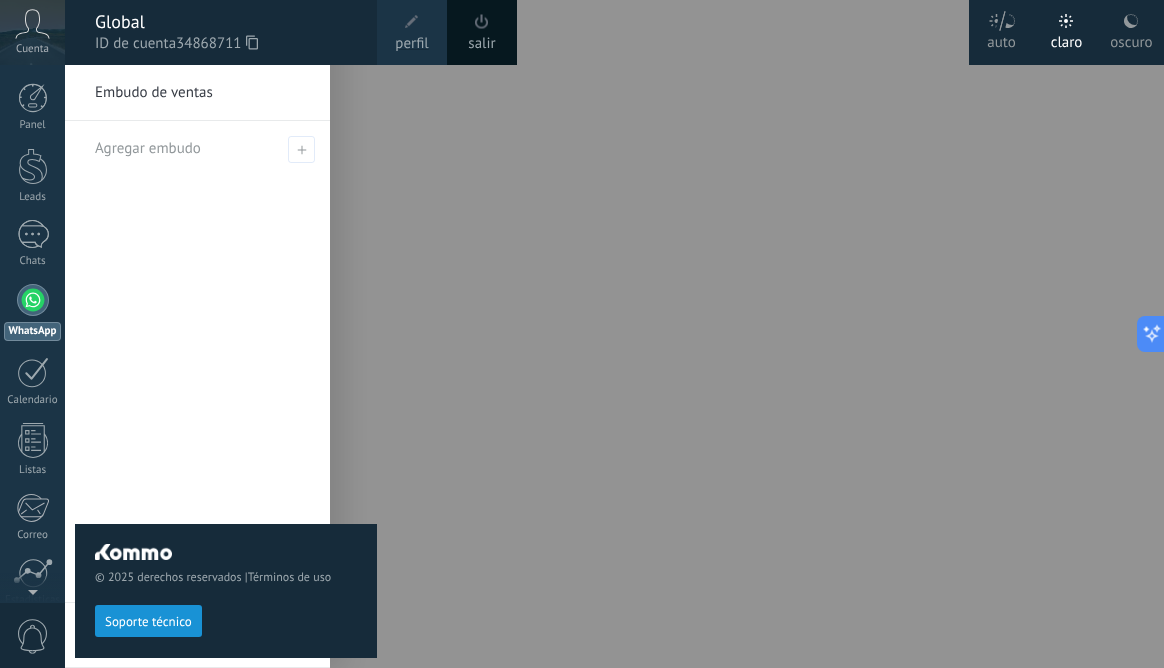 click on "ID de cuenta
[NUMBER]" at bounding box center (226, 44) 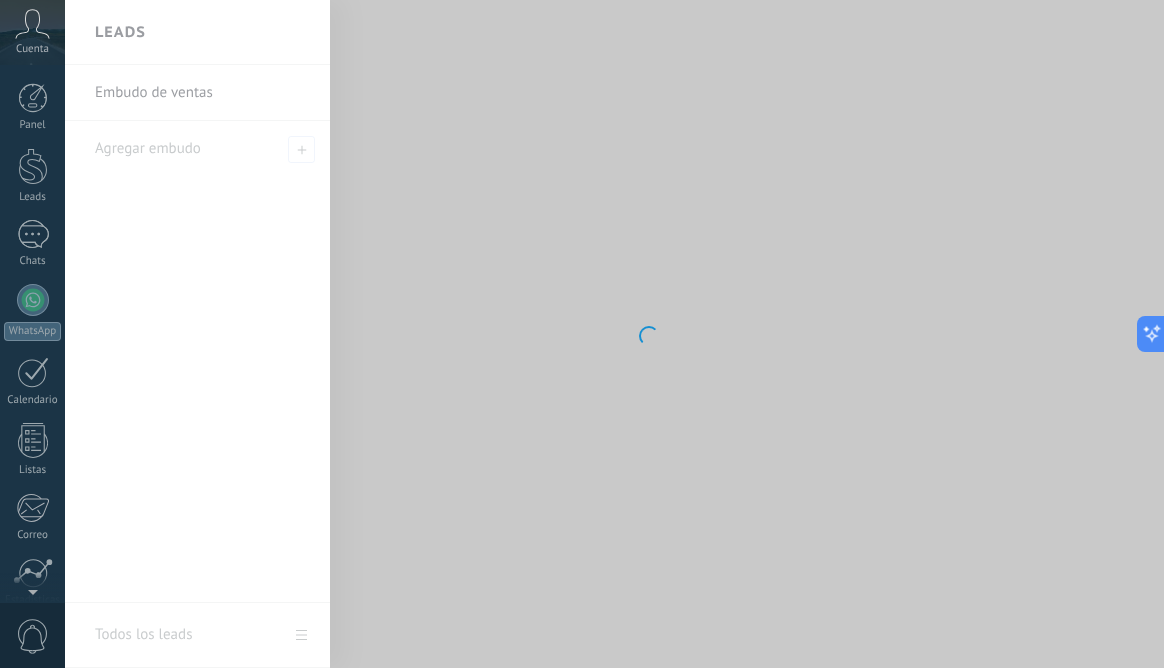 scroll, scrollTop: 164, scrollLeft: 0, axis: vertical 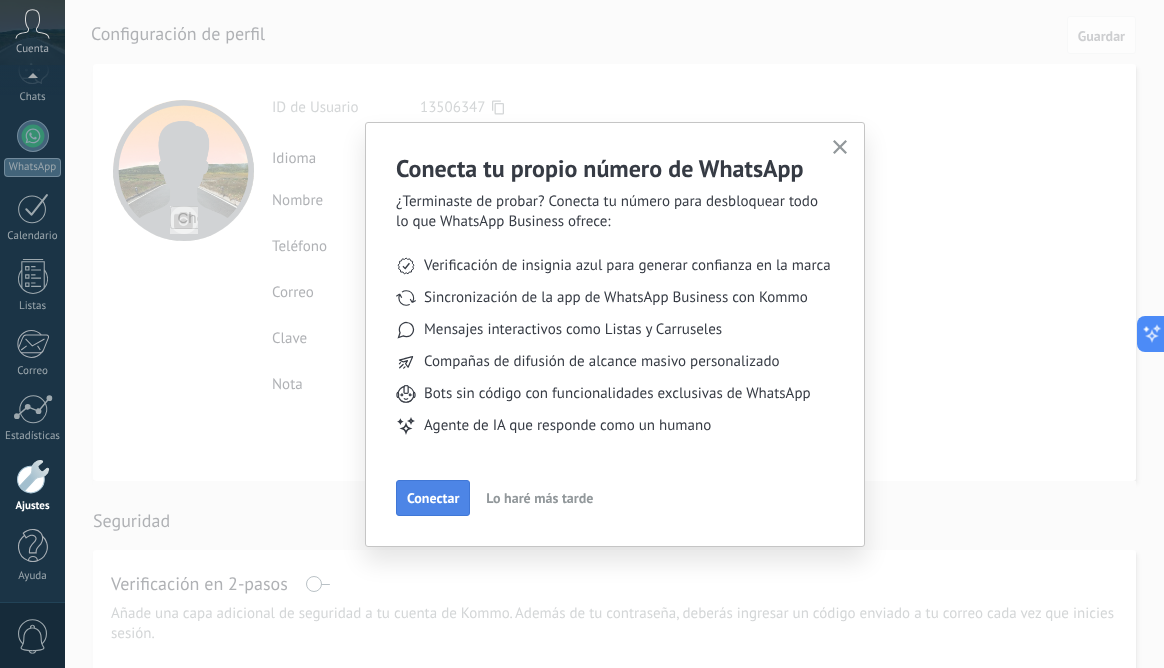 click on "Conectar" at bounding box center [433, 498] 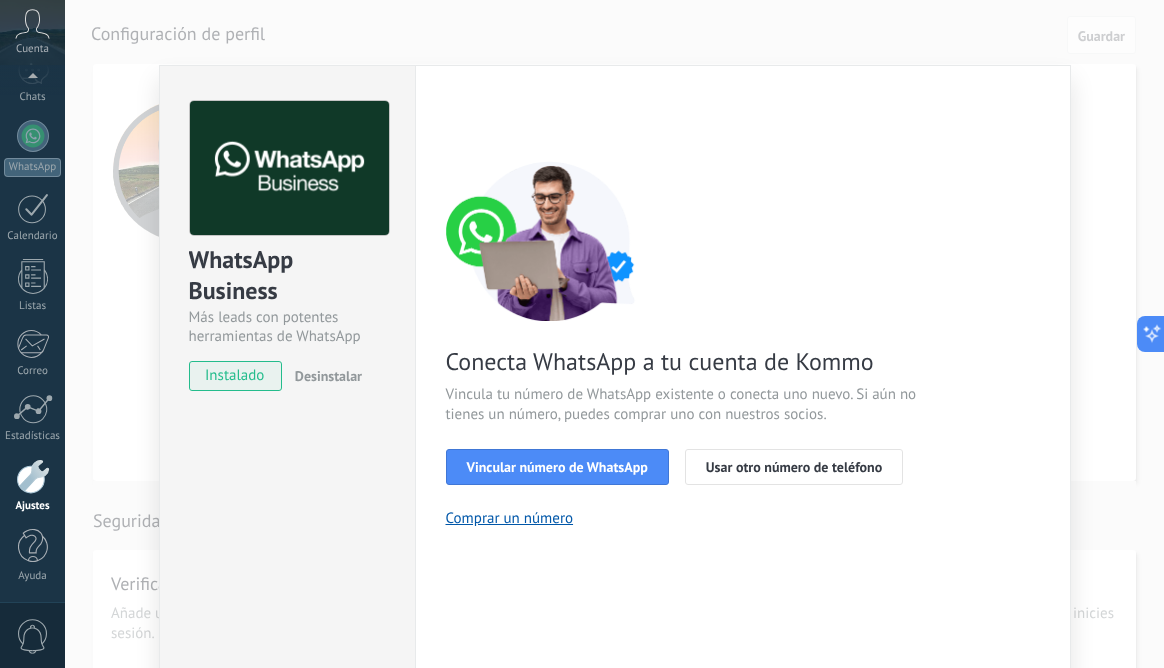 scroll, scrollTop: 128, scrollLeft: 0, axis: vertical 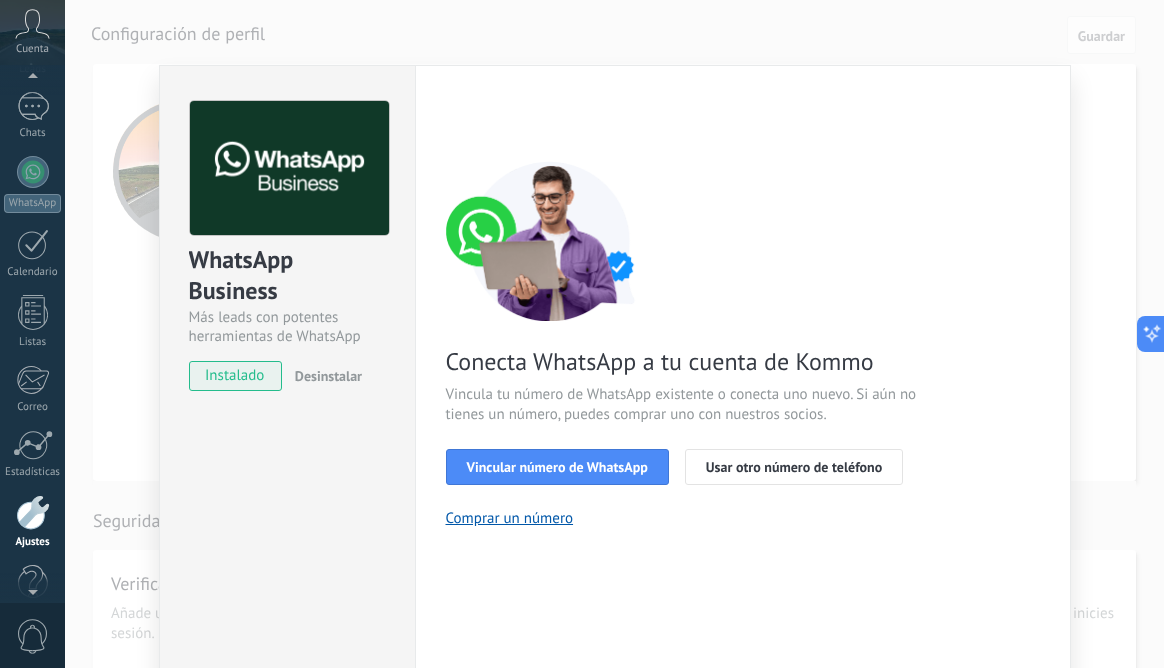 click on "Cuenta" at bounding box center (32, 49) 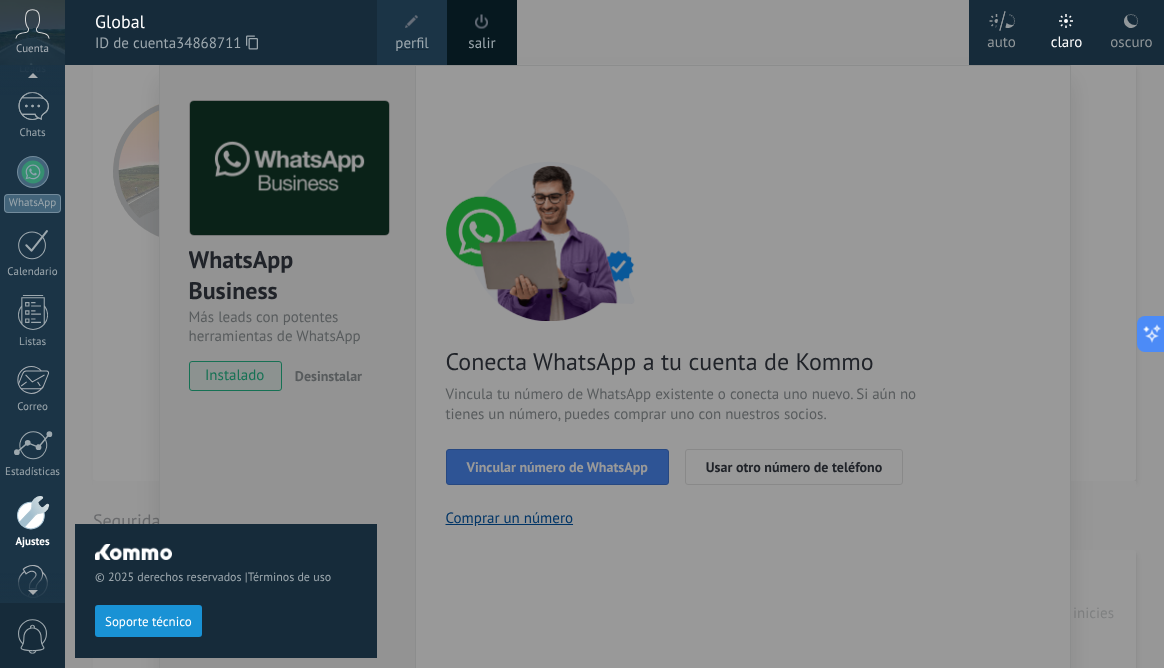 scroll, scrollTop: 164, scrollLeft: 0, axis: vertical 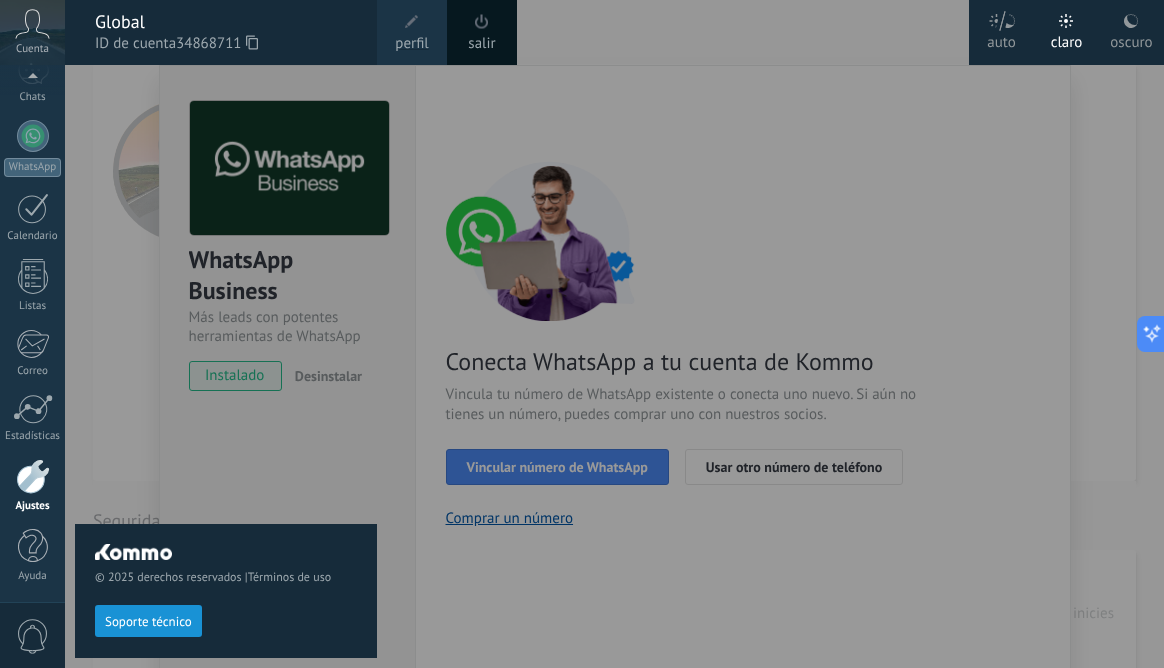 click on "perfil" at bounding box center [411, 44] 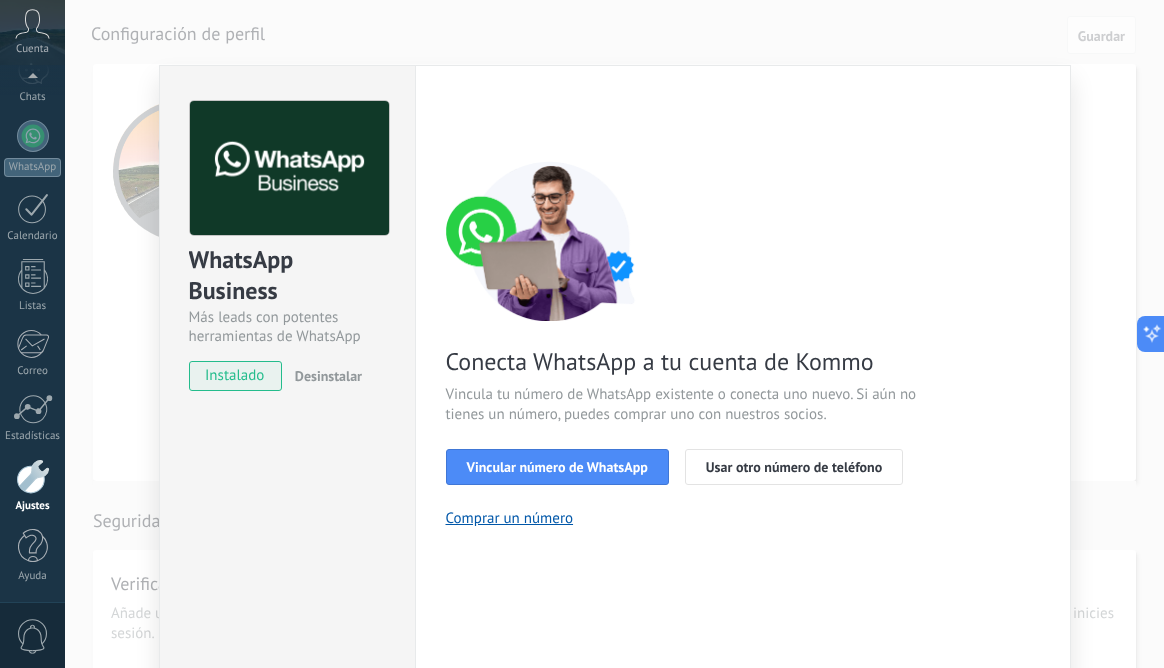 click on "WhatsApp Business Más leads con potentes herramientas de WhatsApp instalado Desinstalar Configuraciones Autorizaciones This tab logs the users who have granted integration access to this account. If you want to to remove a user's ability to send requests to the account on behalf of this integration, you can revoke access. If access is revoked from all users, the integration will stop working. This app is installed, but no one has given it access yet. WhatsApp Cloud API más _:  Guardar < Volver 1 Seleccionar aplicación 2 Conectar Facebook  3 Finalizar configuración Conecta WhatsApp a tu cuenta de Kommo Vincula tu número de WhatsApp existente o conecta uno nuevo. Si aún no tienes un número, puedes comprar uno con nuestros socios. Vincular número de WhatsApp Usar otro número de teléfono Comprar un número ¿Necesitas ayuda?" at bounding box center (614, 334) 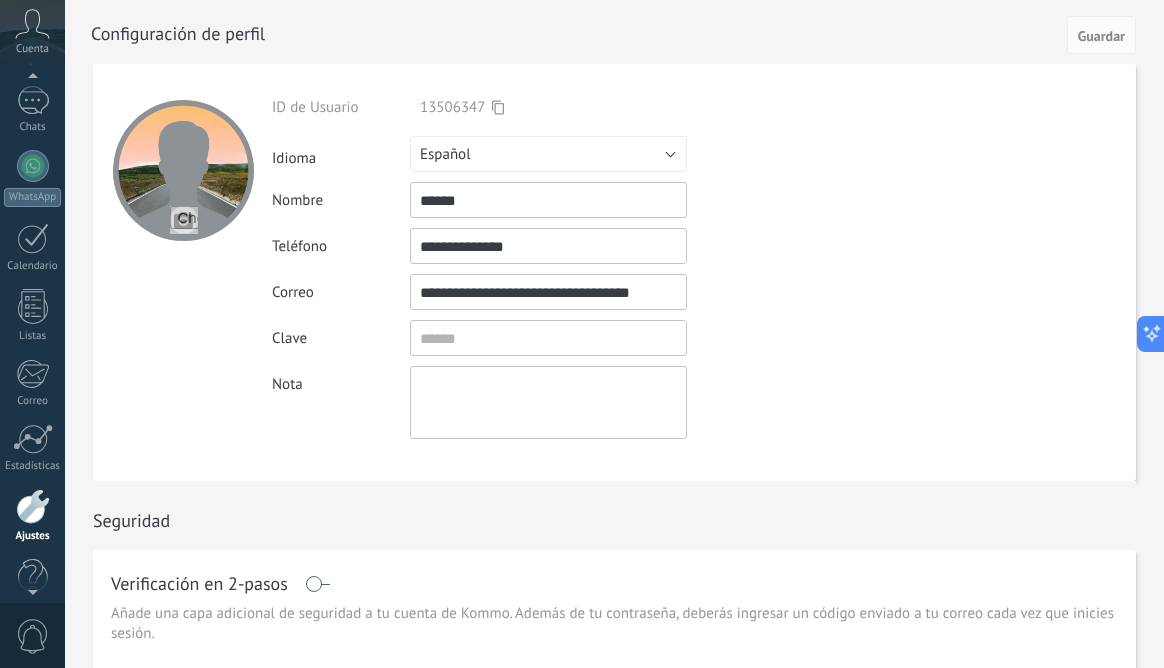 scroll, scrollTop: 0, scrollLeft: 0, axis: both 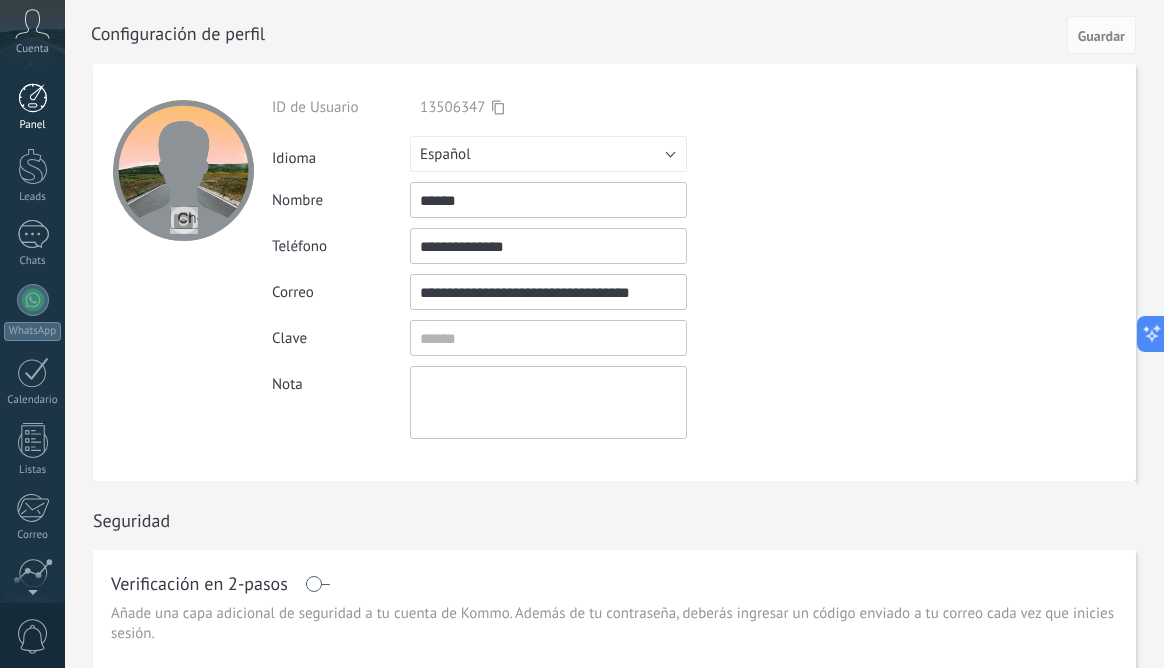 click at bounding box center (33, 98) 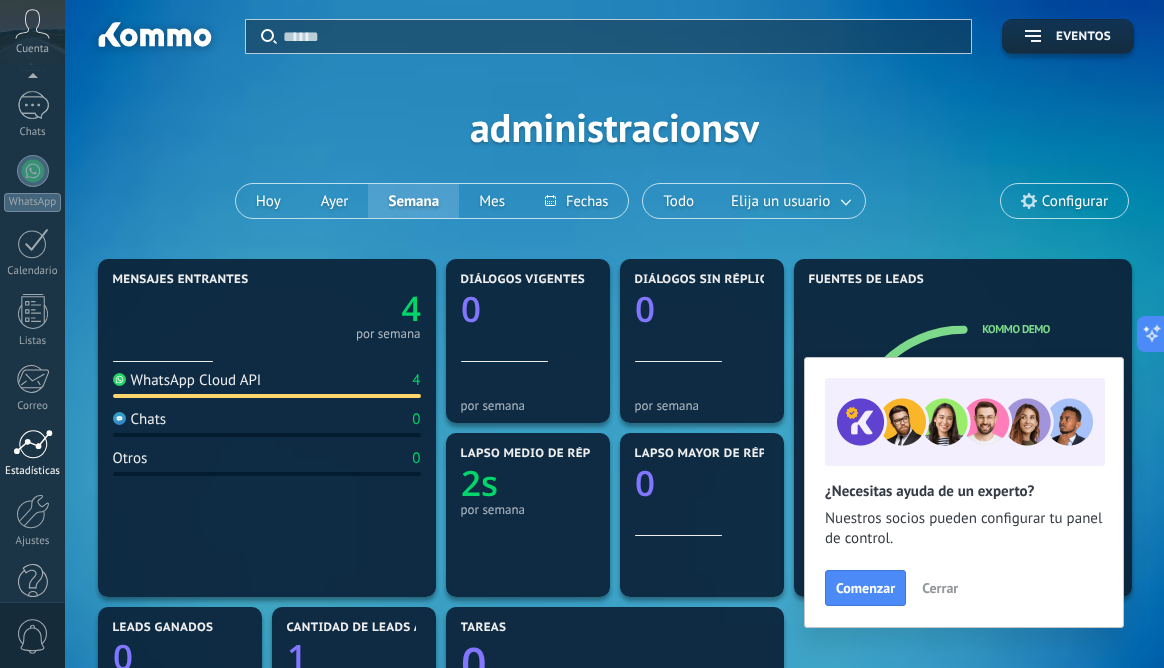 scroll, scrollTop: 164, scrollLeft: 0, axis: vertical 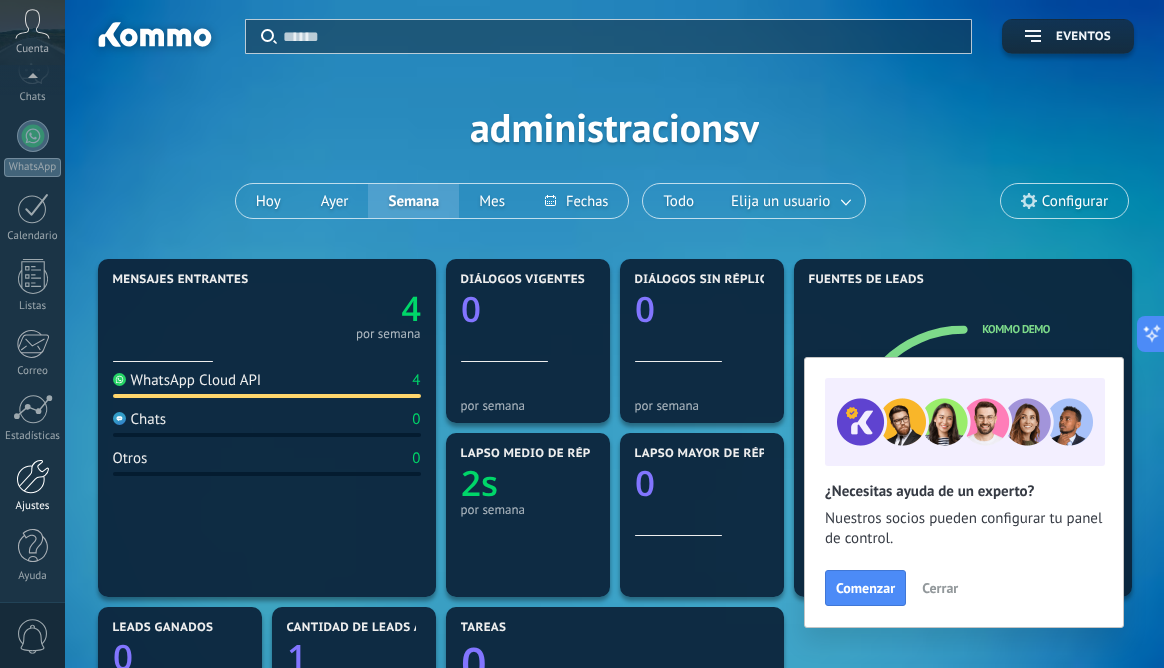 click at bounding box center [33, 476] 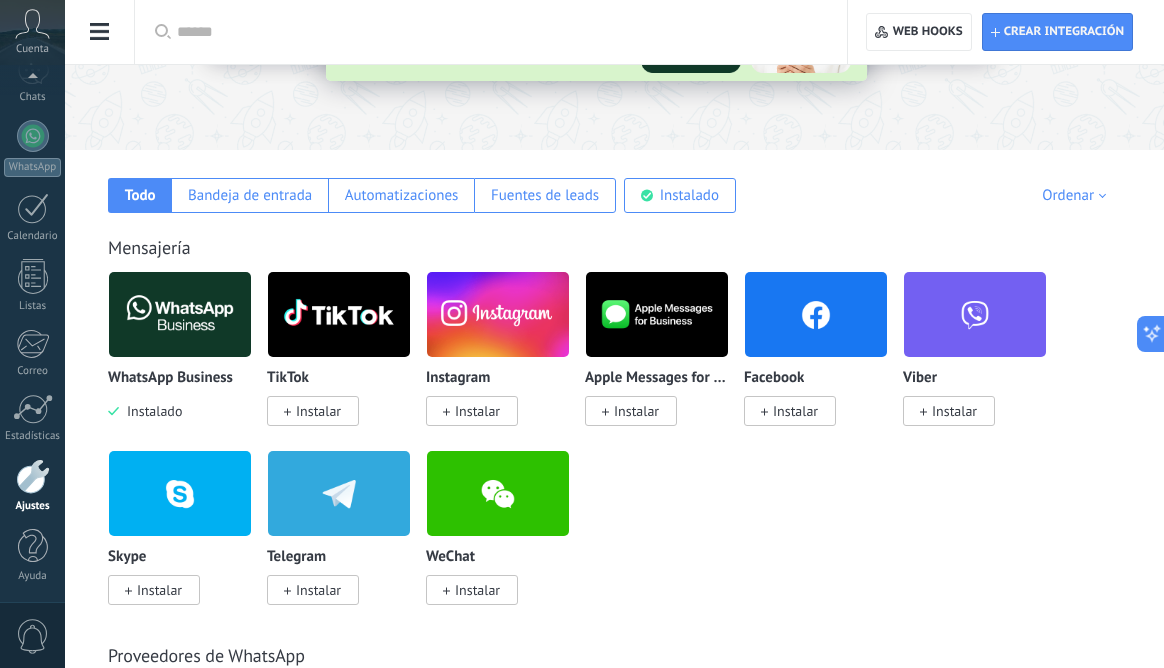 scroll, scrollTop: 248, scrollLeft: 0, axis: vertical 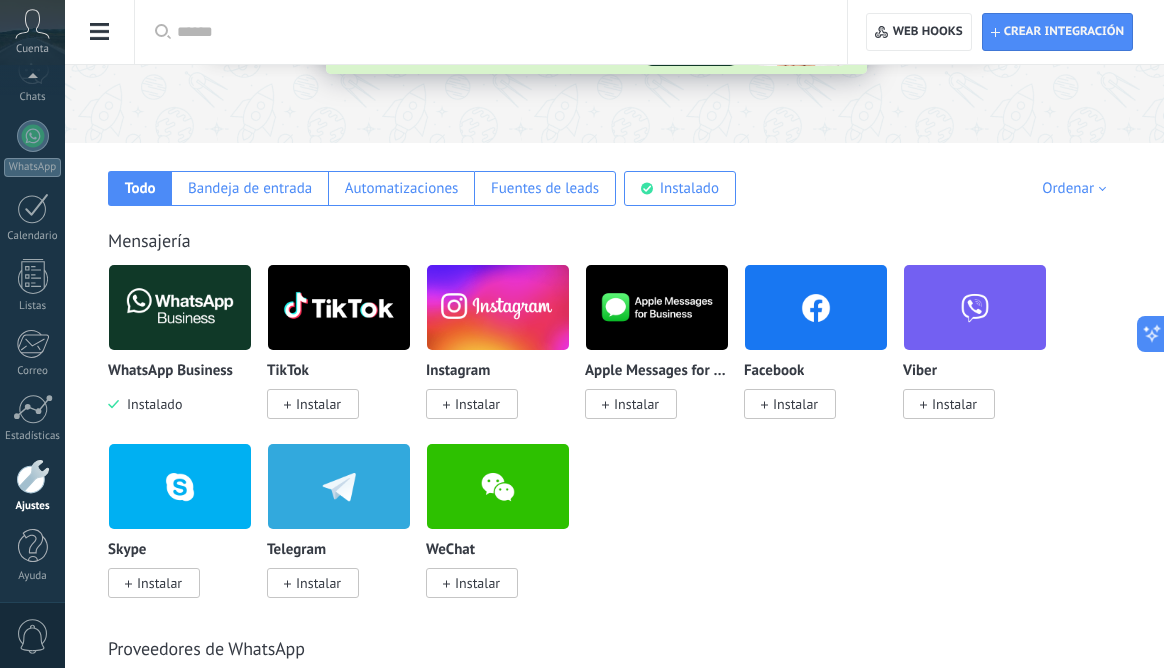 click at bounding box center (180, 307) 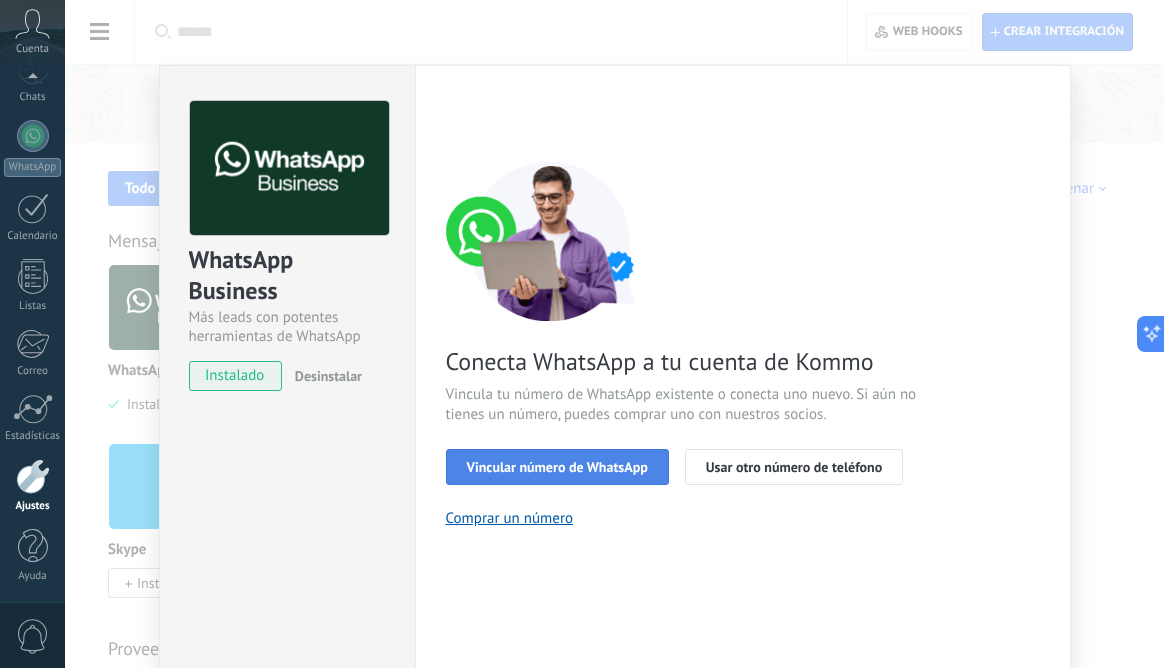 click on "Vincular número de WhatsApp" at bounding box center (557, 467) 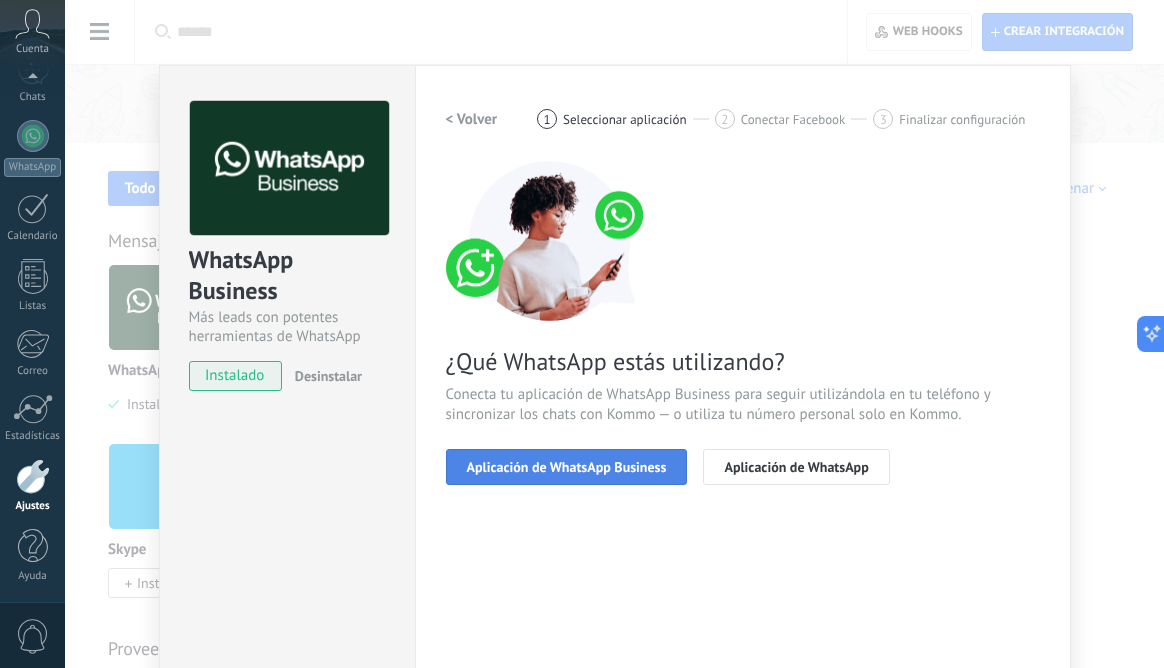 click on "Aplicación de WhatsApp Business" at bounding box center (567, 467) 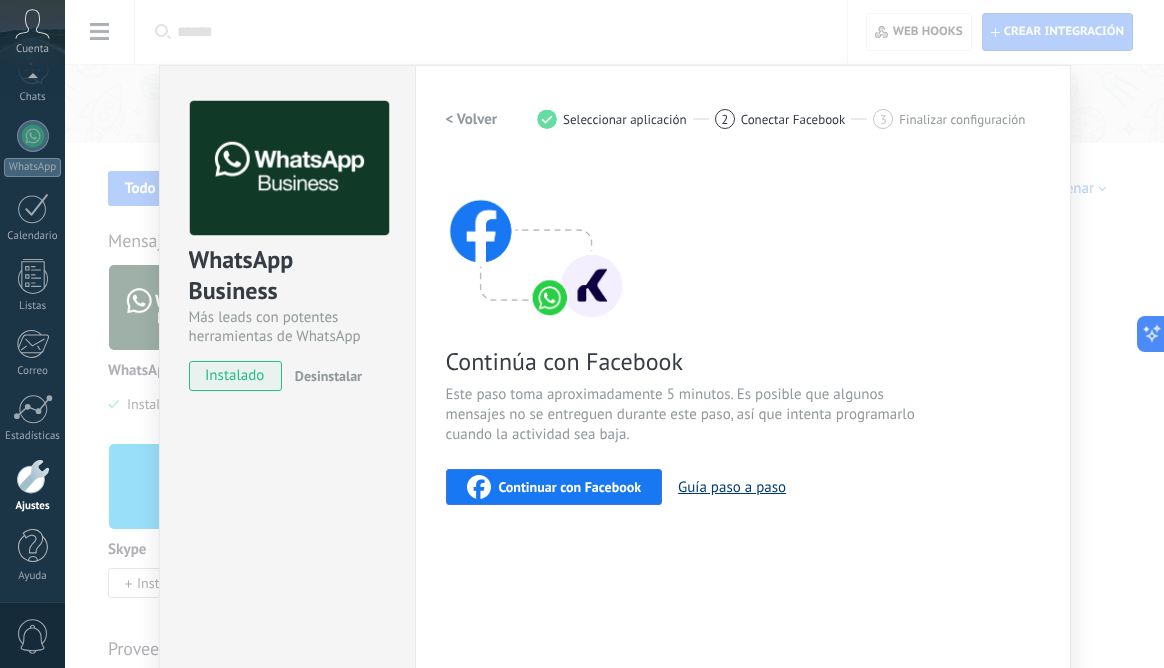 click on "Guía paso a paso" at bounding box center (732, 487) 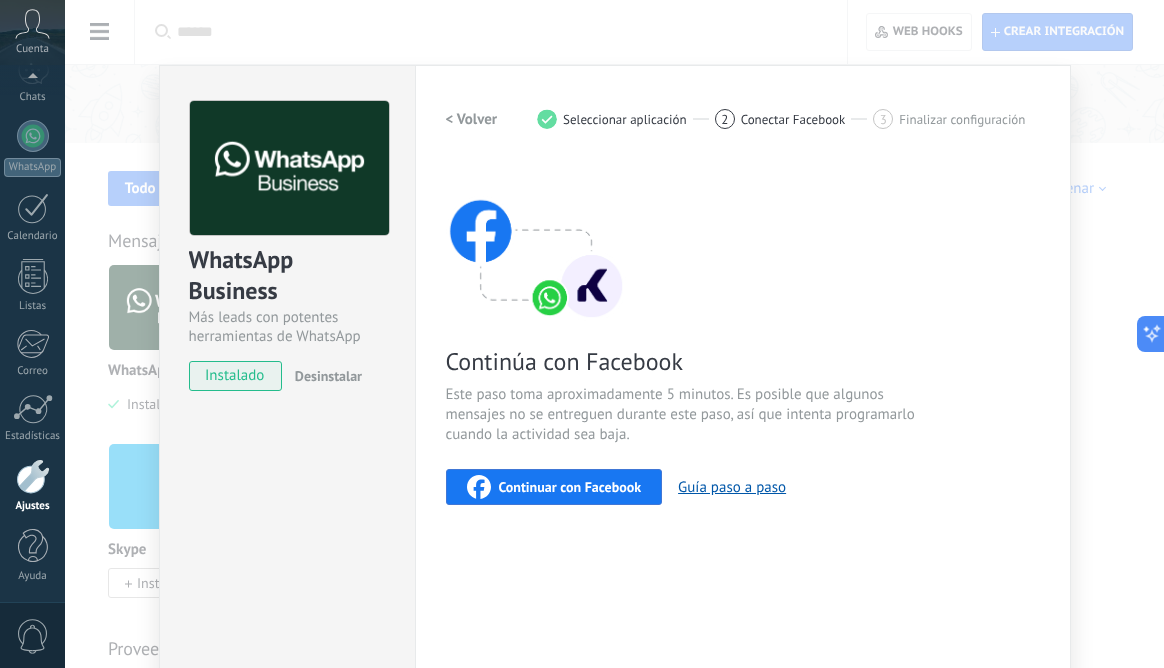 click on "Continuar con Facebook" at bounding box center (570, 487) 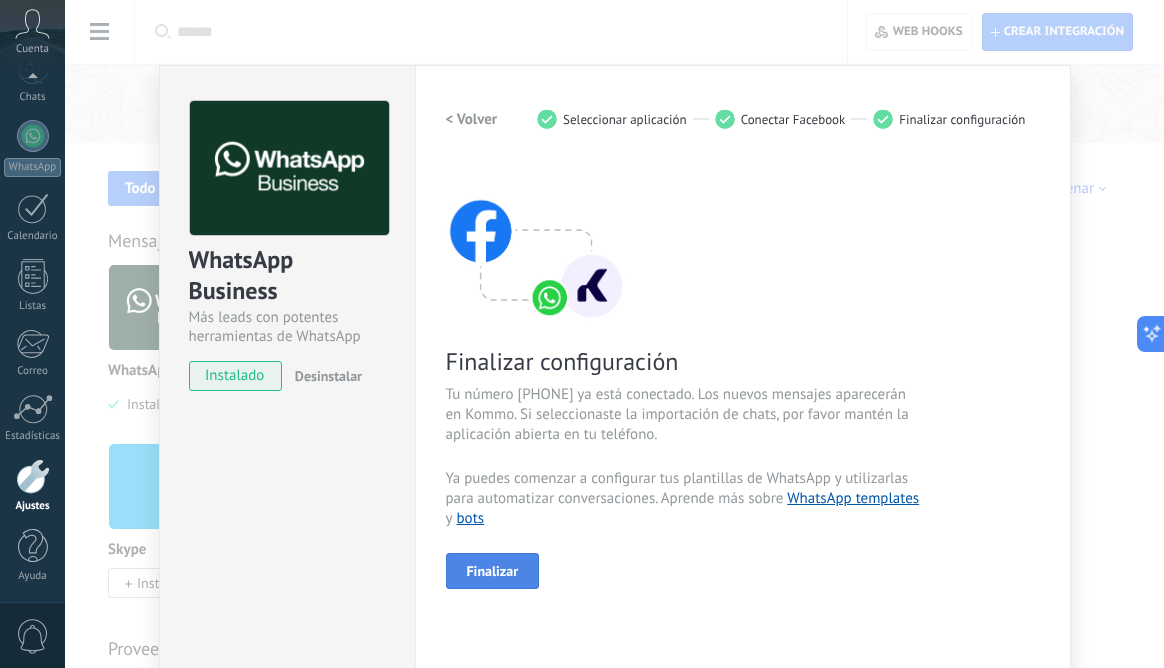 click on "Finalizar" at bounding box center (493, 571) 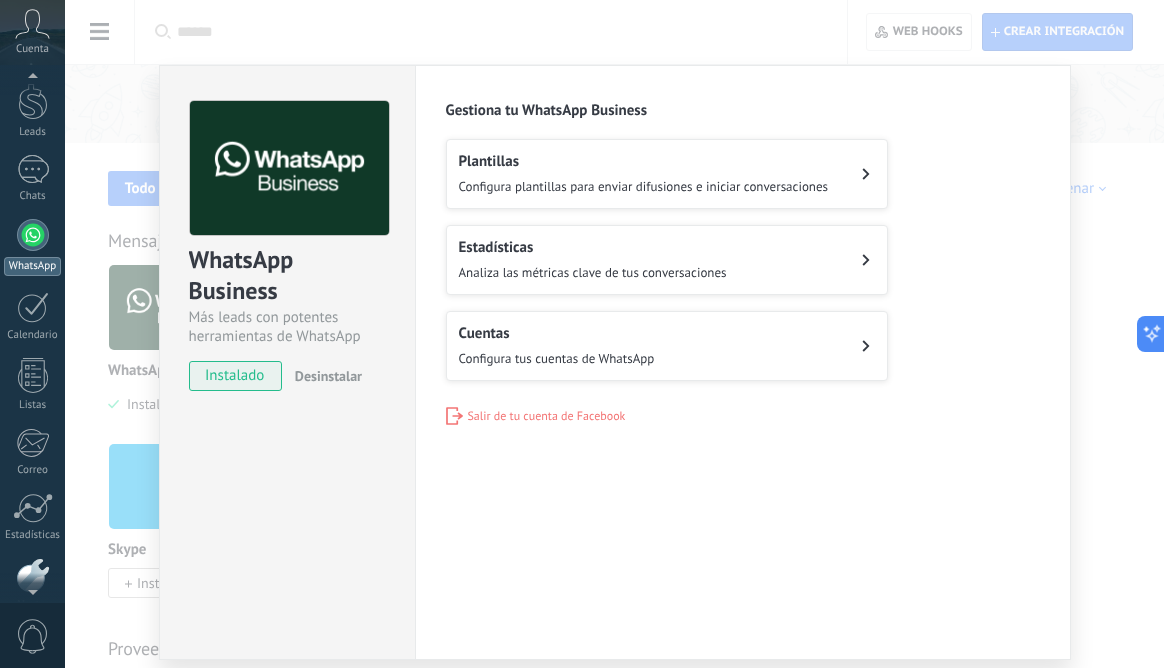 scroll, scrollTop: 0, scrollLeft: 0, axis: both 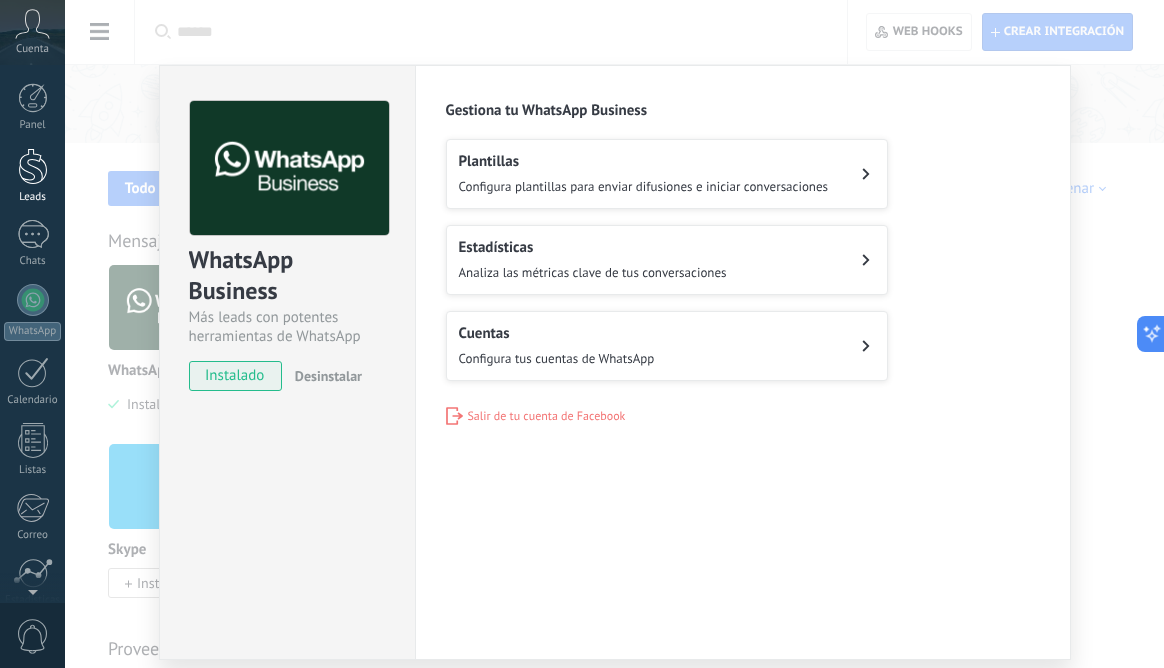 click at bounding box center (33, 166) 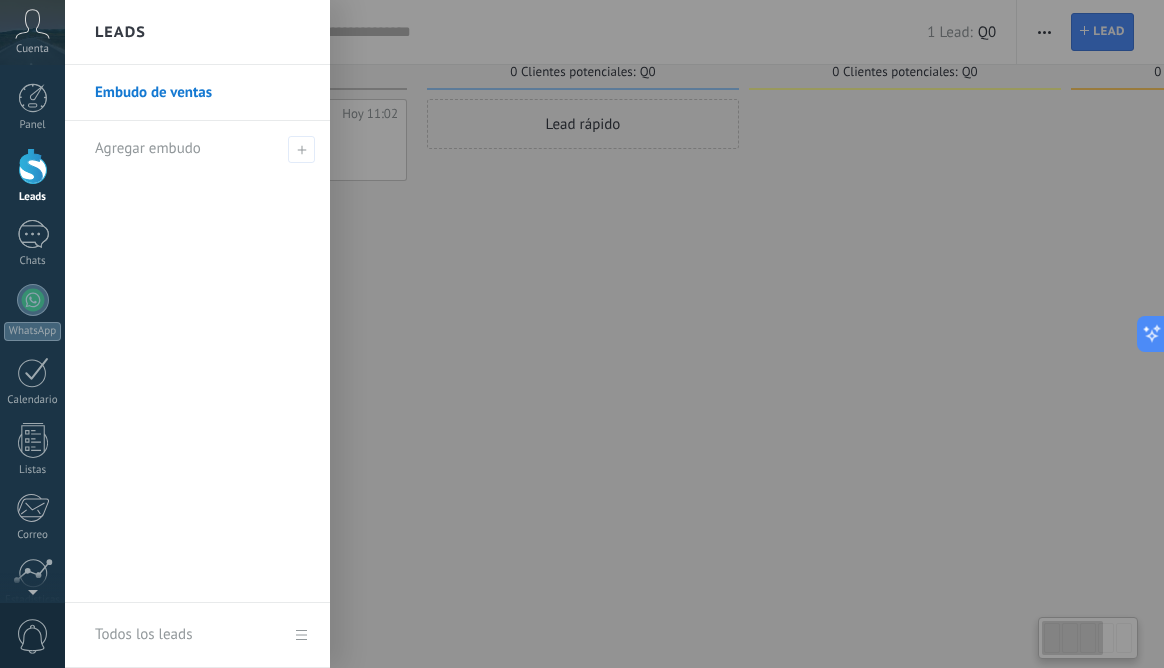 scroll, scrollTop: 0, scrollLeft: 0, axis: both 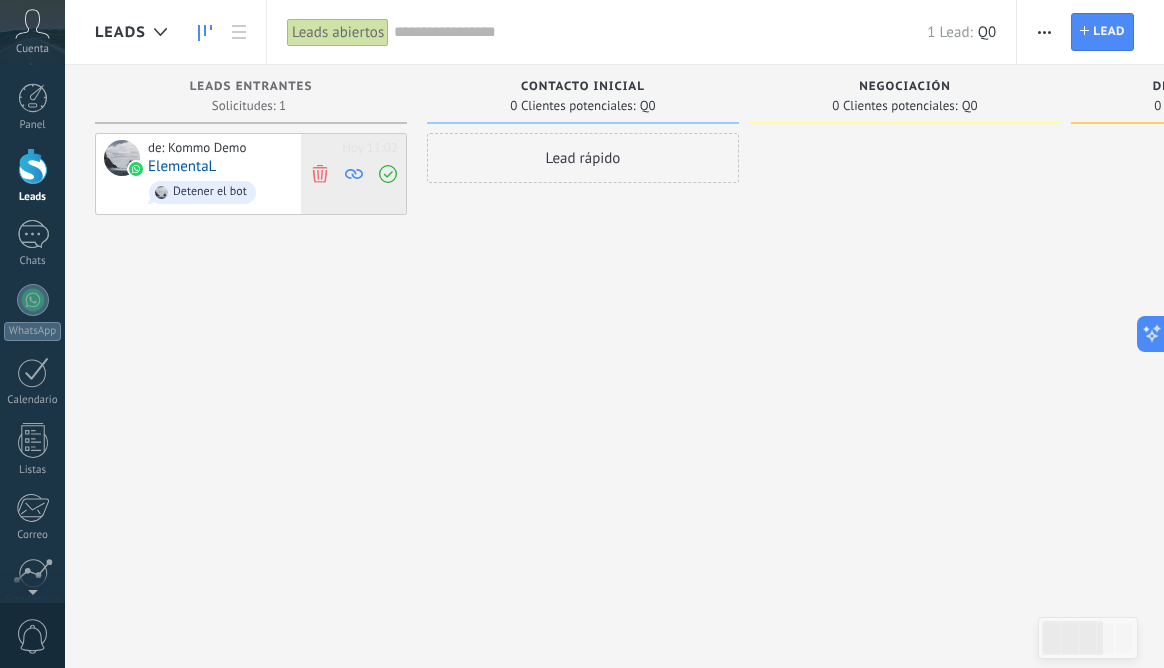 click 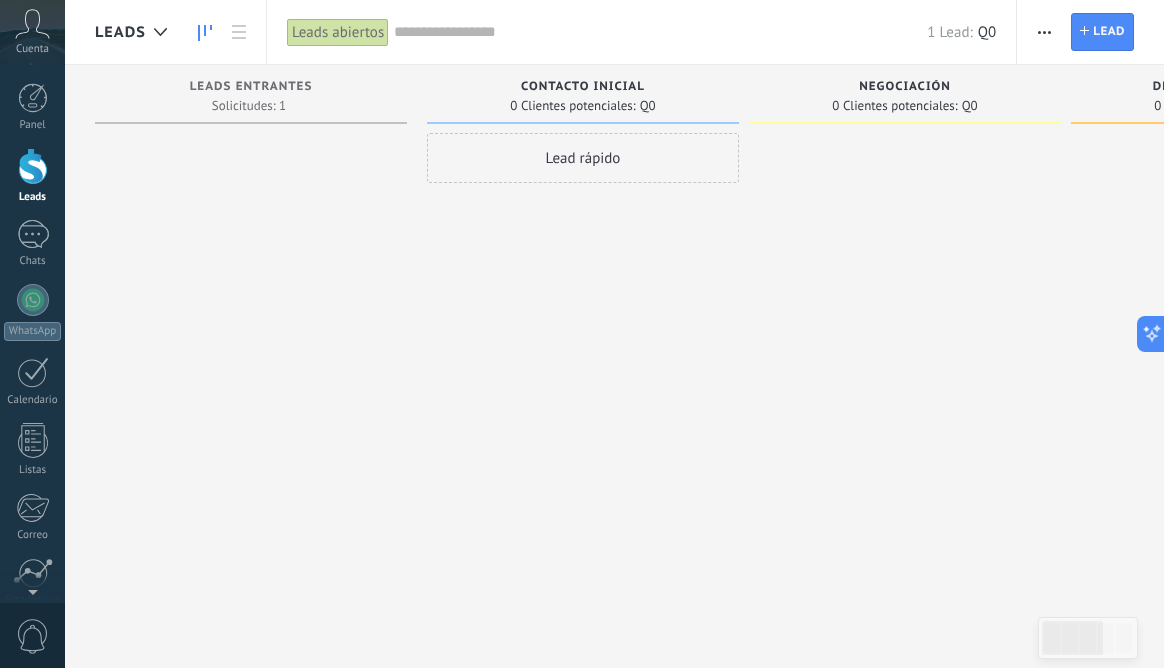 click at bounding box center (33, 166) 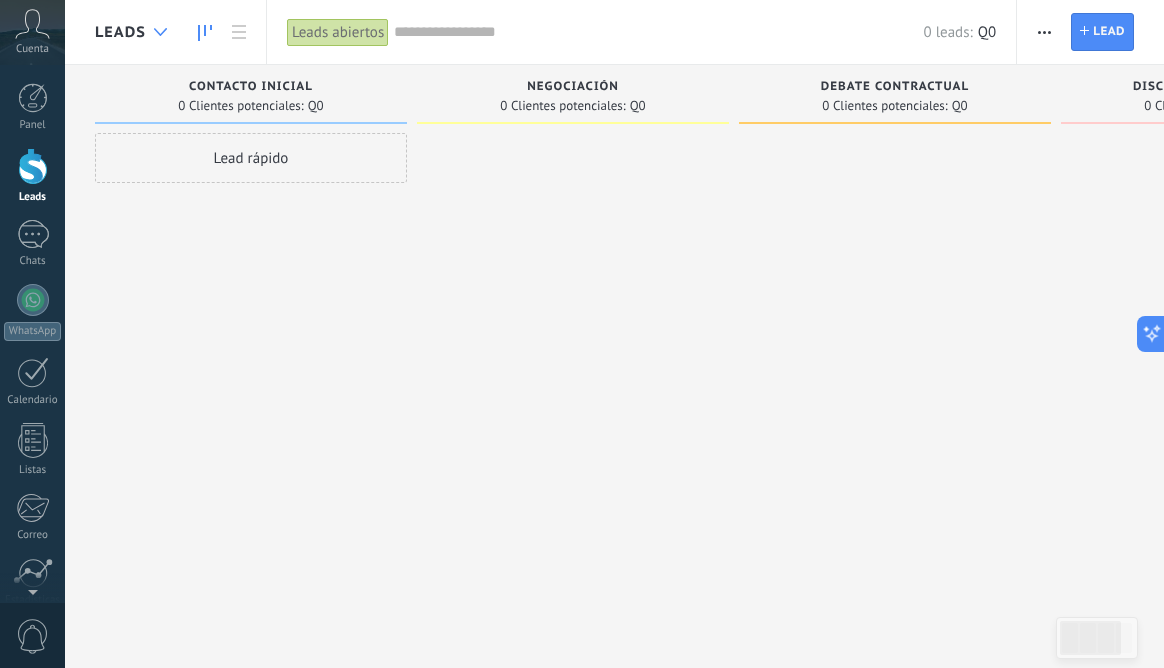 click at bounding box center (160, 32) 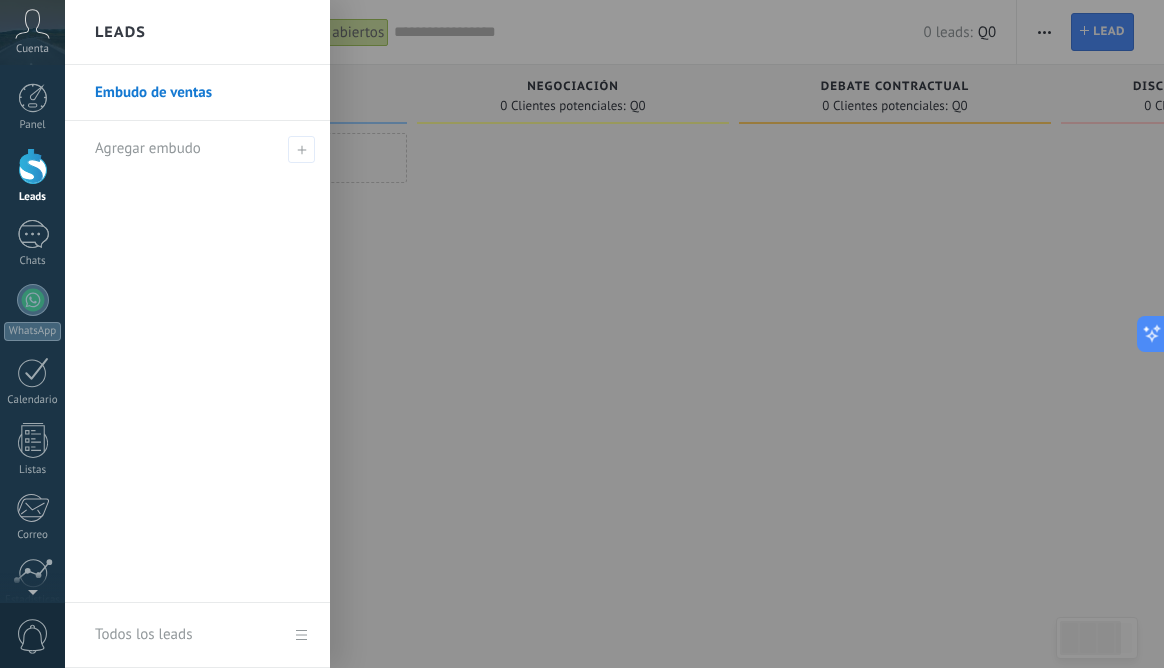 click on "Embudo de ventas" at bounding box center [202, 93] 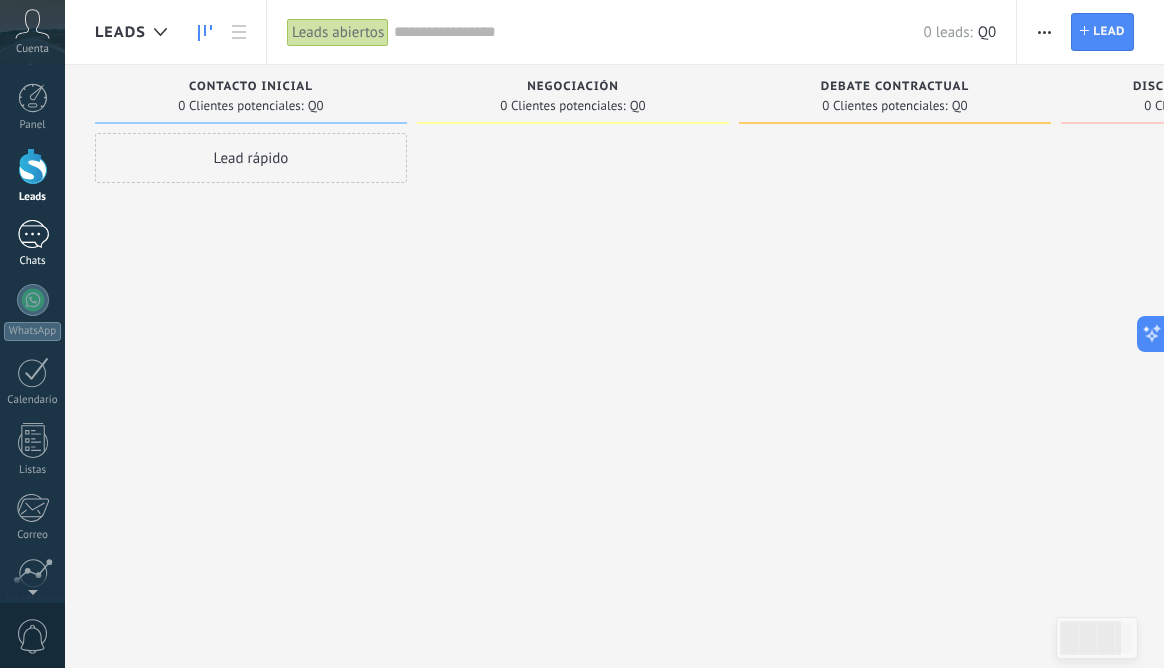 click at bounding box center [33, 234] 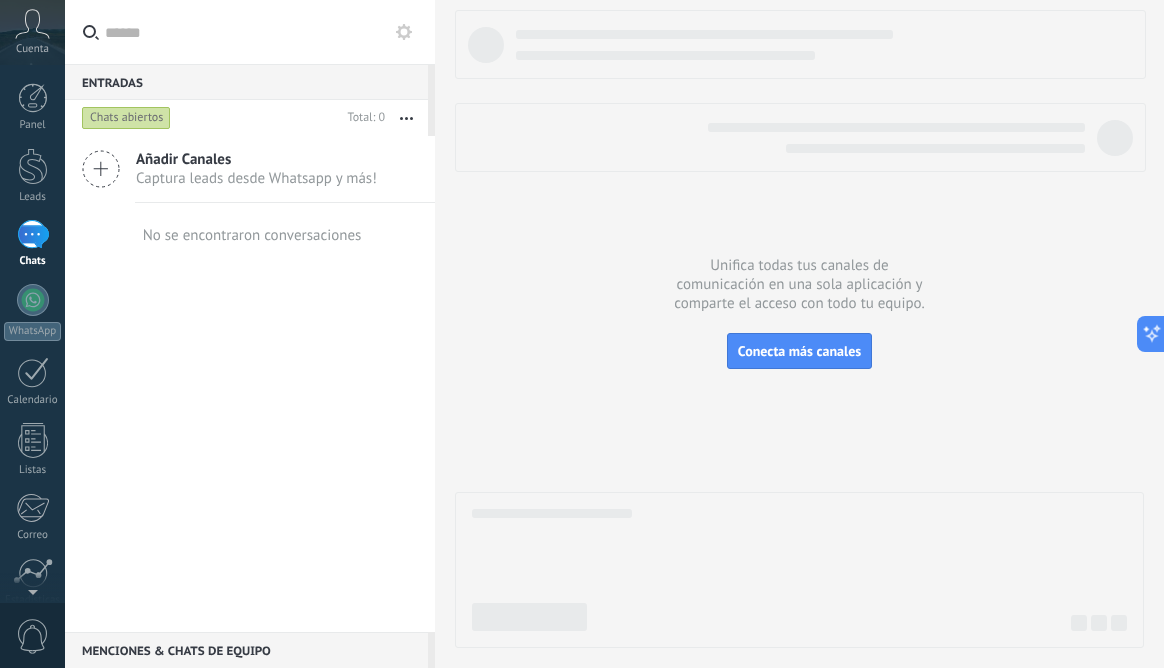 click 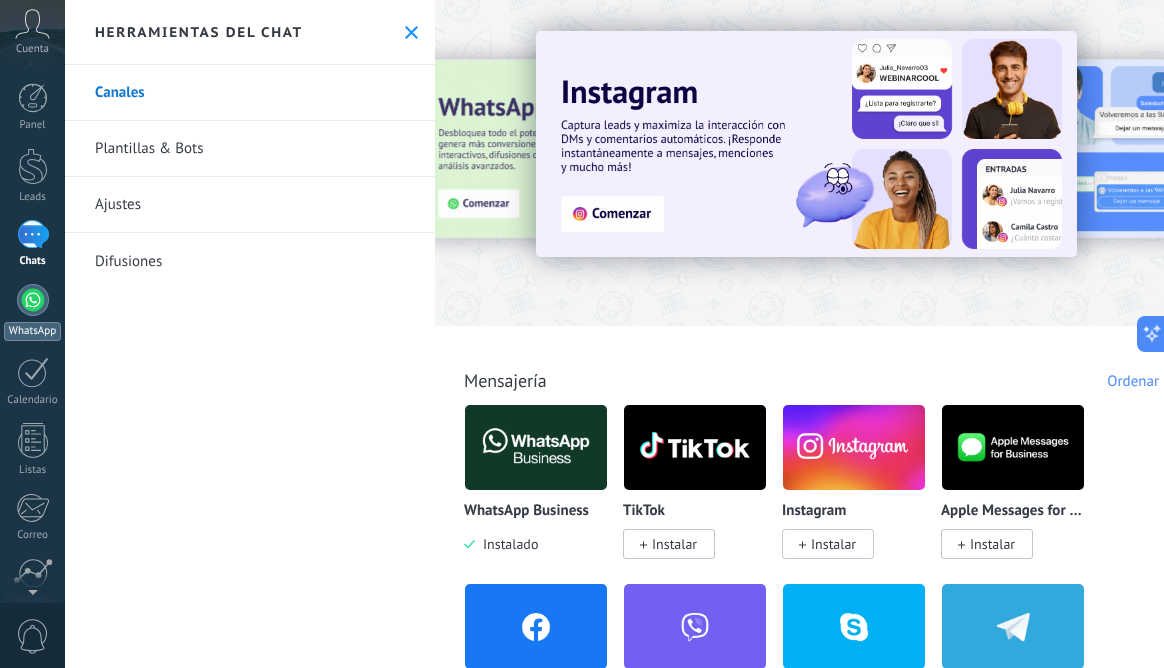 click at bounding box center (33, 300) 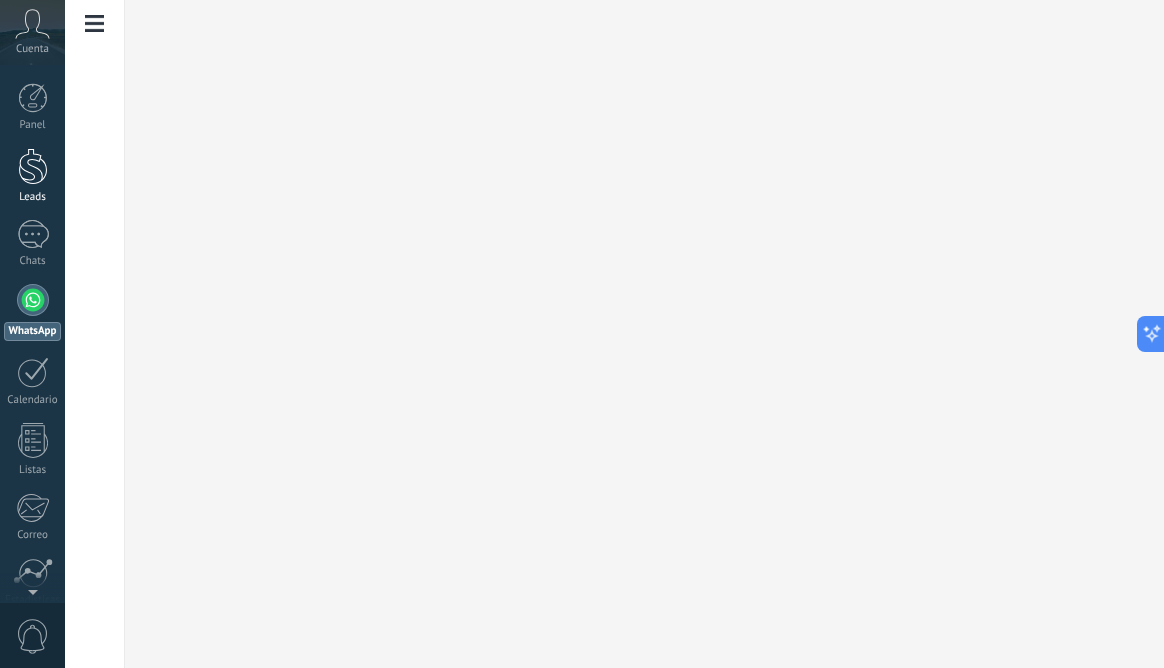 click at bounding box center (33, 166) 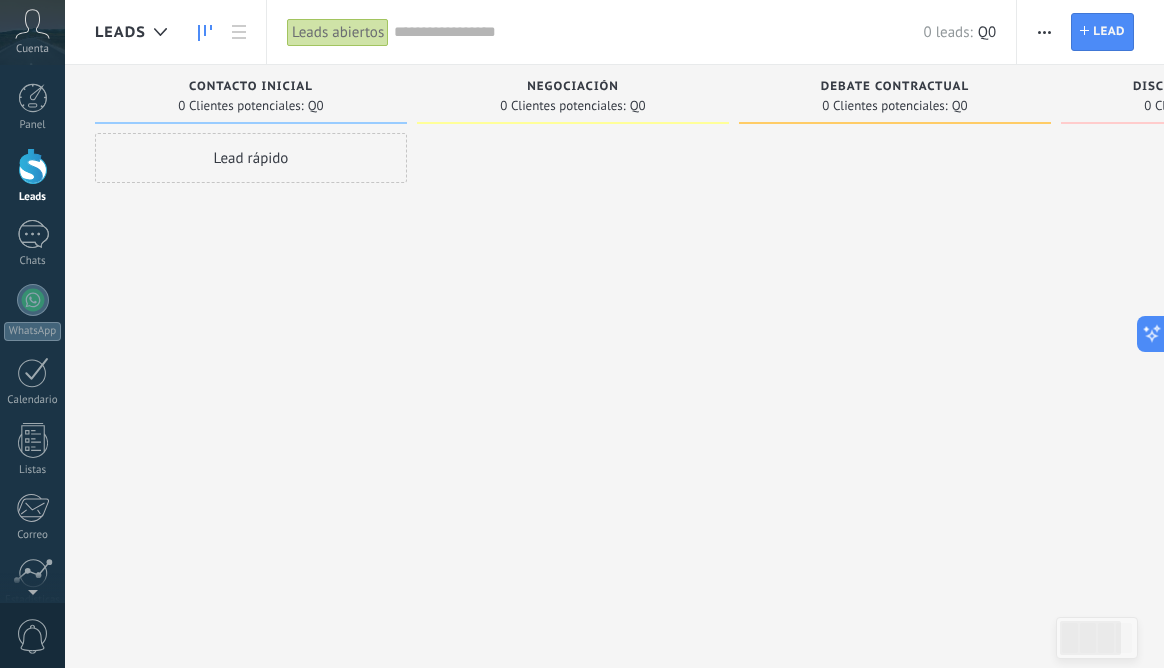click at bounding box center [1044, 32] 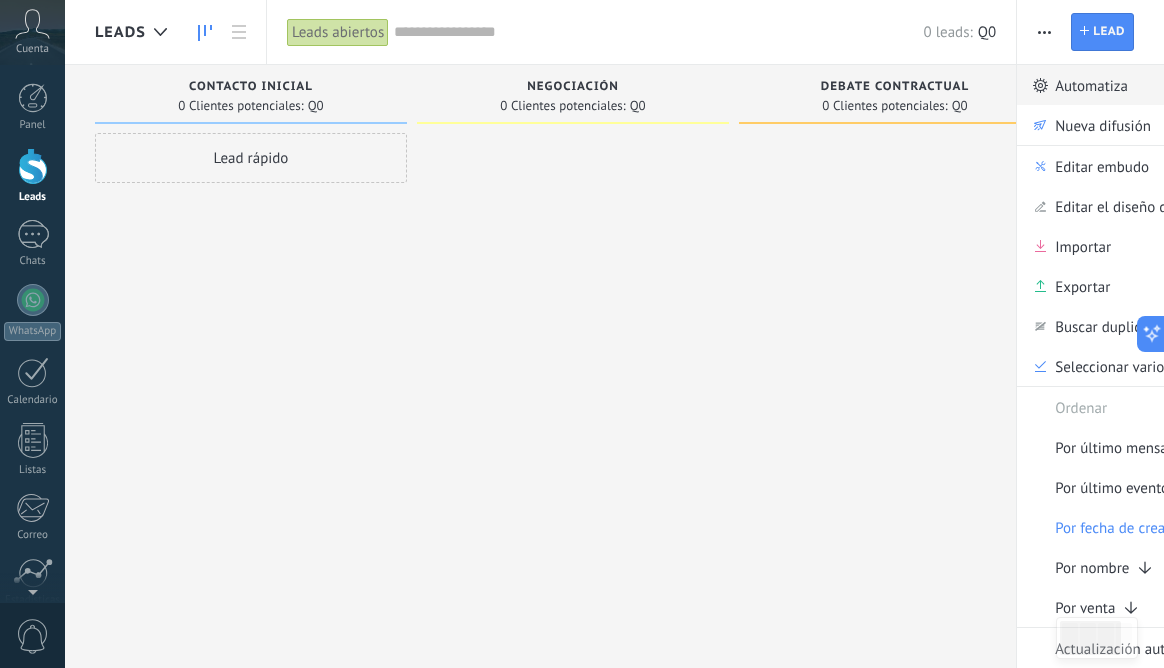 click 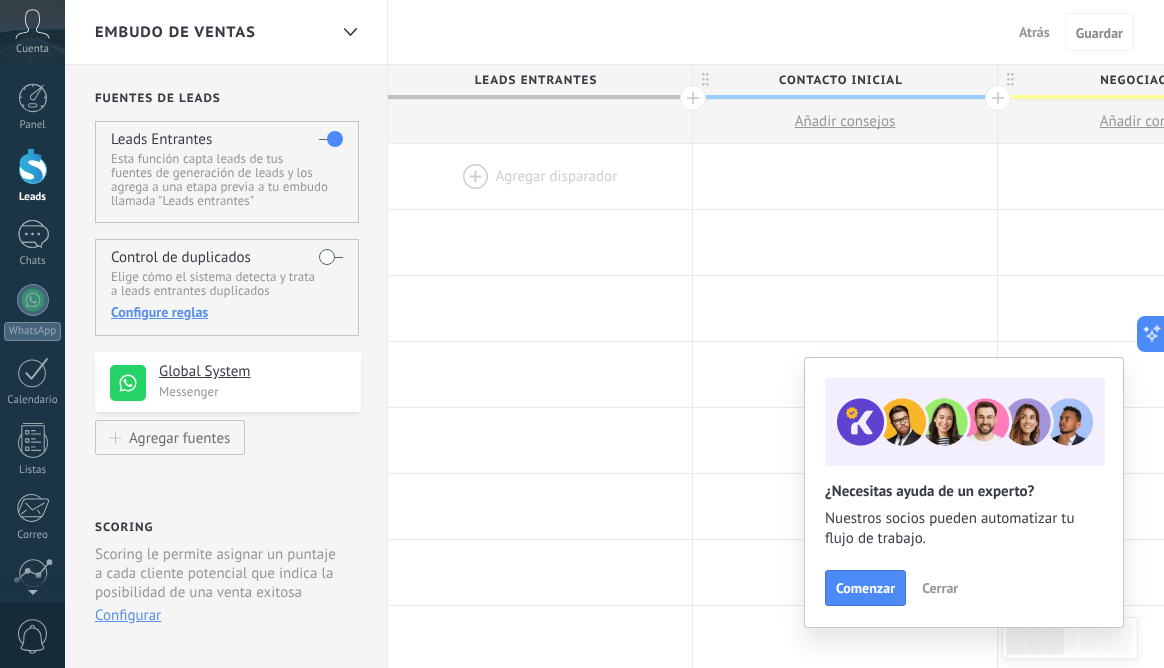click on "Cerrar" at bounding box center (940, 588) 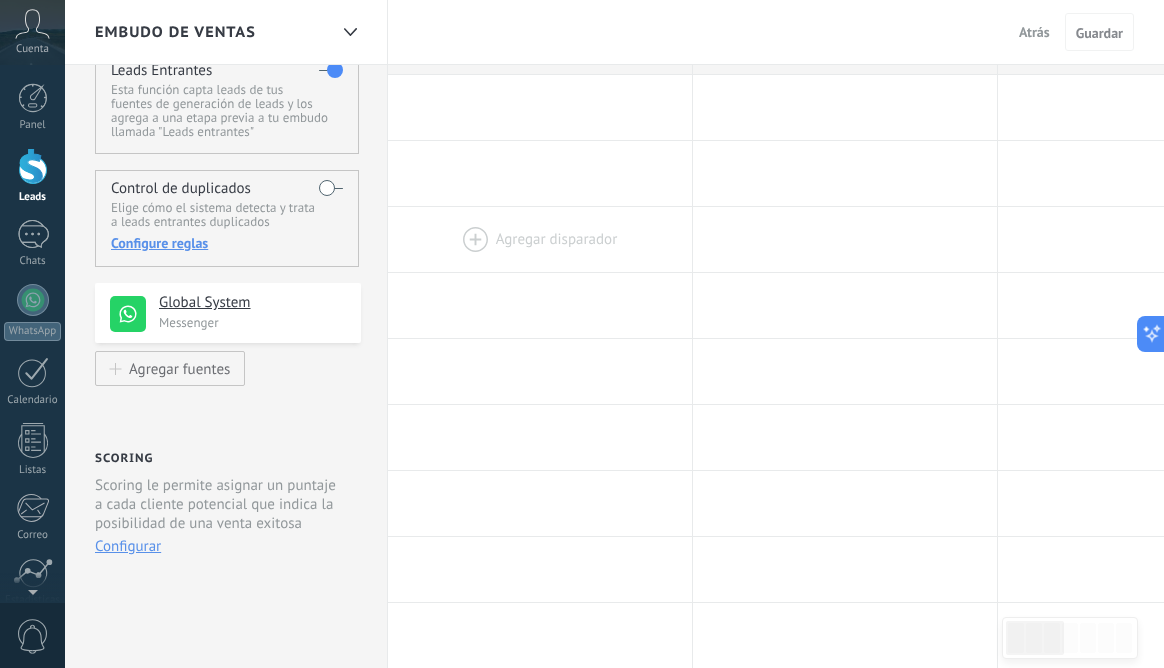 scroll, scrollTop: 0, scrollLeft: 0, axis: both 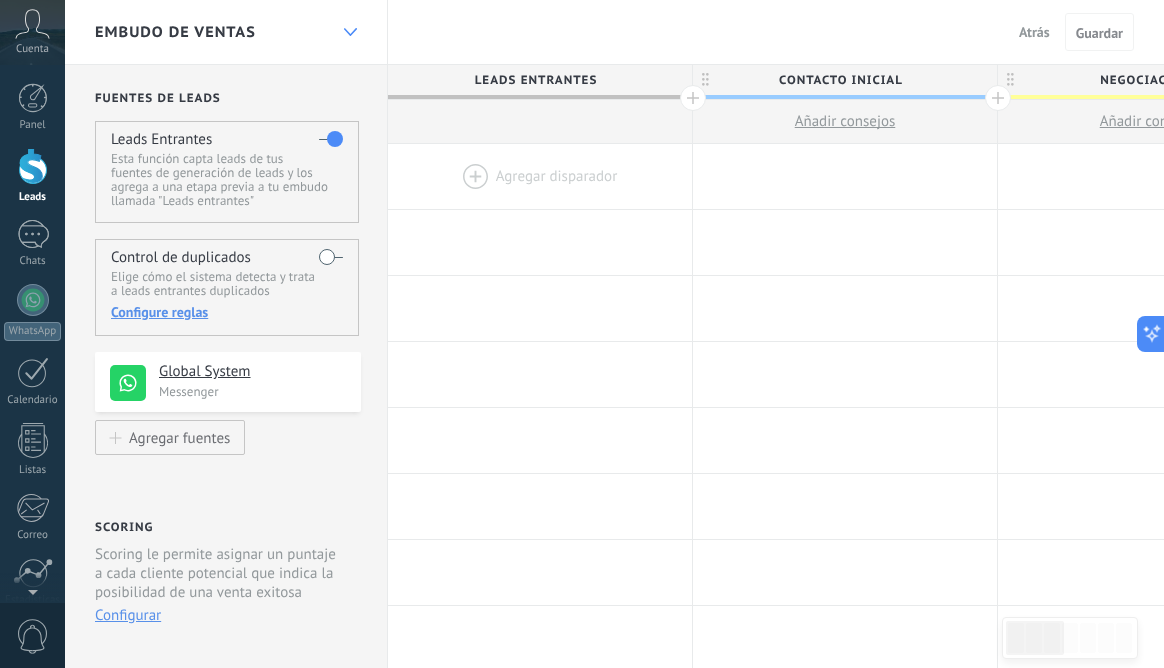 click 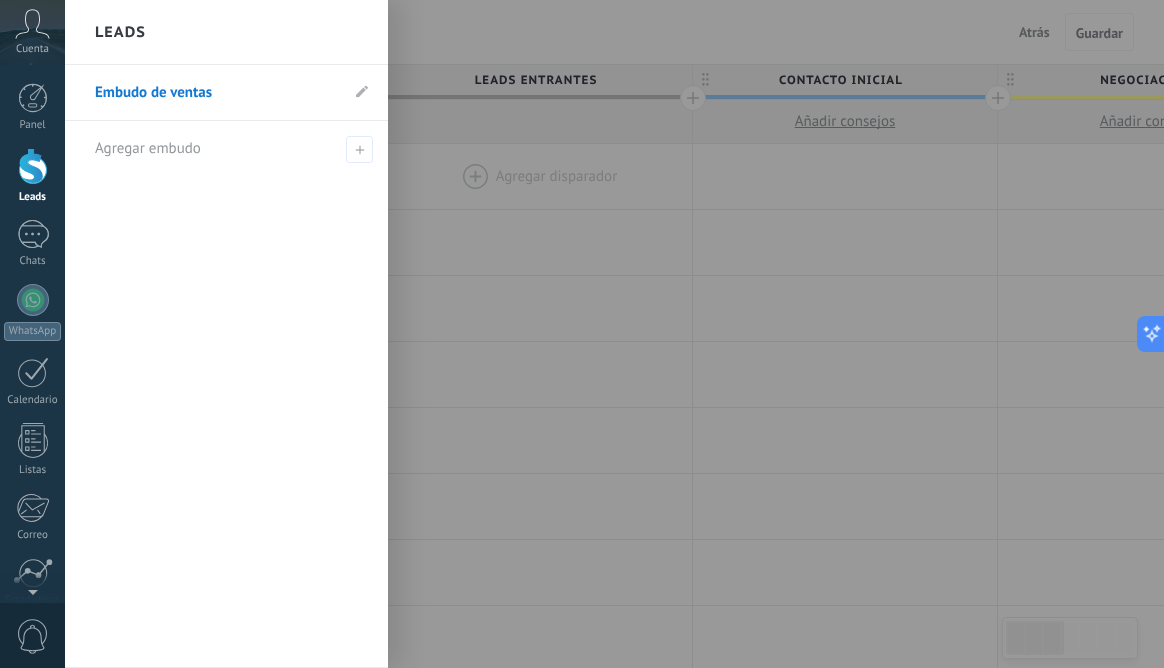 click on "Leads" at bounding box center [226, 32] 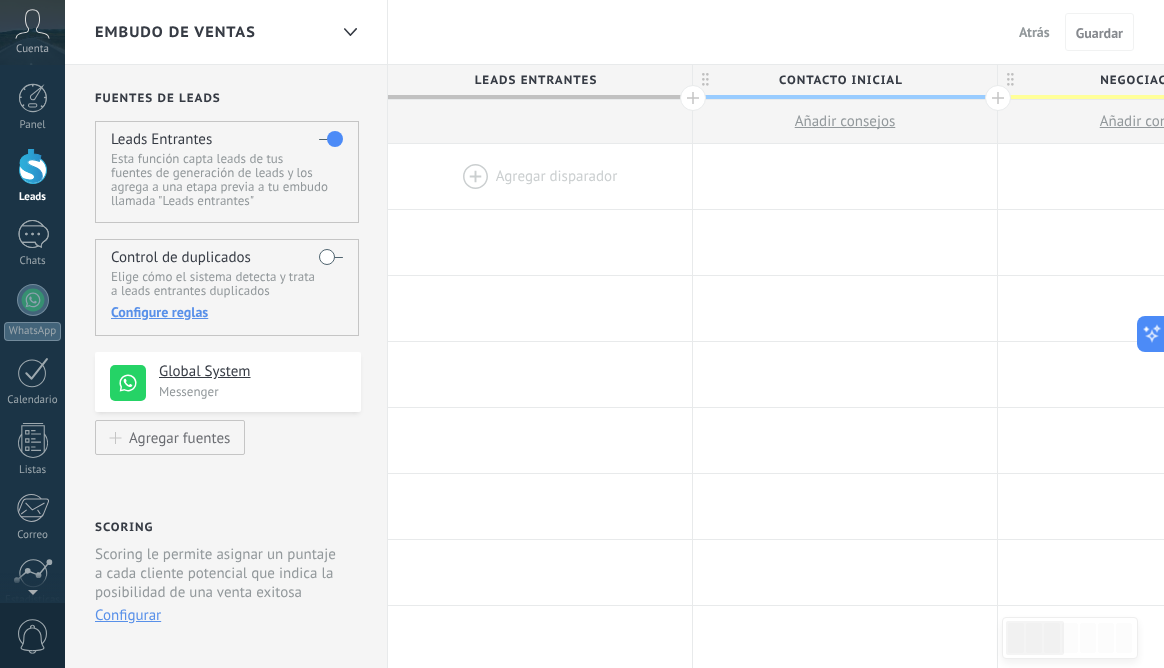 click on "Atrás" at bounding box center [1034, 32] 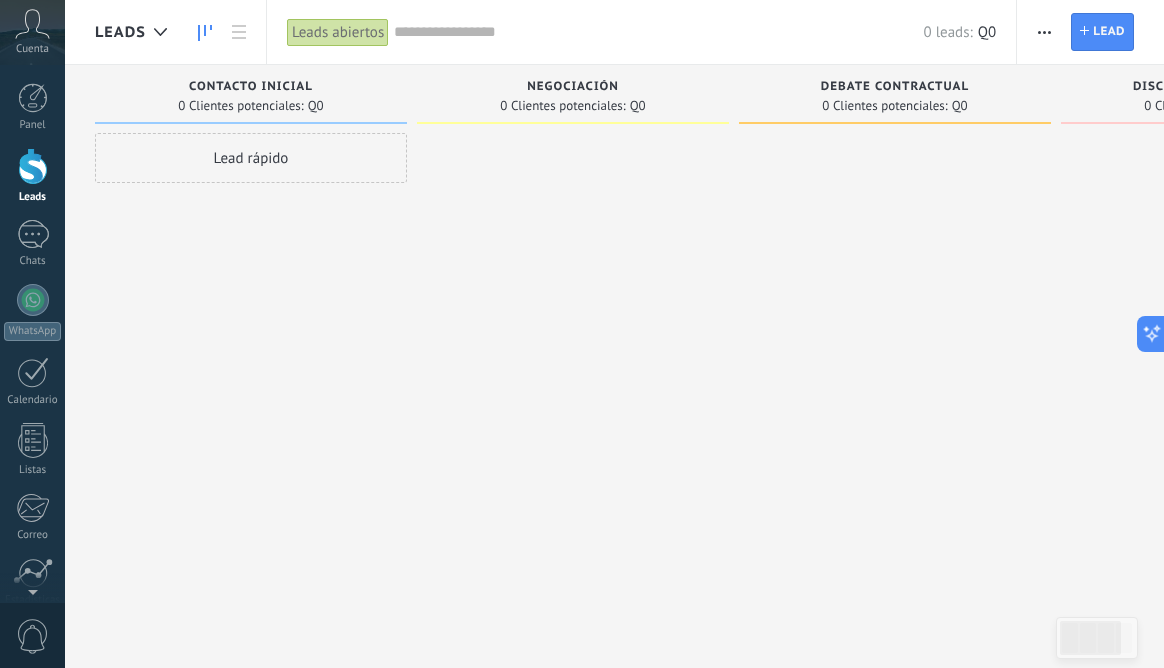 click 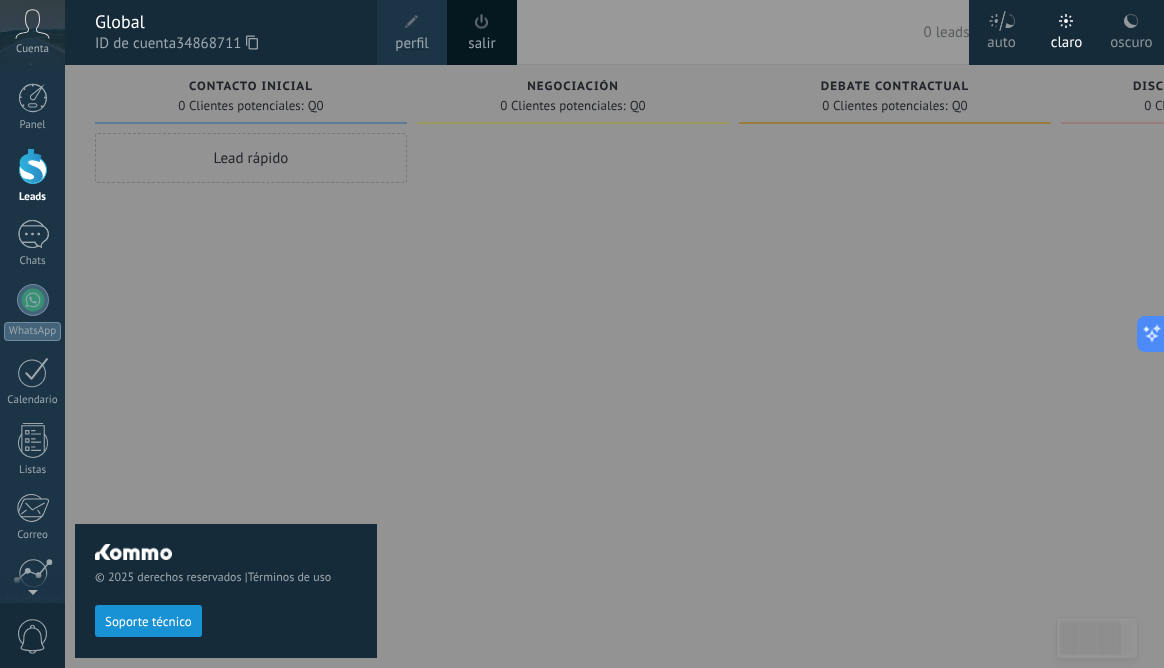 click 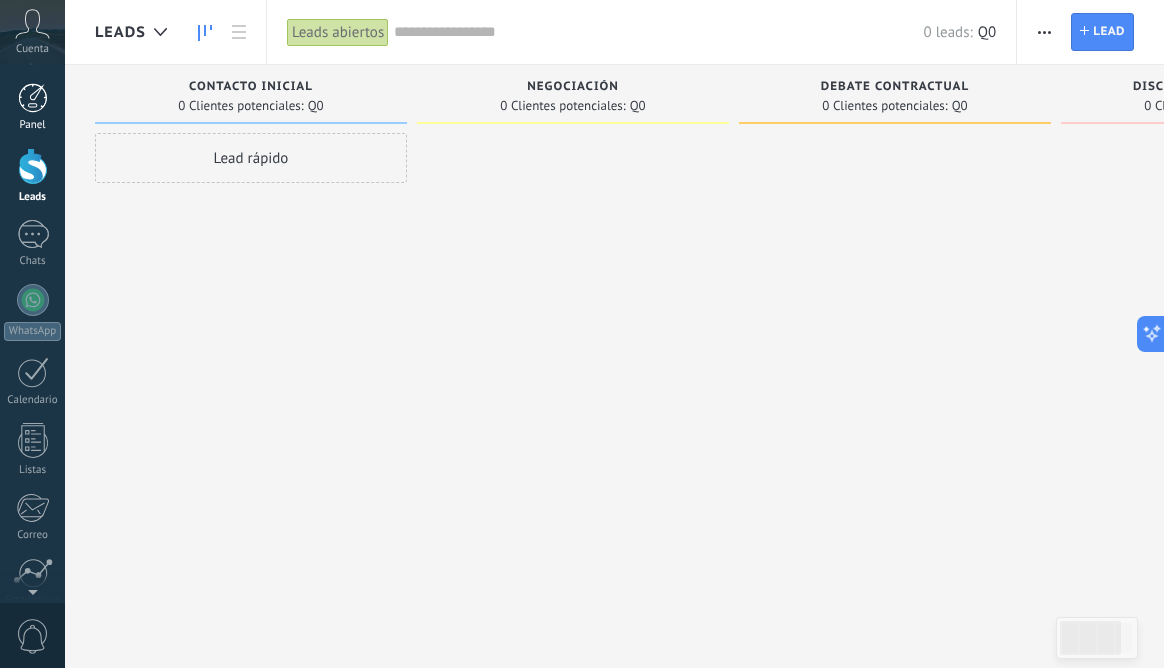 click at bounding box center (33, 98) 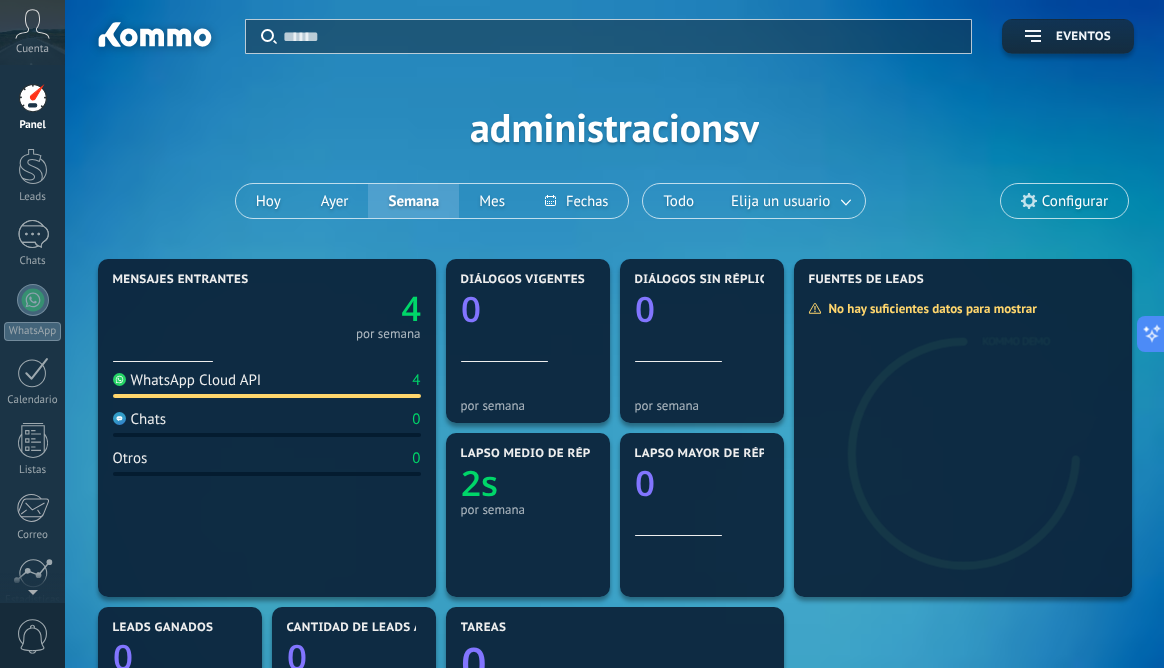 click on "4" 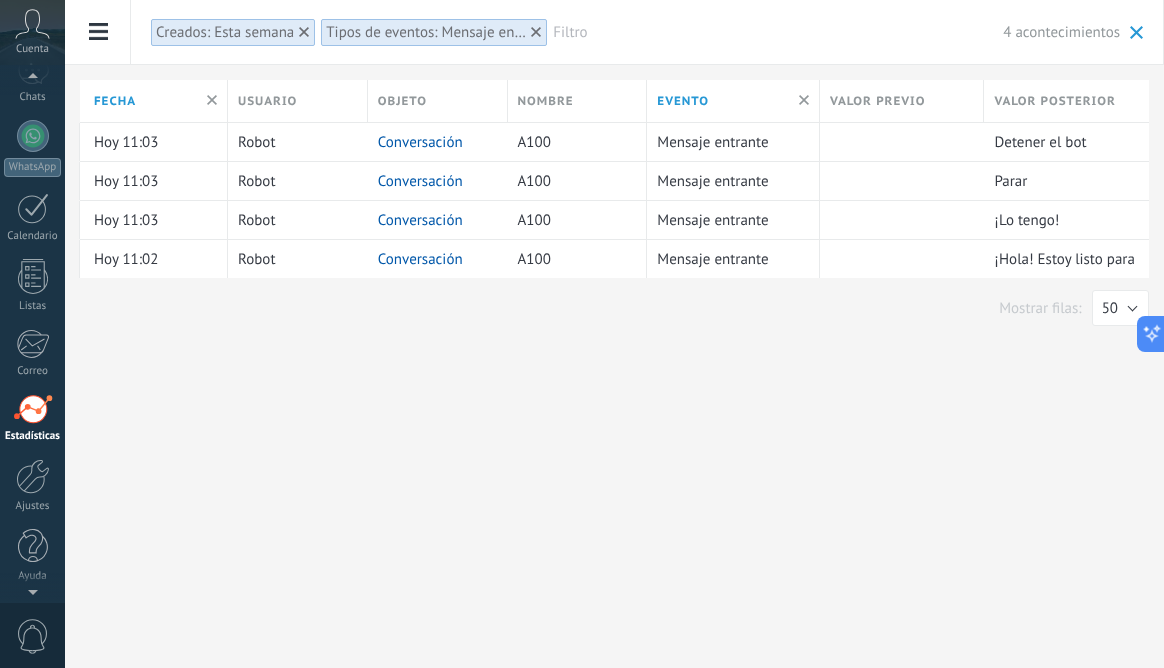 scroll, scrollTop: 149, scrollLeft: 0, axis: vertical 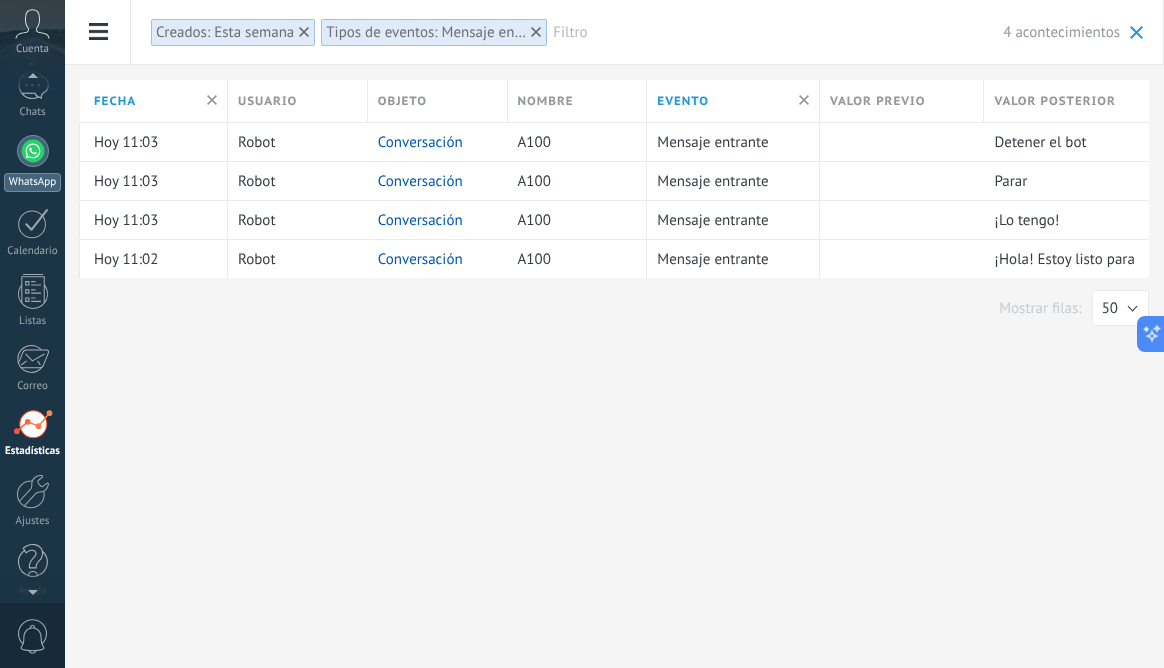click at bounding box center [33, 151] 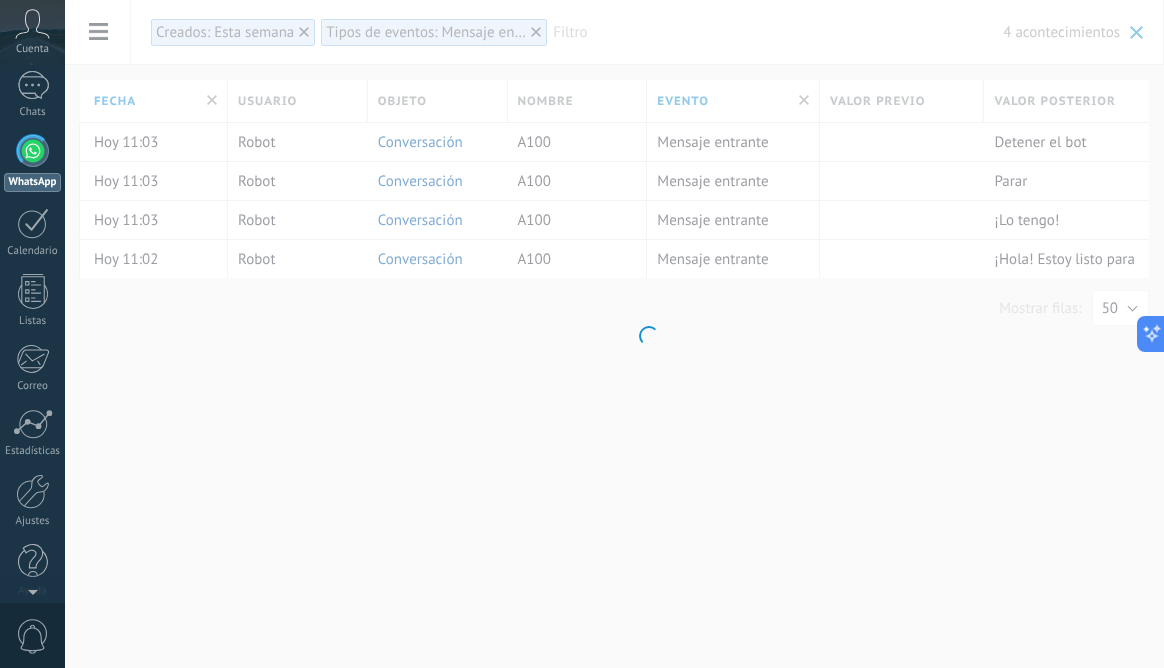 scroll, scrollTop: 0, scrollLeft: 0, axis: both 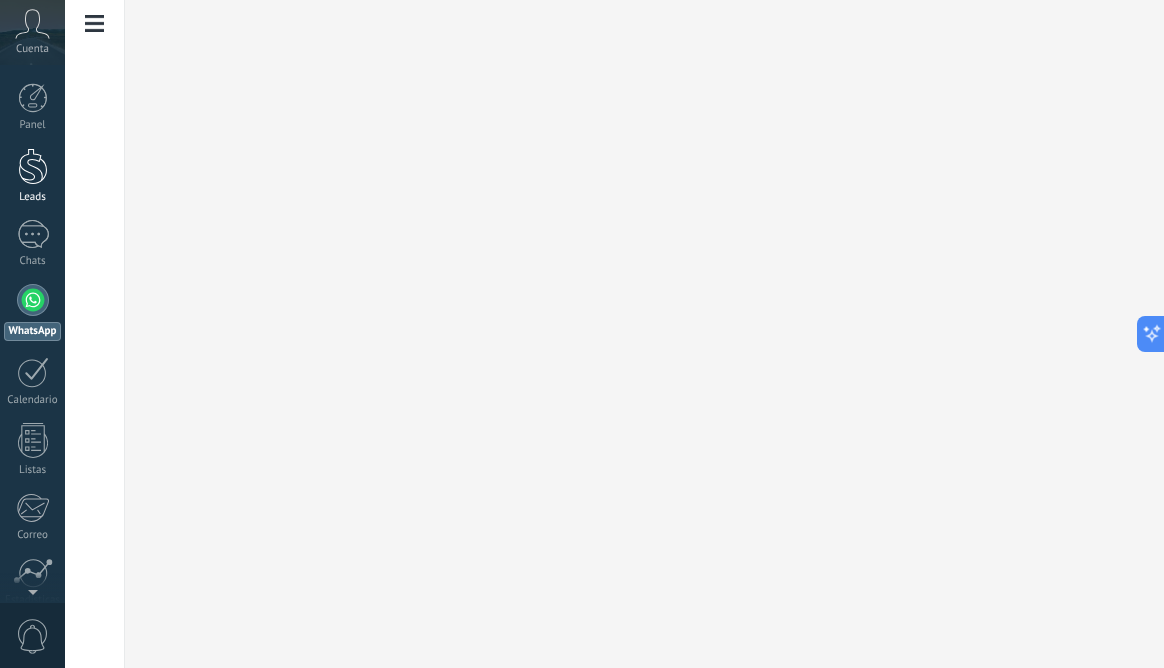 click at bounding box center [33, 166] 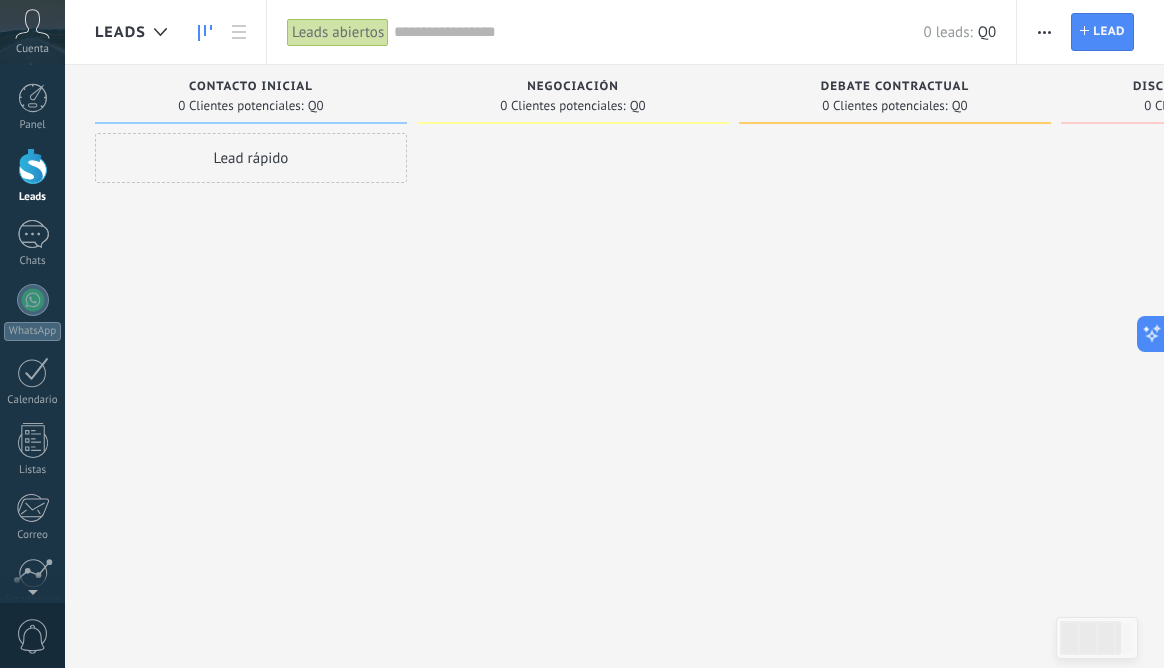 click at bounding box center [1044, 32] 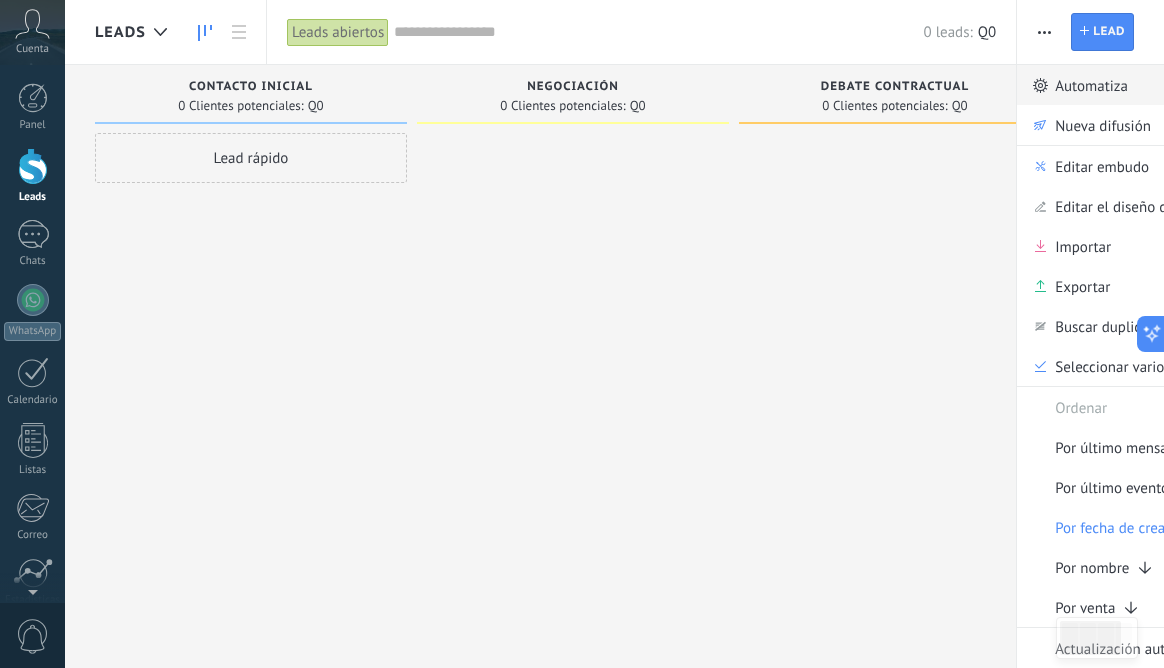click 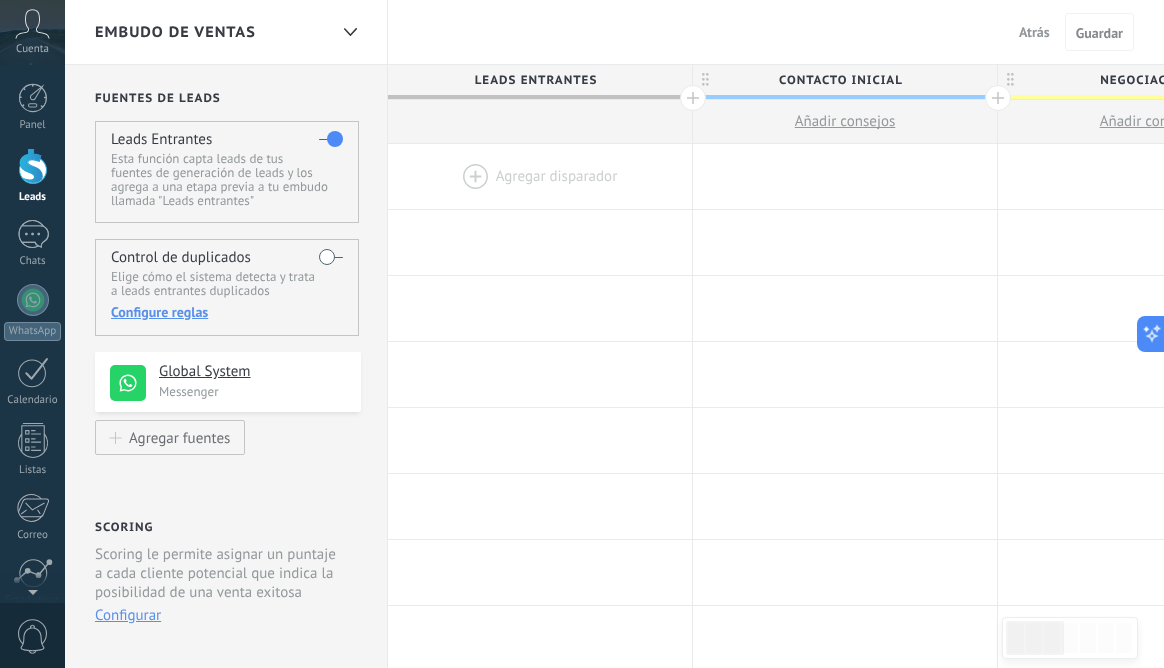 click at bounding box center [540, 176] 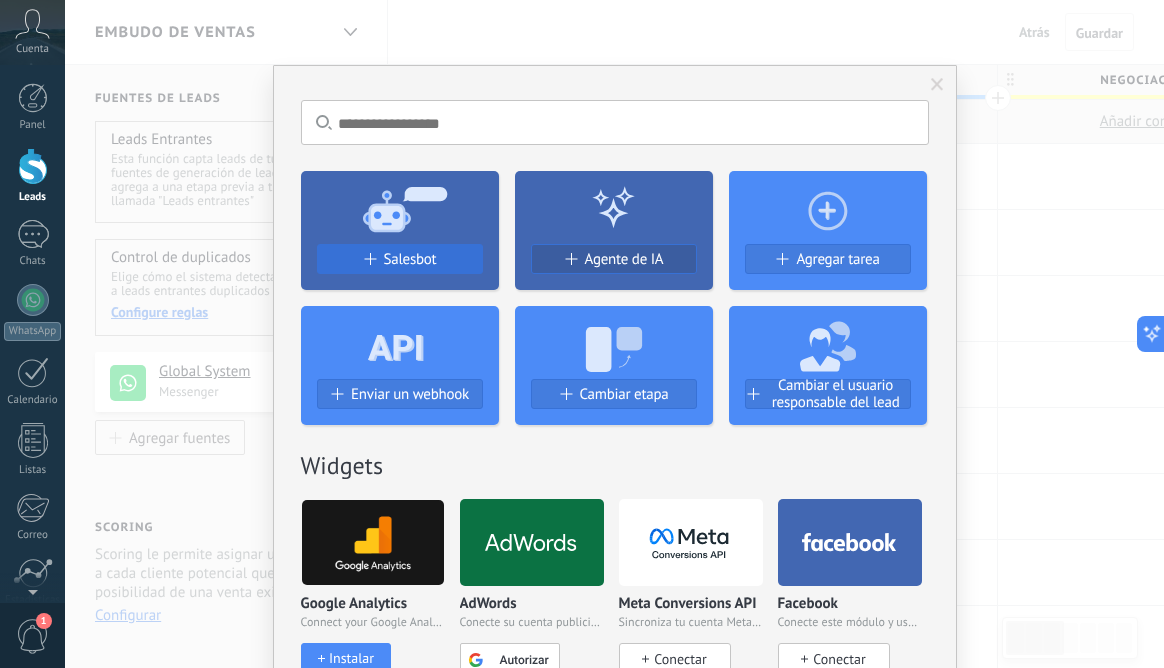 click on "Salesbot" at bounding box center [410, 259] 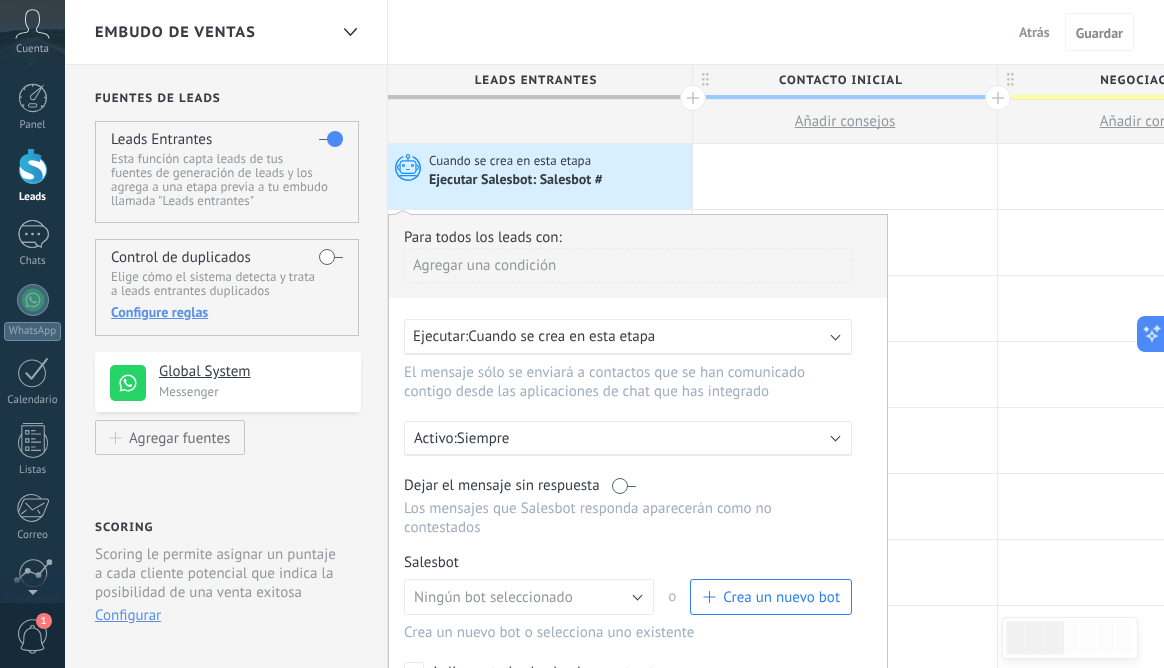 click on "Ejecutar:  Cuando se crea en esta etapa" at bounding box center [628, 337] 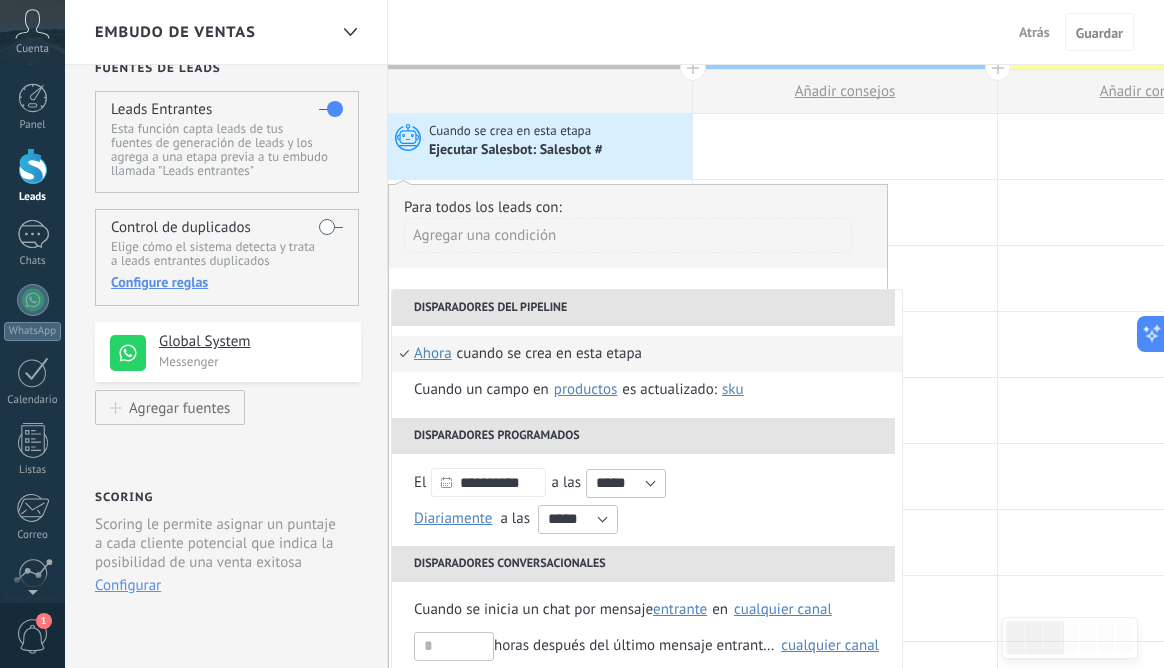 scroll, scrollTop: 0, scrollLeft: 0, axis: both 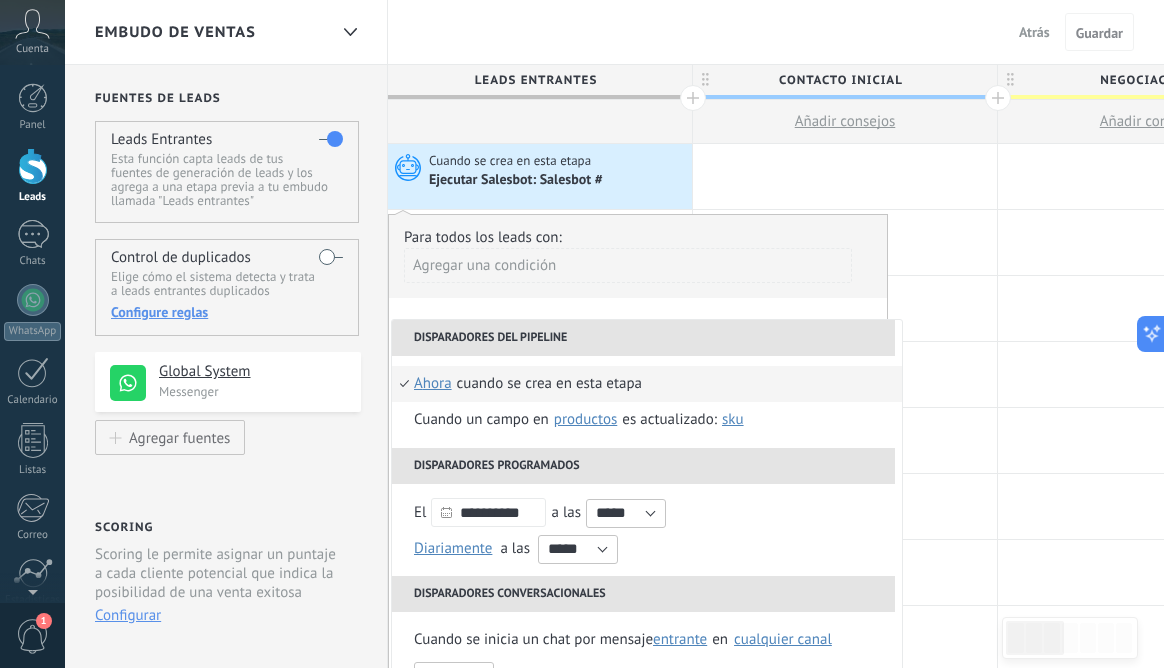 click on "Agregar una condición" at bounding box center (628, 265) 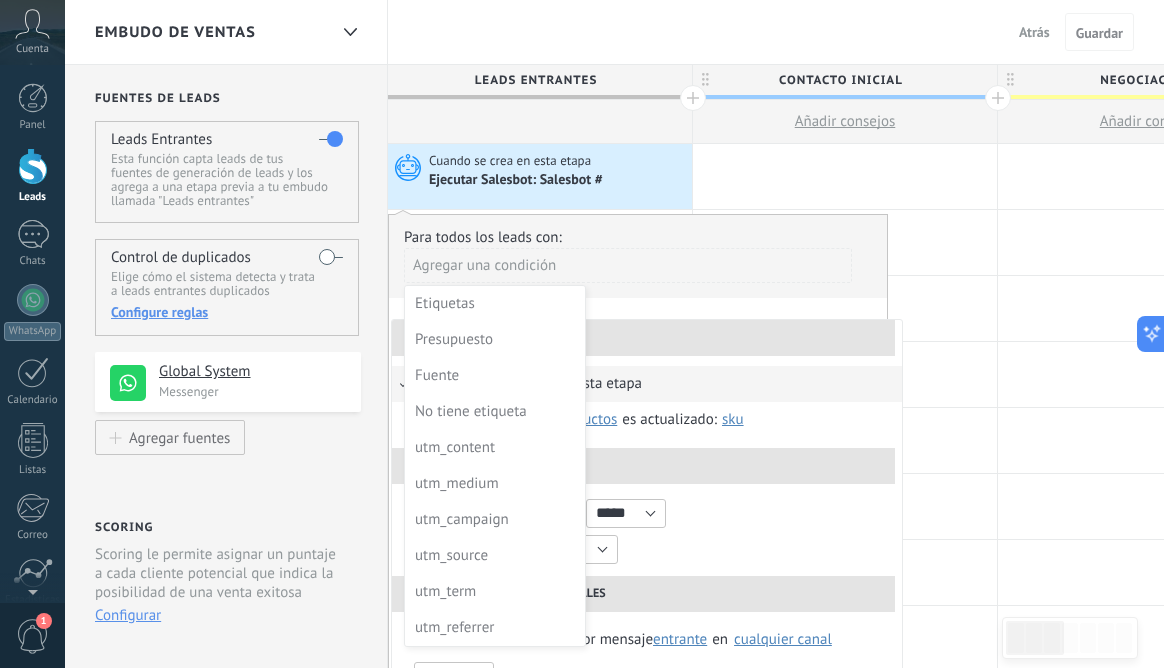 click at bounding box center [638, 484] 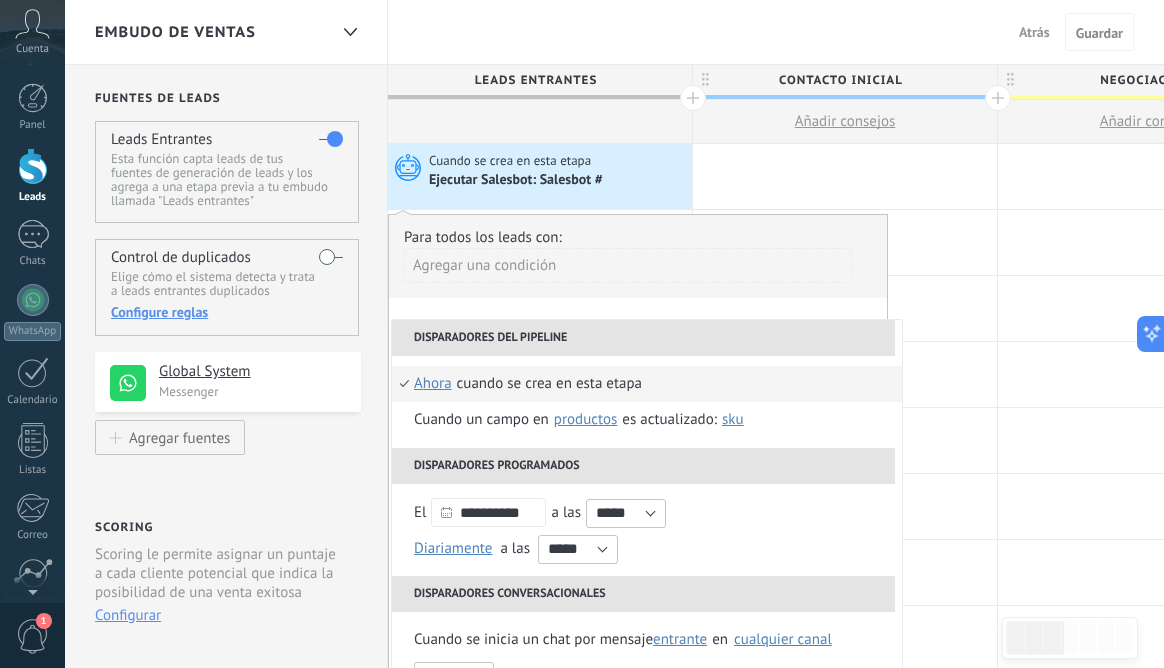 click on "Para todos los leads con:" at bounding box center [638, 237] 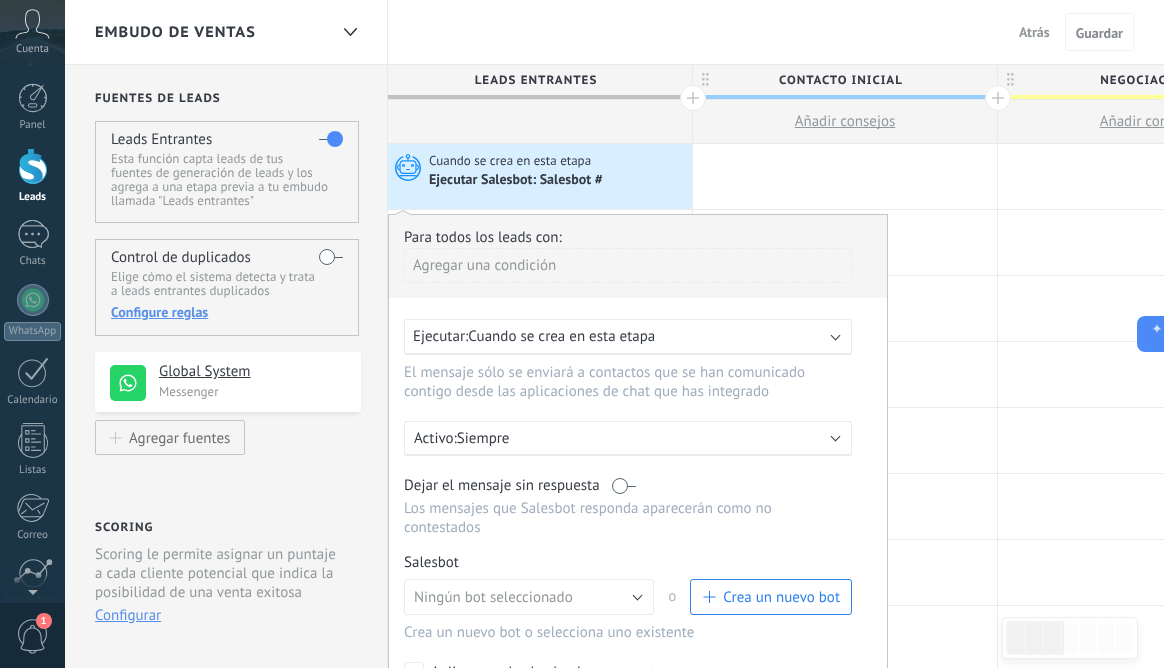 click on "Ejecutar Salesbot: Salesbot #" at bounding box center (558, 180) 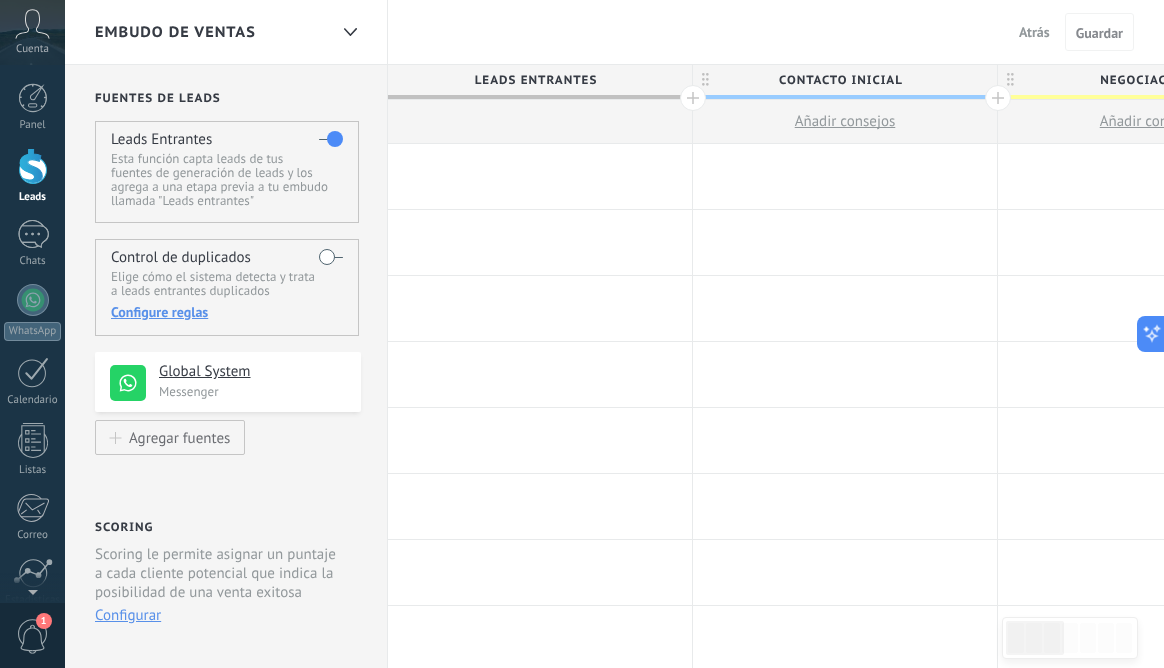 click at bounding box center (540, 176) 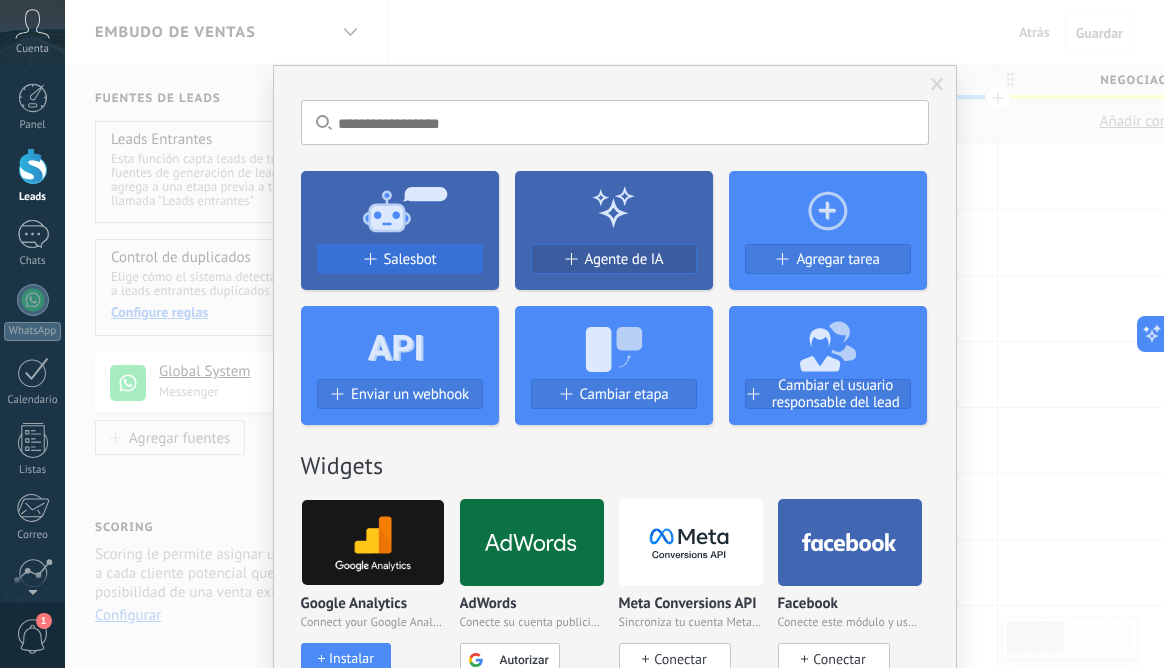 click on "Salesbot" at bounding box center [410, 259] 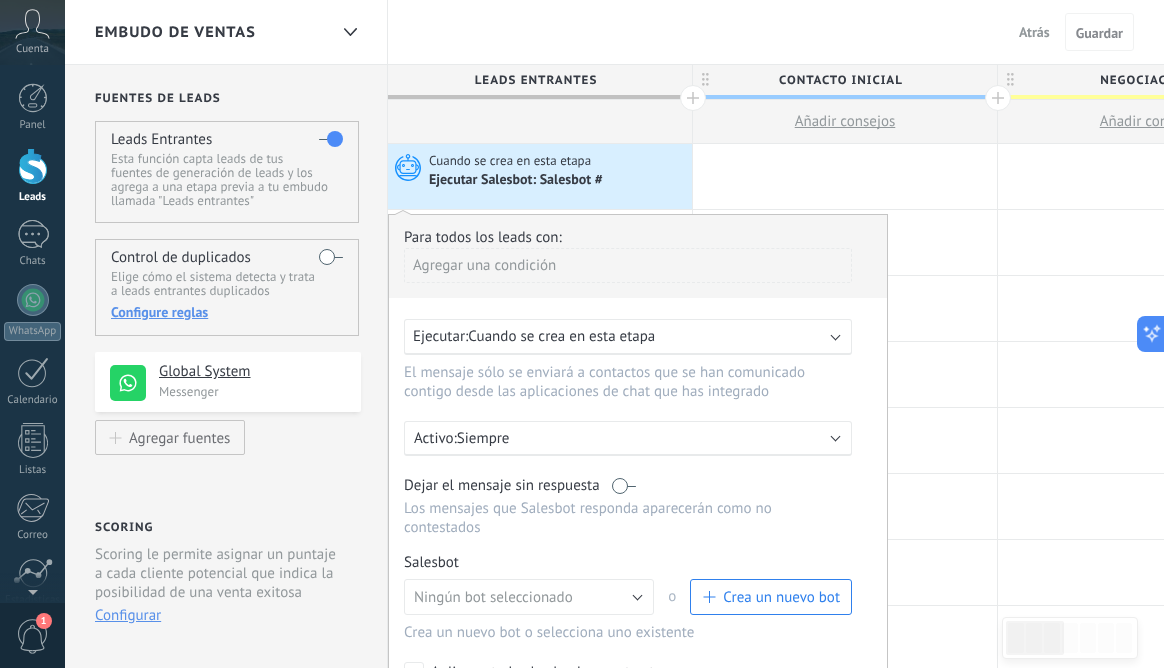 click at bounding box center [836, 335] 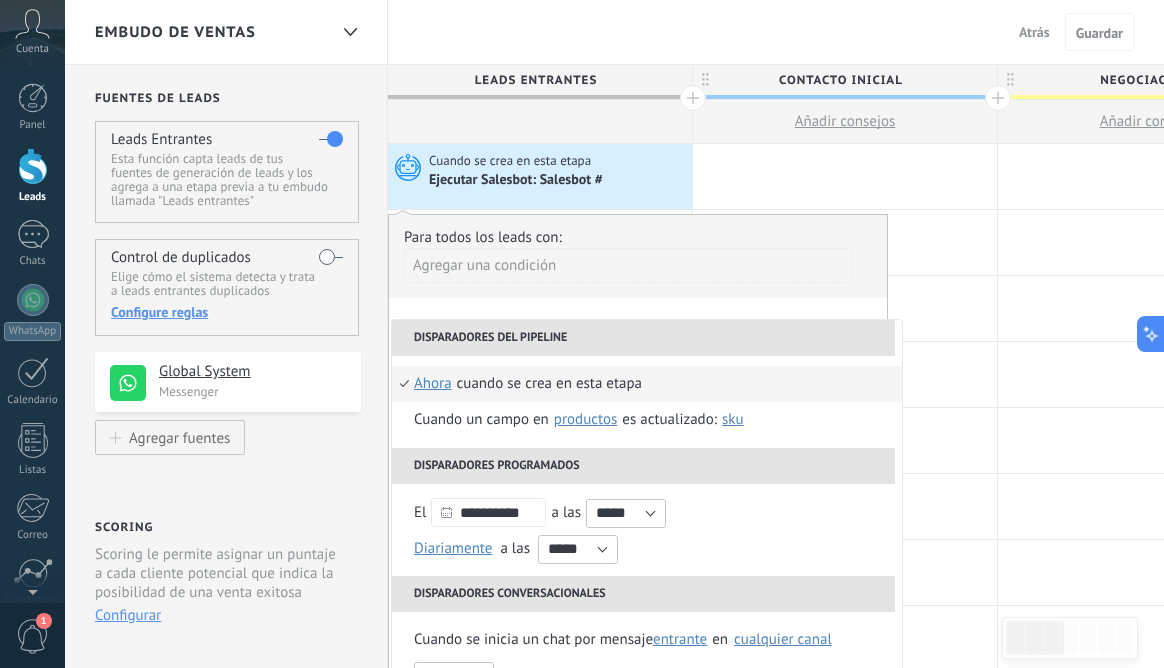 click on "Para todos los leads con: Agregar una condición" at bounding box center (638, 263) 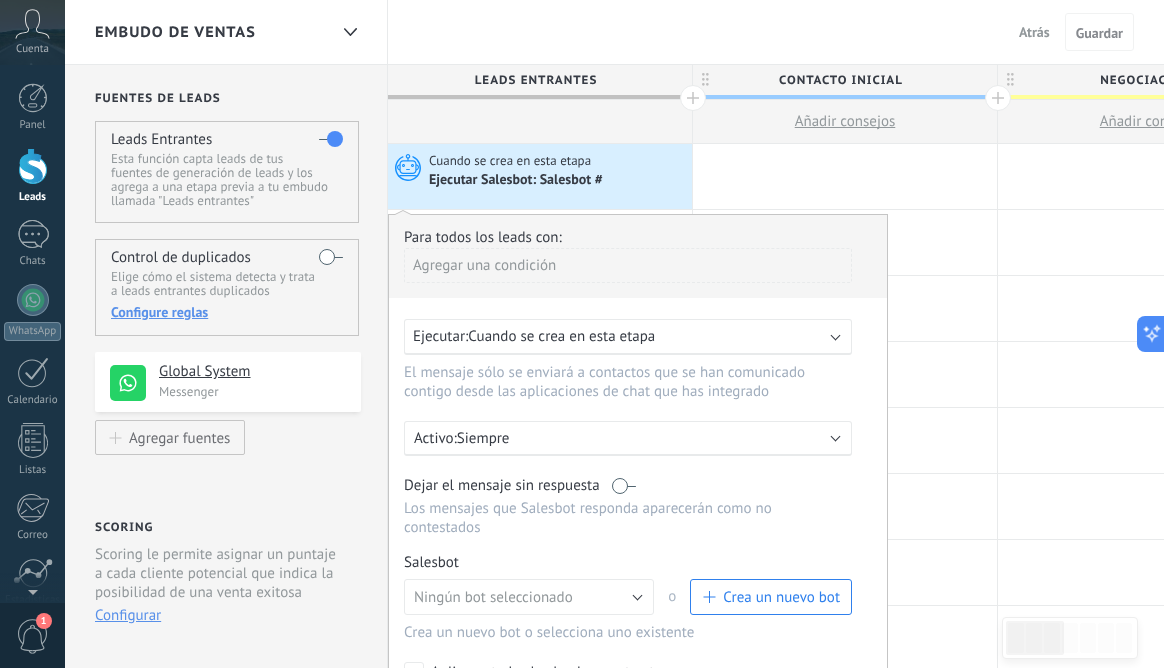 click on "Ejecutar:  Cuando se crea en esta etapa" at bounding box center (628, 337) 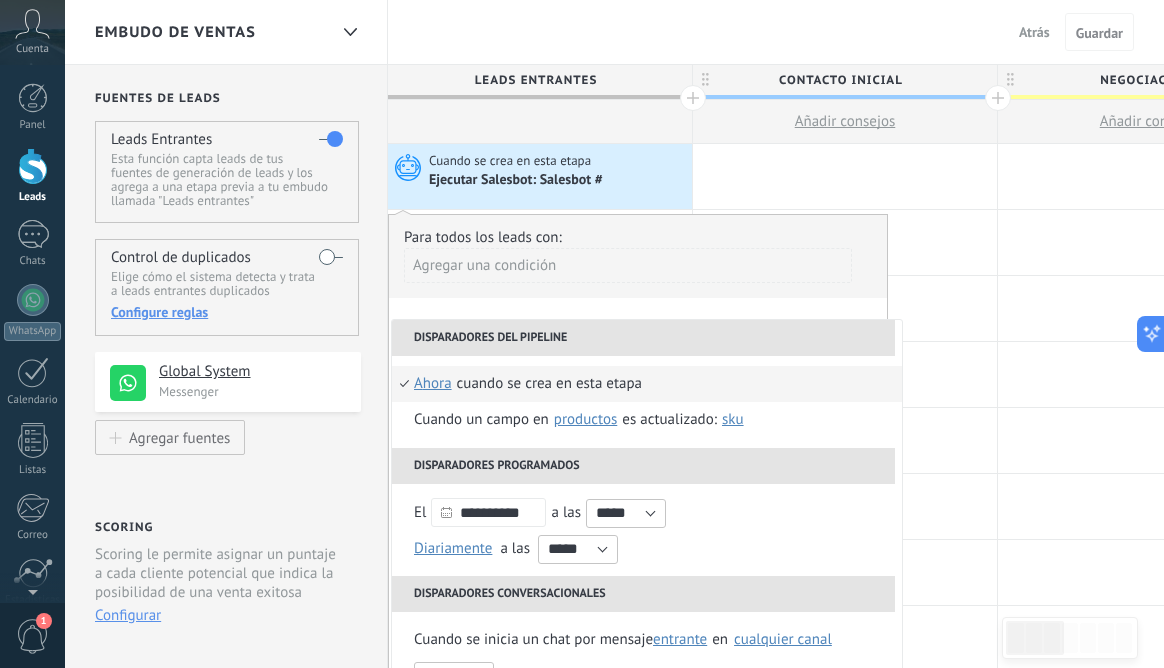 click on "Para todos los leads con:" at bounding box center [638, 237] 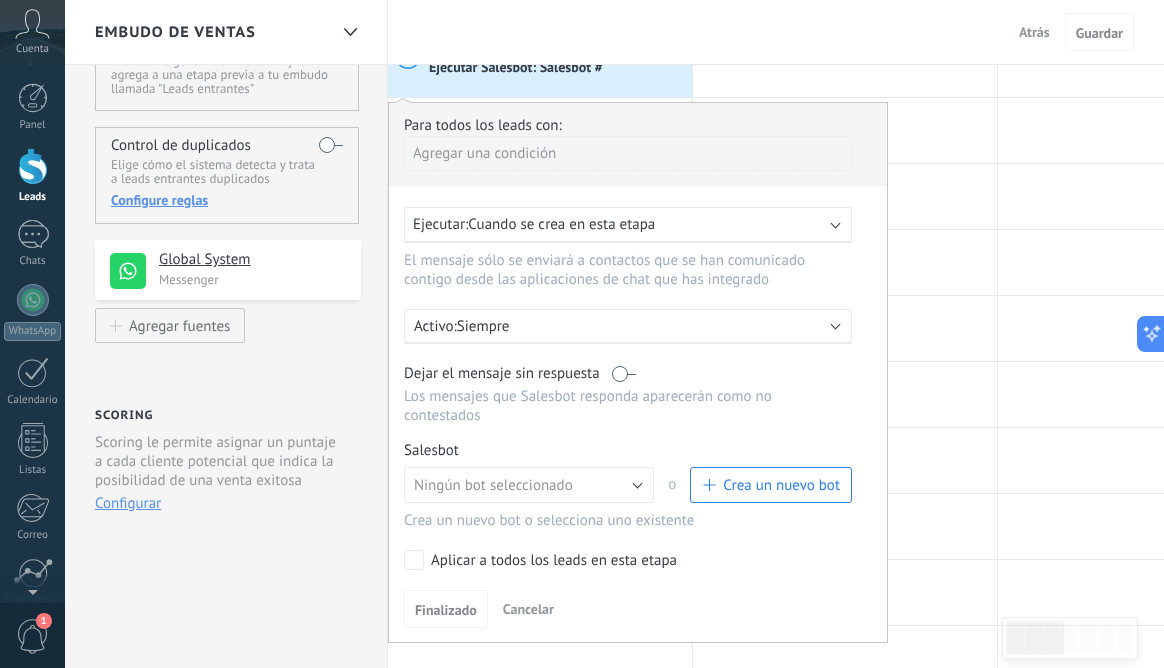scroll, scrollTop: 110, scrollLeft: 0, axis: vertical 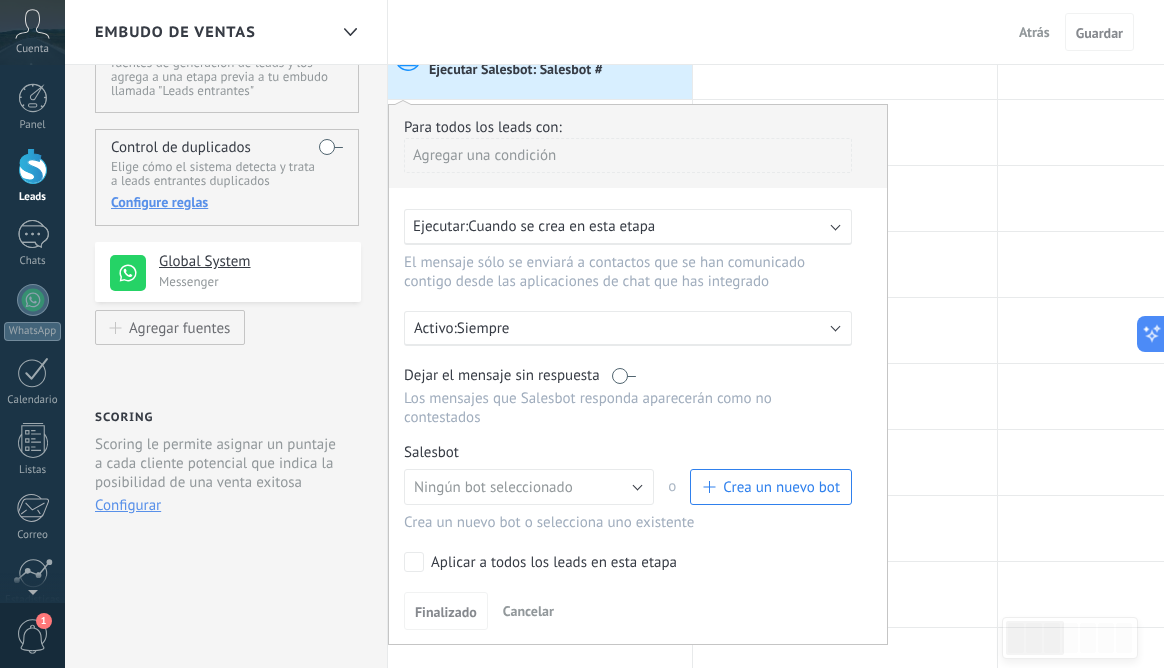 click on "Activo:  Siempre" at bounding box center [628, 328] 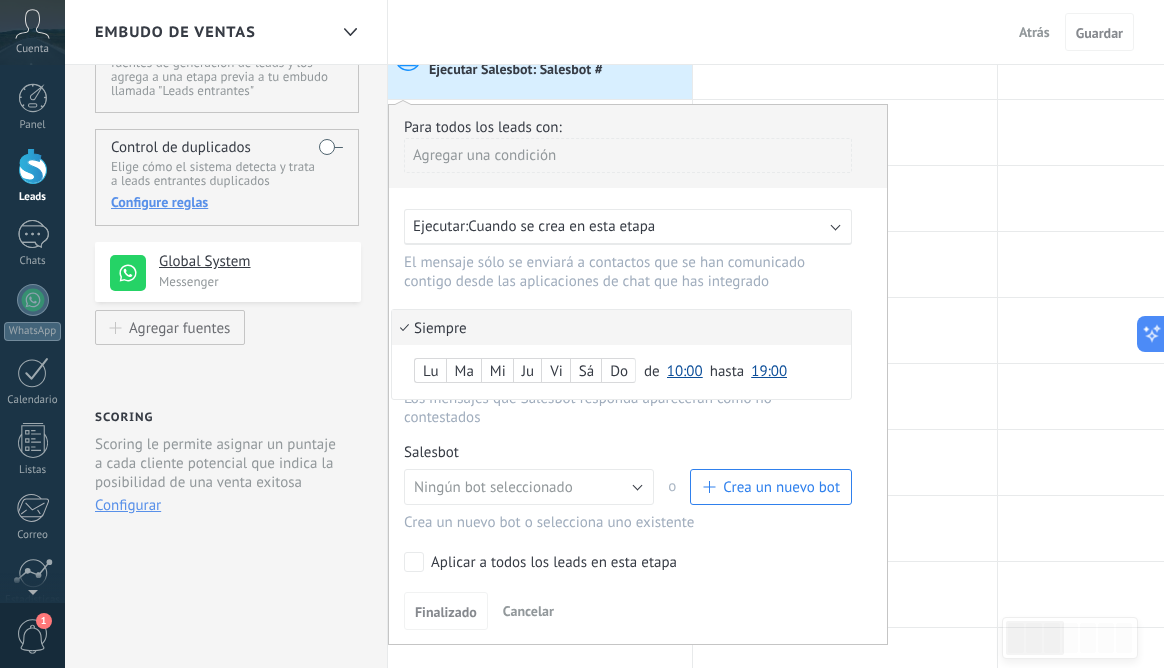 click on "10:00" at bounding box center [685, 371] 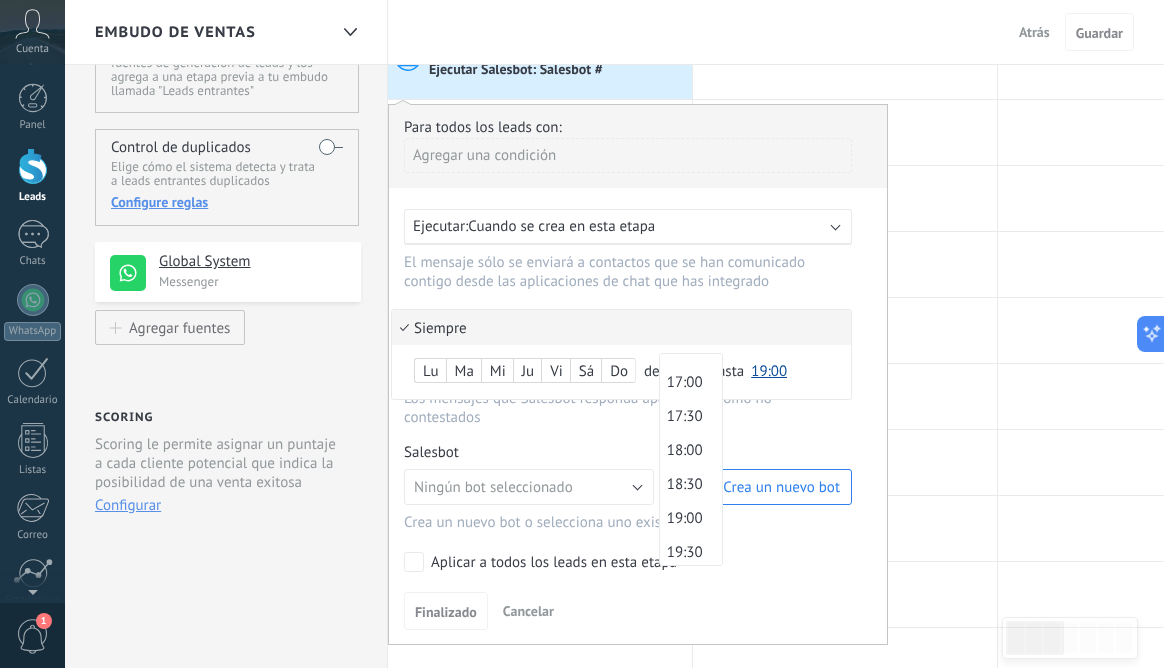 scroll, scrollTop: 1136, scrollLeft: 0, axis: vertical 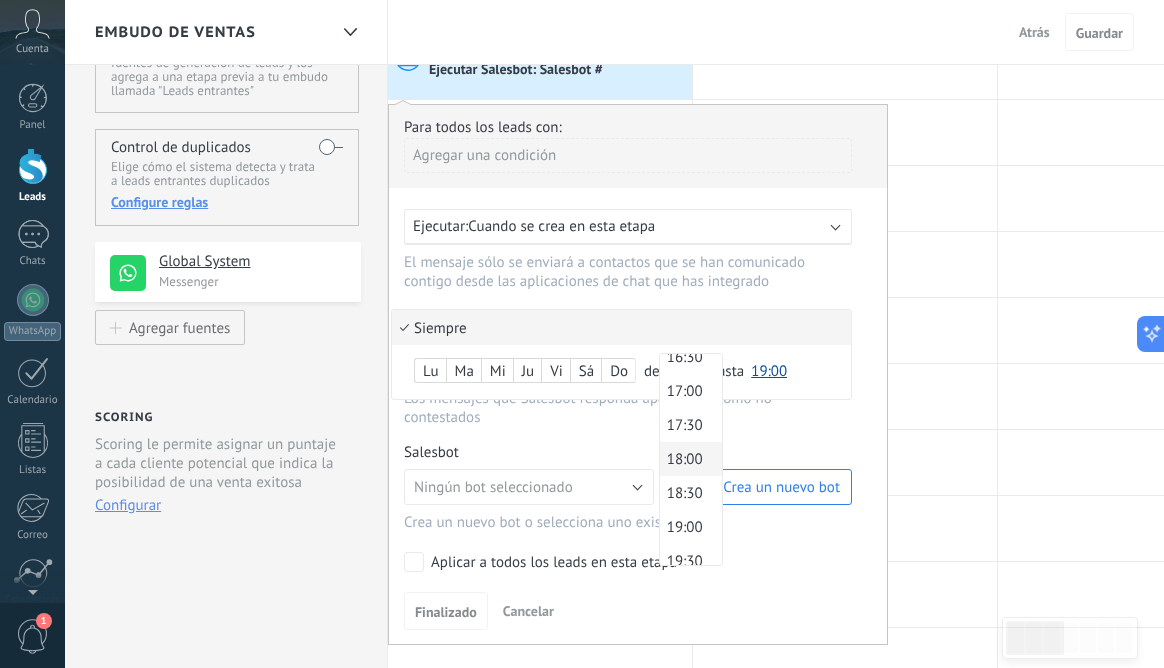 click on "18:00" at bounding box center [688, 459] 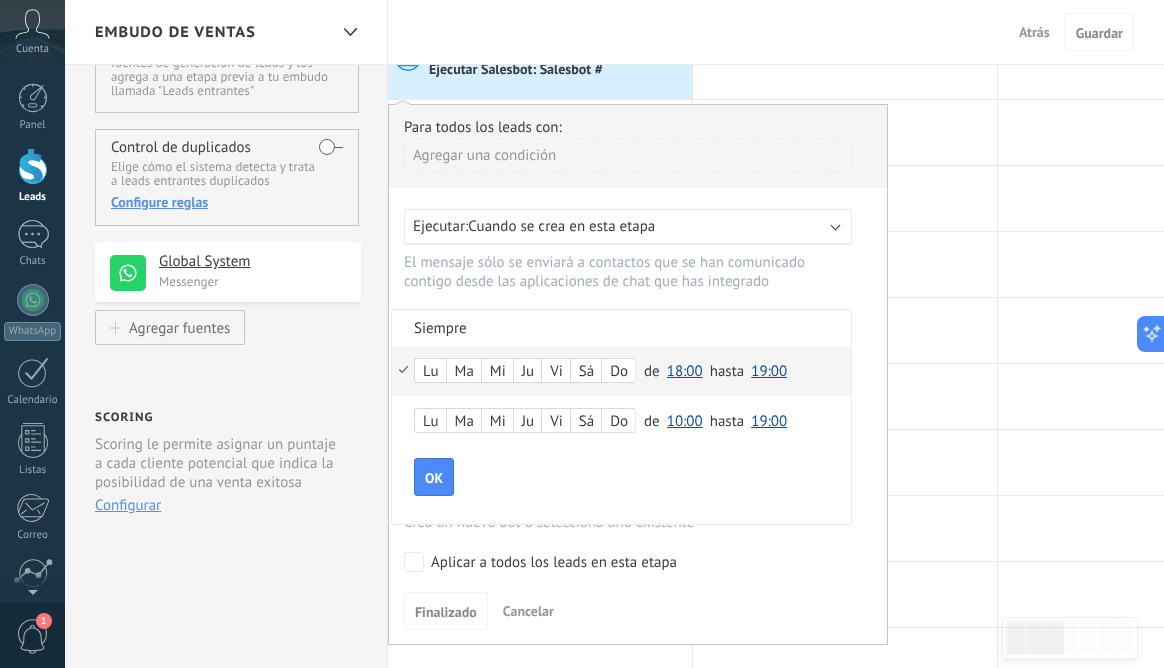 click on "19:00" at bounding box center (769, 371) 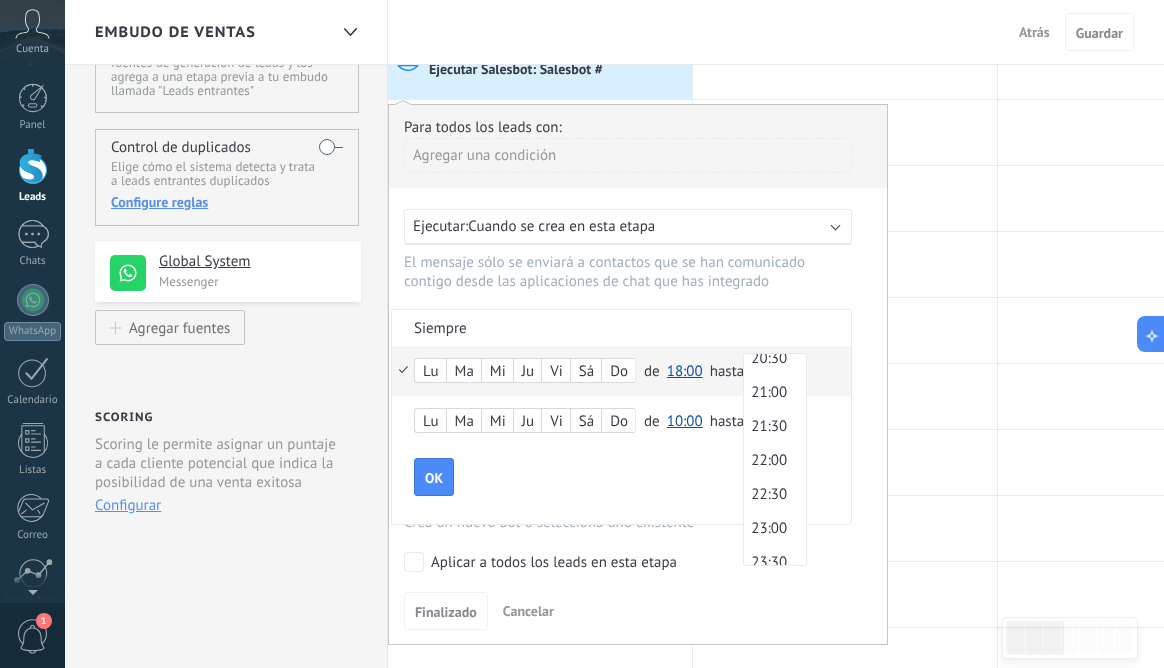 scroll, scrollTop: 1421, scrollLeft: 0, axis: vertical 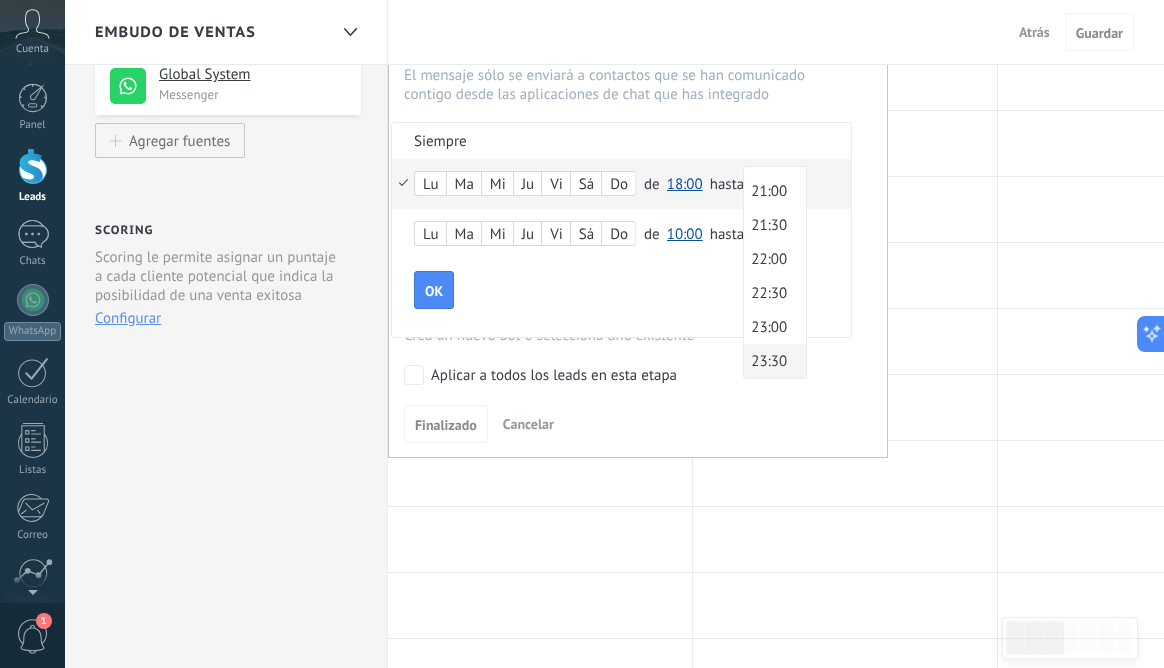 click on "23:30" at bounding box center (772, 361) 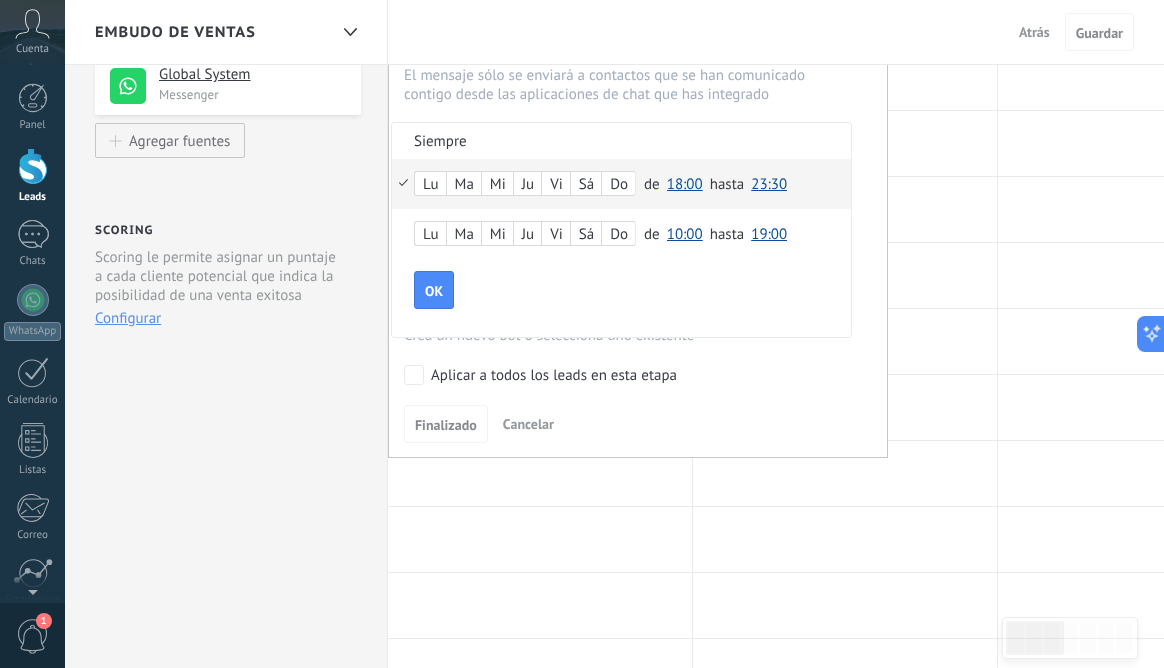 click on "Lu Ma Mi Ju Vi Sá Do de 00:00 00:30 01:00 01:30 02:00 02:30 03:00 03:30 04:00 04:30 05:00 05:30 06:00 06:30 07:00 07:30 08:00 08:30 09:00 09:30 10:00 10:30 11:00 11:30 12:00 12:30 13:00 13:30 14:00 14:30 15:00 15:30 16:00 16:30 17:00 17:30 18:00 18:30 19:00 19:30 20:00 20:30 21:00 21:30 22:00 22:30 23:00 23:30 18:00 hasta 00:00 00:30 01:00 01:30 02:00 02:30 03:00 03:30 04:00 04:30 05:00 05:30 06:00 06:30 07:00 07:30 08:00 08:30 09:00 09:30 10:00 10:30 11:00 11:30 12:00 12:30 13:00 13:30 14:00 14:30 15:00 15:30 16:00 16:30 17:00 17:30 18:00 18:30 19:00 19:30 20:00 20:30 21:00 21:30 22:00 22:30 23:00 23:30 23:30" at bounding box center (621, 184) 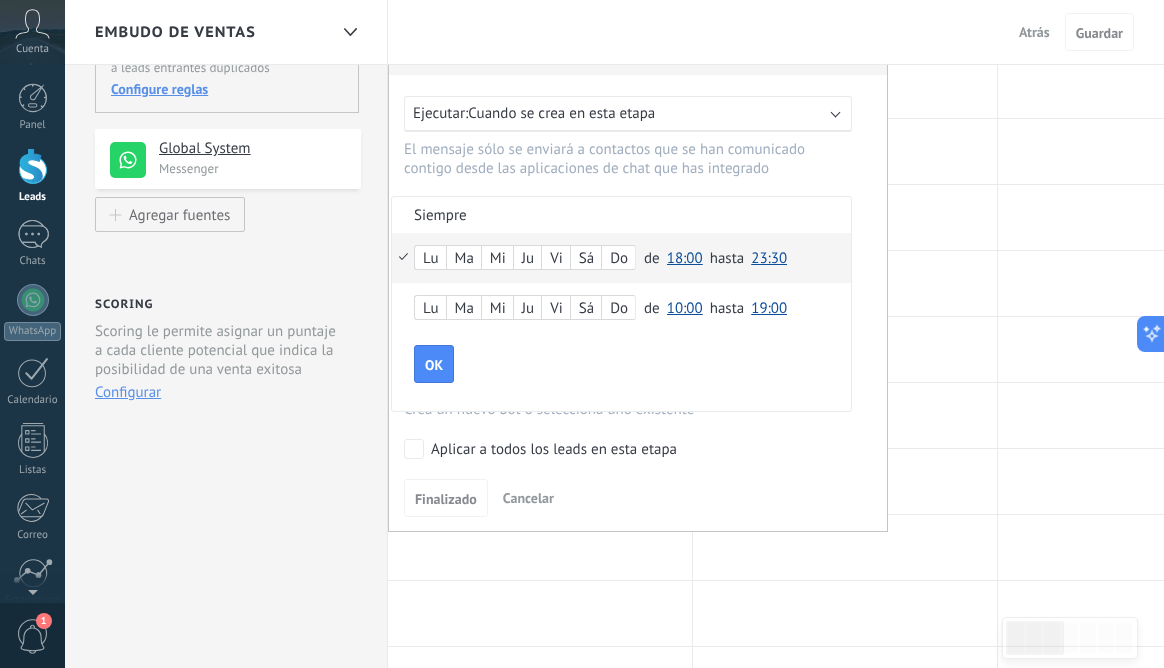 scroll, scrollTop: 222, scrollLeft: 0, axis: vertical 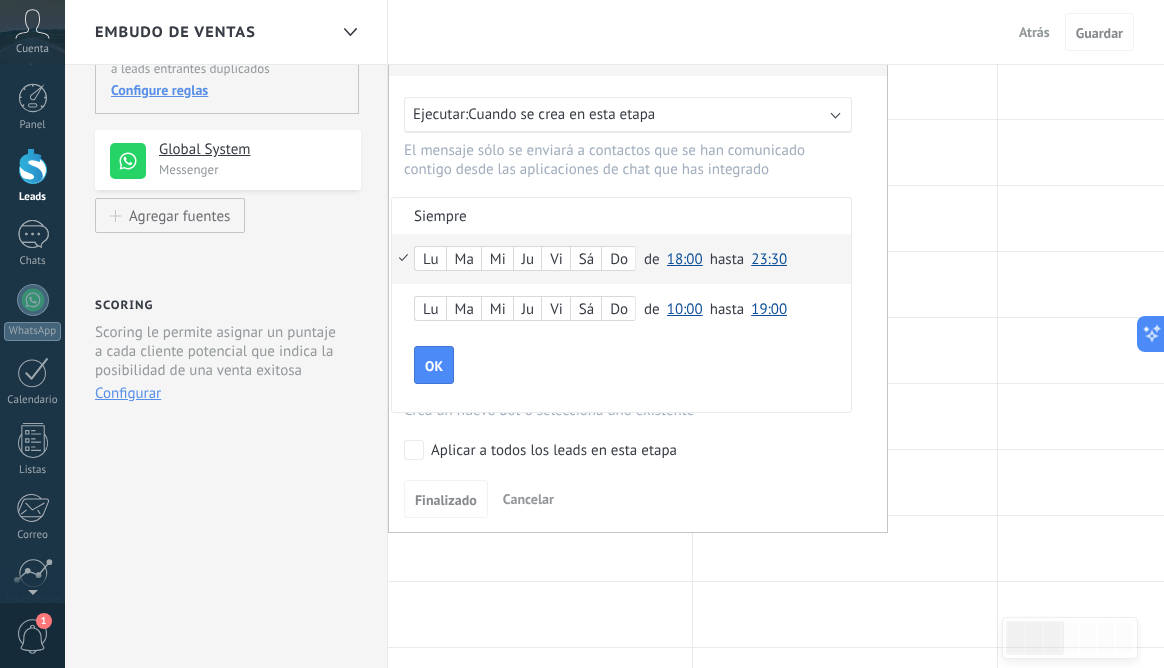 click on "Lu Ma Mi Ju Vi Sá Do de 00:00 00:30 01:00 01:30 02:00 02:30 03:00 03:30 04:00 04:30 05:00 05:30 06:00 06:30 07:00 07:30 08:00 08:30 09:00 09:30 10:00 10:30 11:00 11:30 12:00 12:30 13:00 13:30 14:00 14:30 15:00 15:30 16:00 16:30 17:00 17:30 18:00 18:30 19:00 19:30 20:00 20:30 21:00 21:30 22:00 22:30 23:00 23:30 10:00 hasta 00:00 00:30 01:00 01:30 02:00 02:30 03:00 03:30 04:00 04:30 05:00 05:30 06:00 06:30 07:00 07:30 08:00 08:30 09:00 09:30 10:00 10:30 11:00 11:30 12:00 12:30 13:00 13:30 14:00 14:30 15:00 15:30 16:00 16:30 17:00 17:30 18:00 18:30 19:00 19:30 20:00 20:30 21:00 21:30 22:00 22:30 23:00 23:30 19:00" at bounding box center [621, 309] 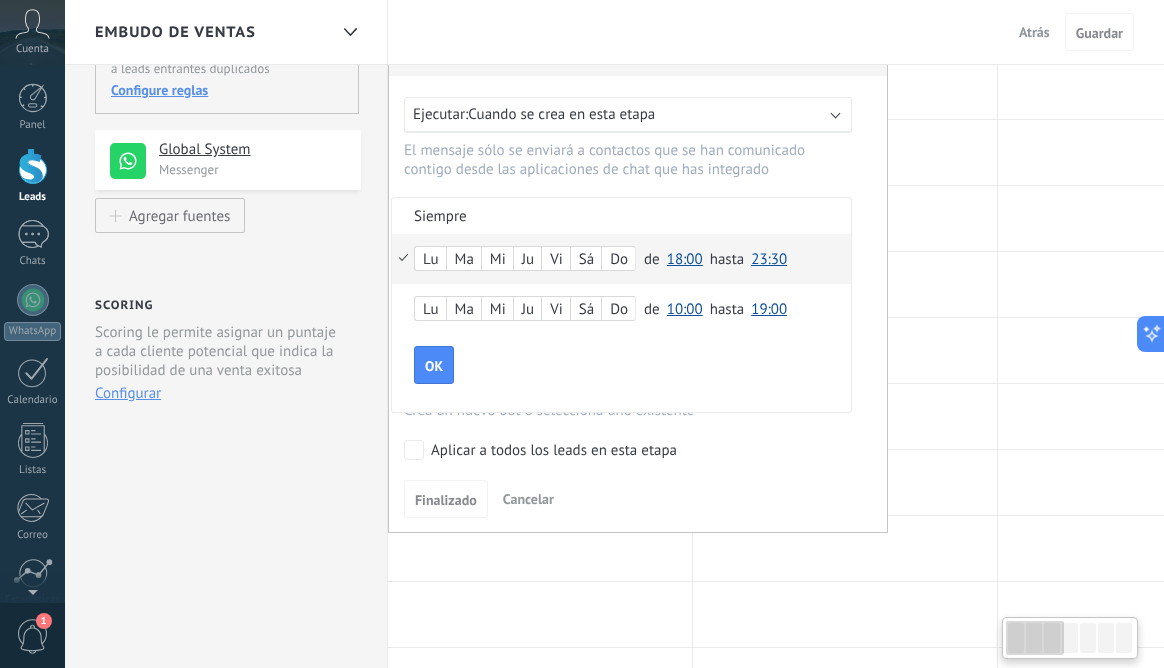 click on "Lu Ma Mi Ju Vi Sá Do de 00:00 00:30 01:00 01:30 02:00 02:30 03:00 03:30 04:00 04:30 05:00 05:30 06:00 06:30 07:00 07:30 08:00 08:30 09:00 09:30 10:00 10:30 11:00 11:30 12:00 12:30 13:00 13:30 14:00 14:30 15:00 15:30 16:00 16:30 17:00 17:30 18:00 18:30 19:00 19:30 20:00 20:30 21:00 21:30 22:00 22:30 23:00 23:30 18:00 hasta 00:00 00:30 01:00 01:30 02:00 02:30 03:00 03:30 04:00 04:30 05:00 05:30 06:00 06:30 07:00 07:30 08:00 08:30 09:00 09:30 10:00 10:30 11:00 11:30 12:00 12:30 13:00 13:30 14:00 14:30 15:00 15:30 16:00 16:30 17:00 17:30 18:00 18:30 19:00 19:30 20:00 20:30 21:00 21:30 22:00 22:30 23:00 23:30 23:30" at bounding box center [621, 259] 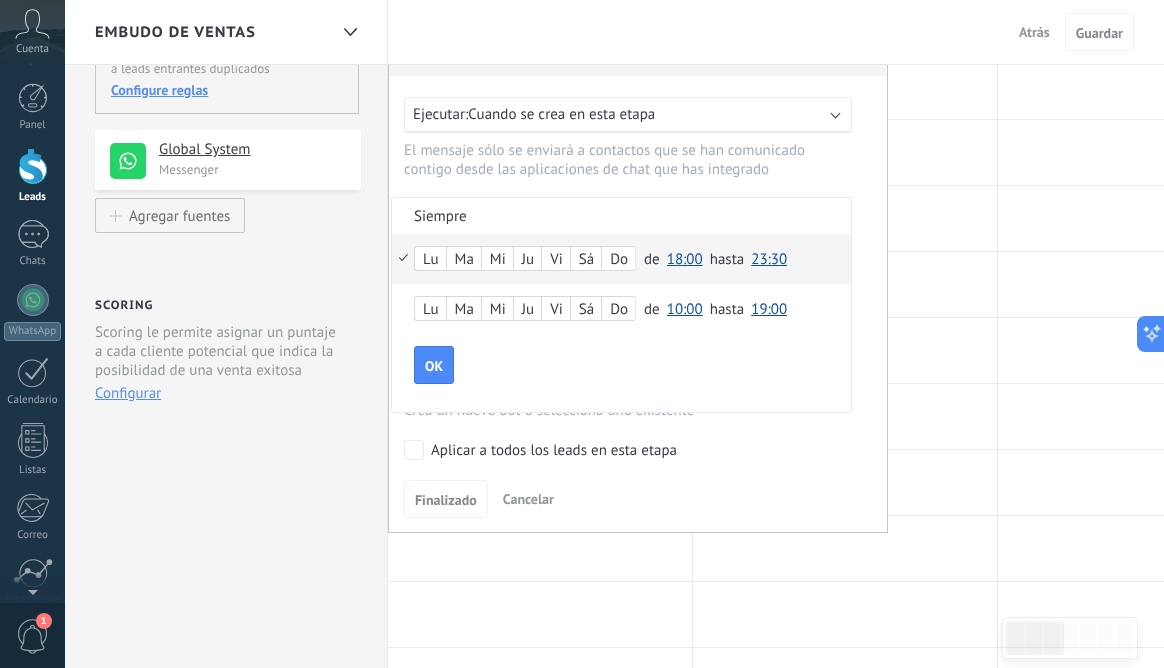 click on "Lu Ma Mi Ju Vi Sá Do de 00:00 00:30 01:00 01:30 02:00 02:30 03:00 03:30 04:00 04:30 05:00 05:30 06:00 06:30 07:00 07:30 08:00 08:30 09:00 09:30 10:00 10:30 11:00 11:30 12:00 12:30 13:00 13:30 14:00 14:30 15:00 15:30 16:00 16:30 17:00 17:30 18:00 18:30 19:00 19:30 20:00 20:30 21:00 21:30 22:00 22:30 23:00 23:30 10:00 hasta 00:00 00:30 01:00 01:30 02:00 02:30 03:00 03:30 04:00 04:30 05:00 05:30 06:00 06:30 07:00 07:30 08:00 08:30 09:00 09:30 10:00 10:30 11:00 11:30 12:00 12:30 13:00 13:30 14:00 14:30 15:00 15:30 16:00 16:30 17:00 17:30 18:00 18:30 19:00 19:30 20:00 20:30 21:00 21:30 22:00 22:30 23:00 23:30 19:00" at bounding box center (621, 309) 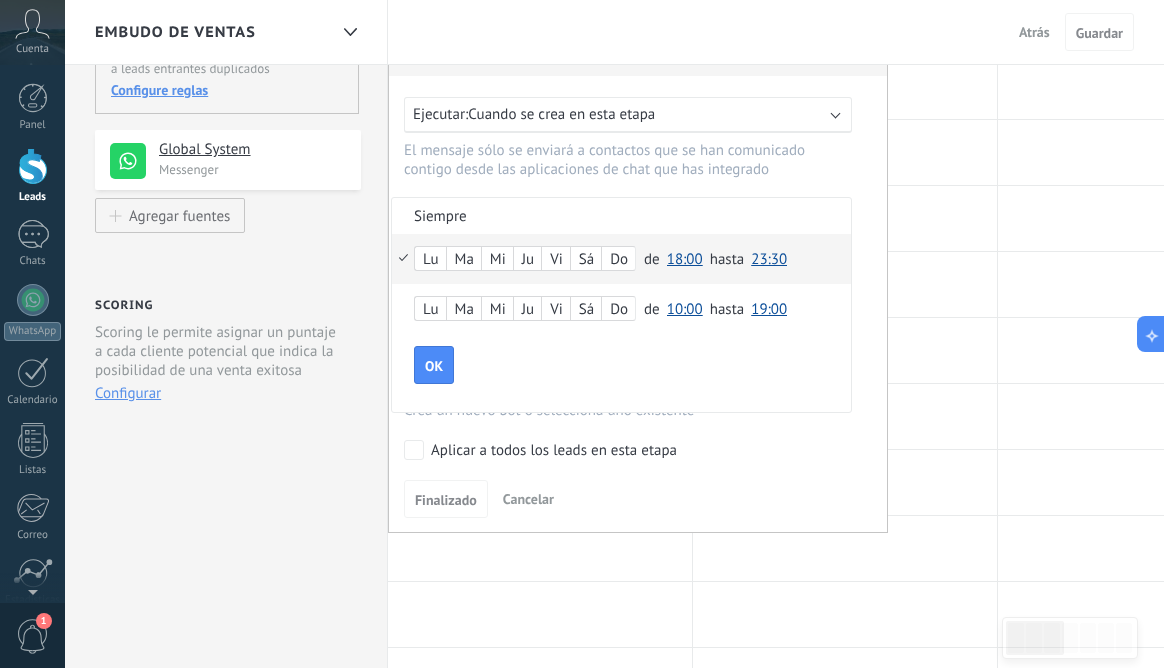 click on "10:00" at bounding box center [685, 309] 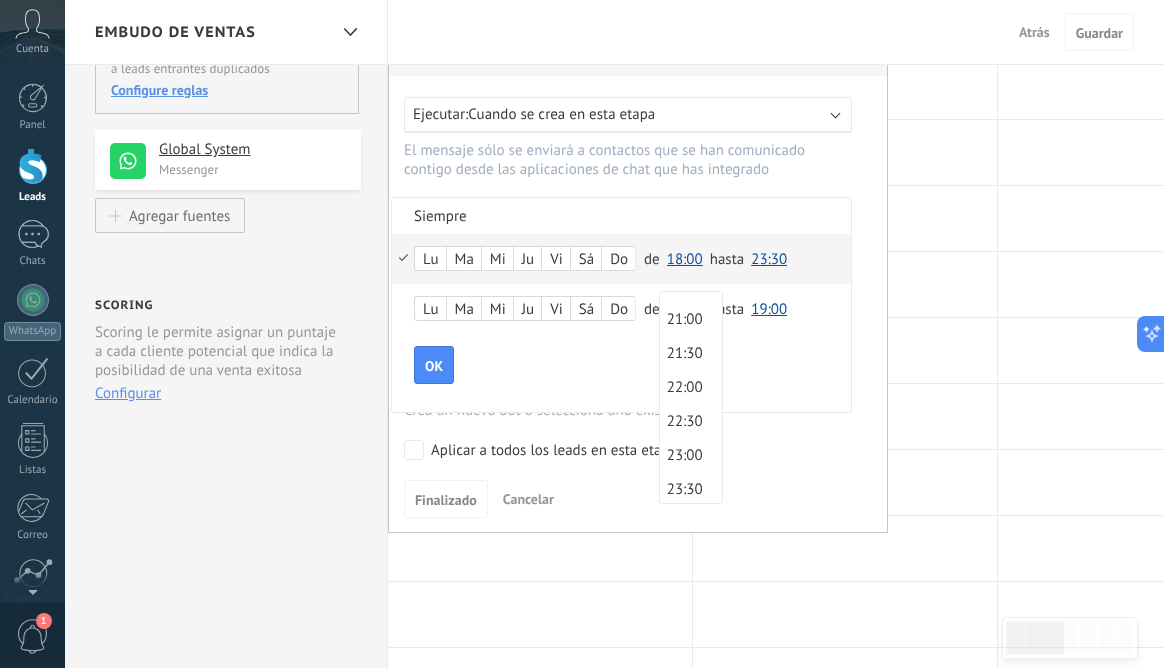scroll, scrollTop: 1421, scrollLeft: 0, axis: vertical 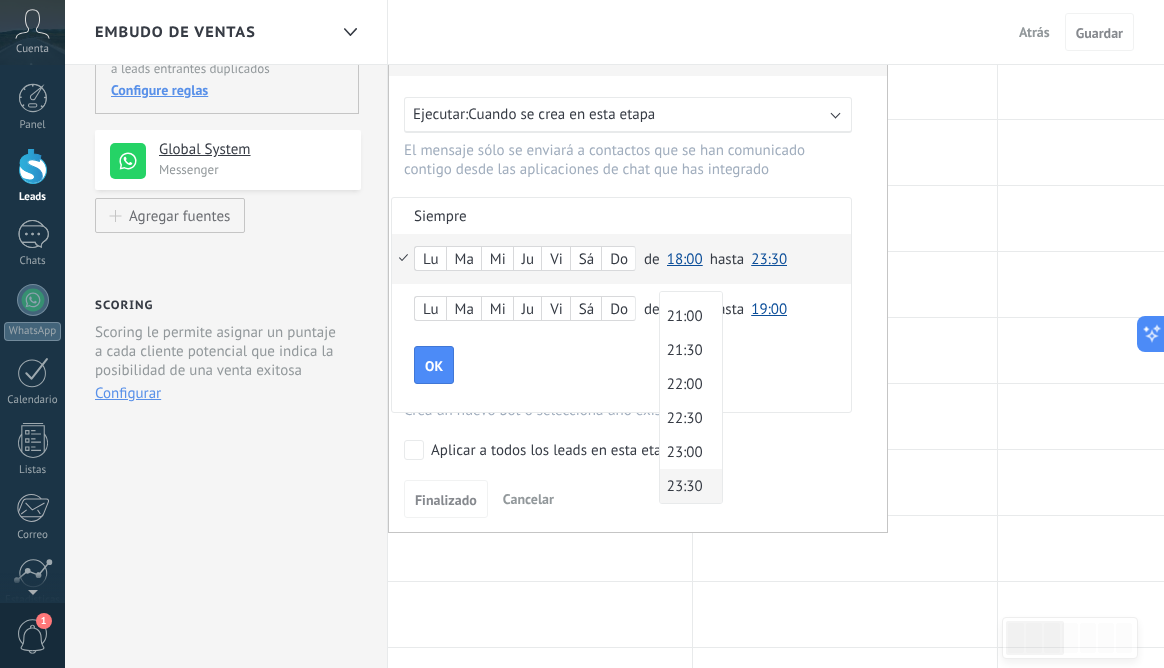 click on "23:30" at bounding box center [688, 486] 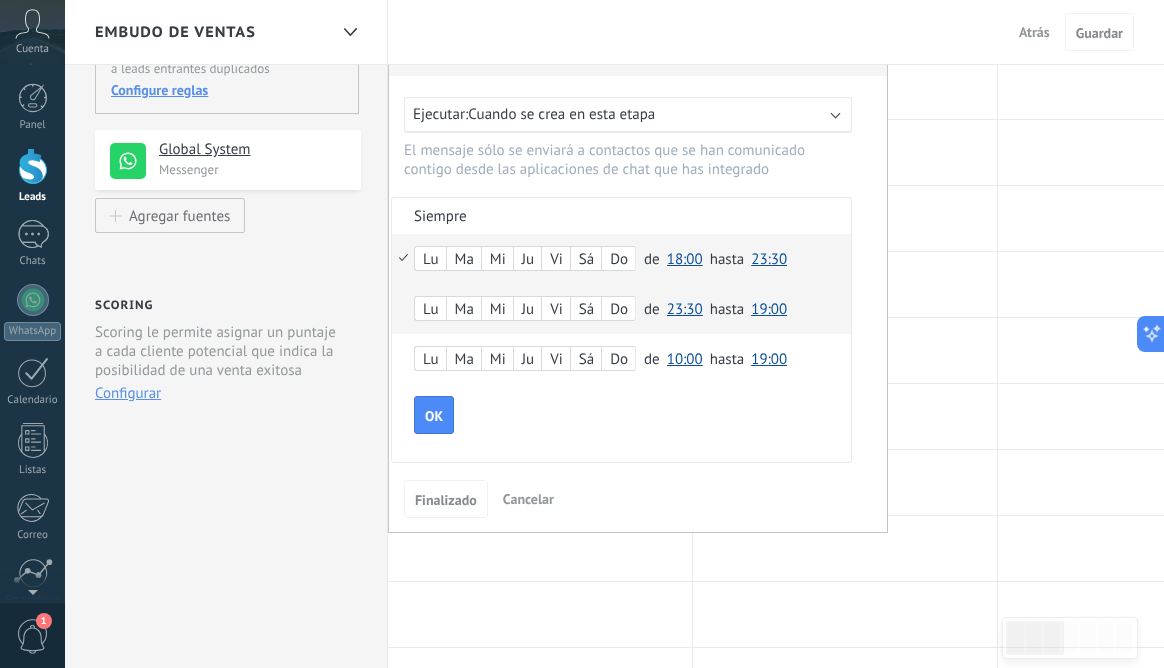 click on "19:00" at bounding box center (769, 309) 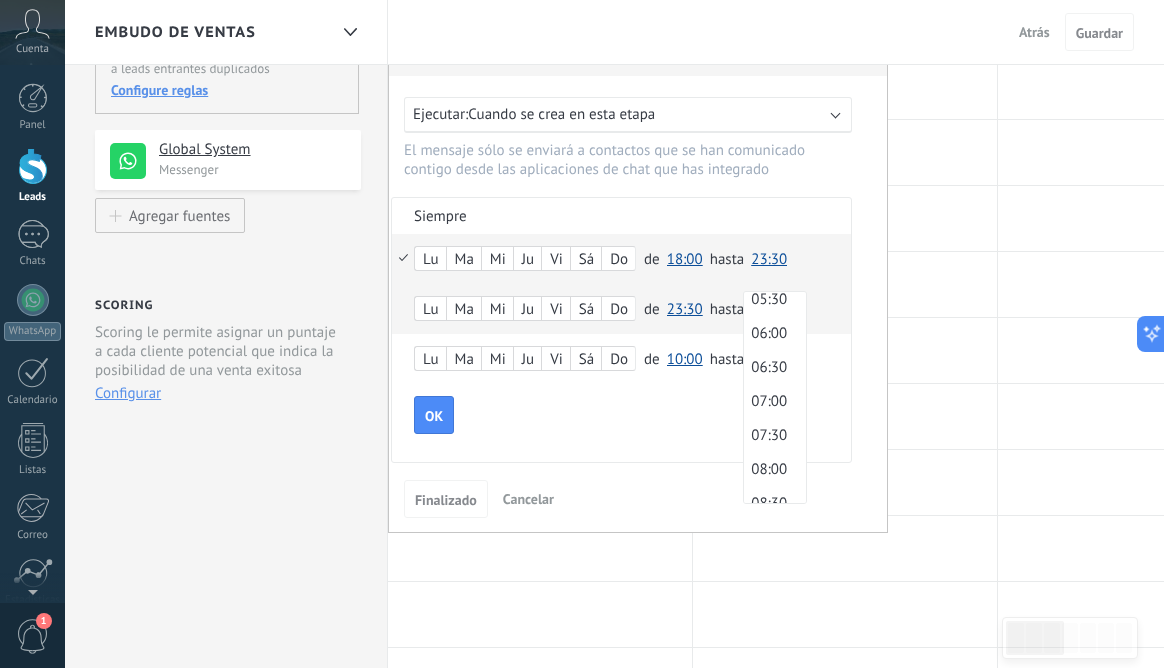 scroll, scrollTop: 393, scrollLeft: 0, axis: vertical 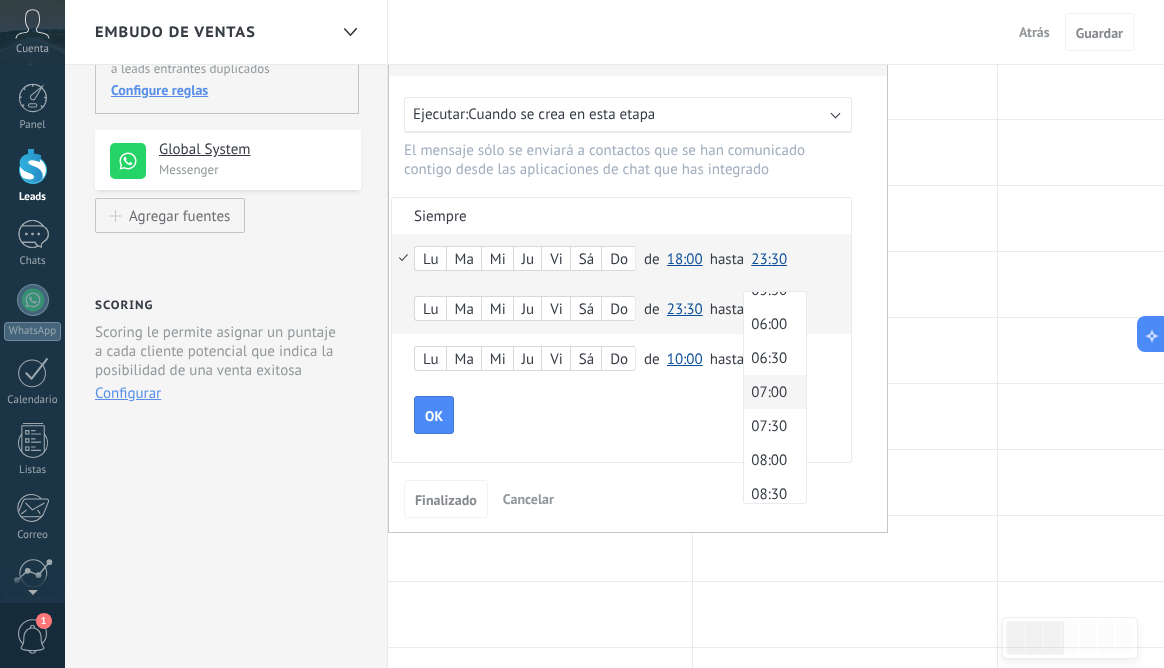 click on "07:00" at bounding box center (772, 392) 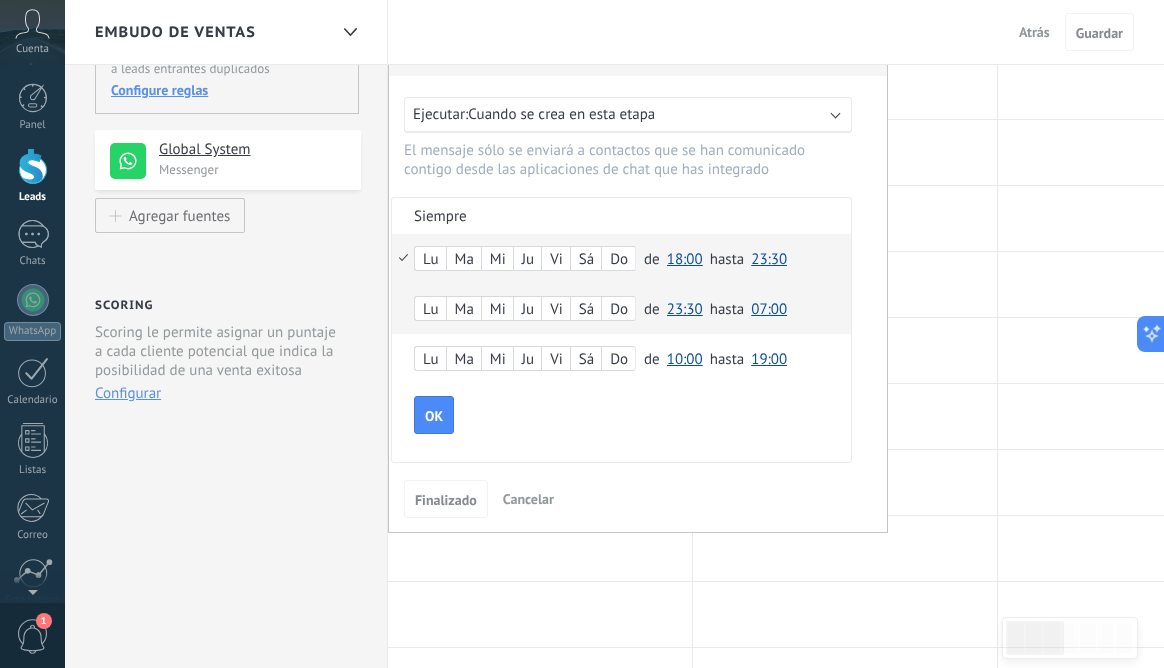 click on "OK" at bounding box center (632, 415) 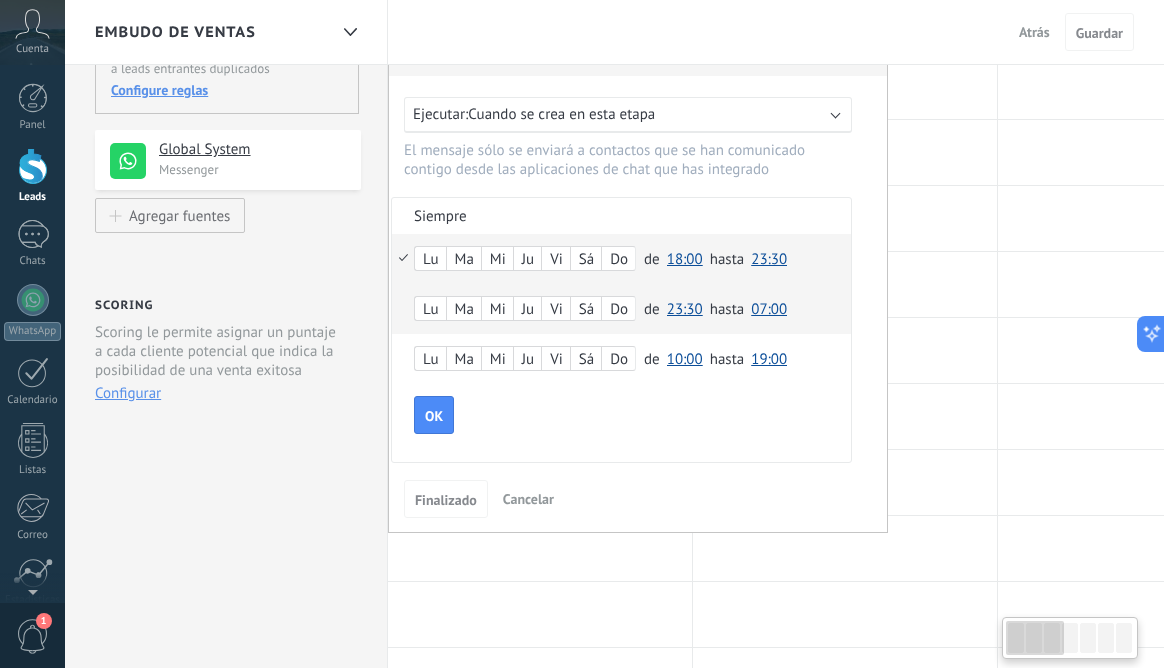 click on "Lu Ma Mi Ju Vi Sá Do de 00:00 00:30 01:00 01:30 02:00 02:30 03:00 03:30 04:00 04:30 05:00 05:30 06:00 06:30 07:00 07:30 08:00 08:30 09:00 09:30 10:00 10:30 11:00 11:30 12:00 12:30 13:00 13:30 14:00 14:30 15:00 15:30 16:00 16:30 17:00 17:30 18:00 18:30 19:00 19:30 20:00 20:30 21:00 21:30 22:00 22:30 23:00 23:30 10:00 hasta 00:00 00:30 01:00 01:30 02:00 02:30 03:00 03:30 04:00 04:30 05:00 05:30 06:00 06:30 07:00 07:30 08:00 08:30 09:00 09:30 10:00 10:30 11:00 11:30 12:00 12:30 13:00 13:30 14:00 14:30 15:00 15:30 16:00 16:30 17:00 17:30 18:00 18:30 19:00 19:30 20:00 20:30 21:00 21:30 22:00 22:30 23:00 23:30 19:00" at bounding box center (621, 359) 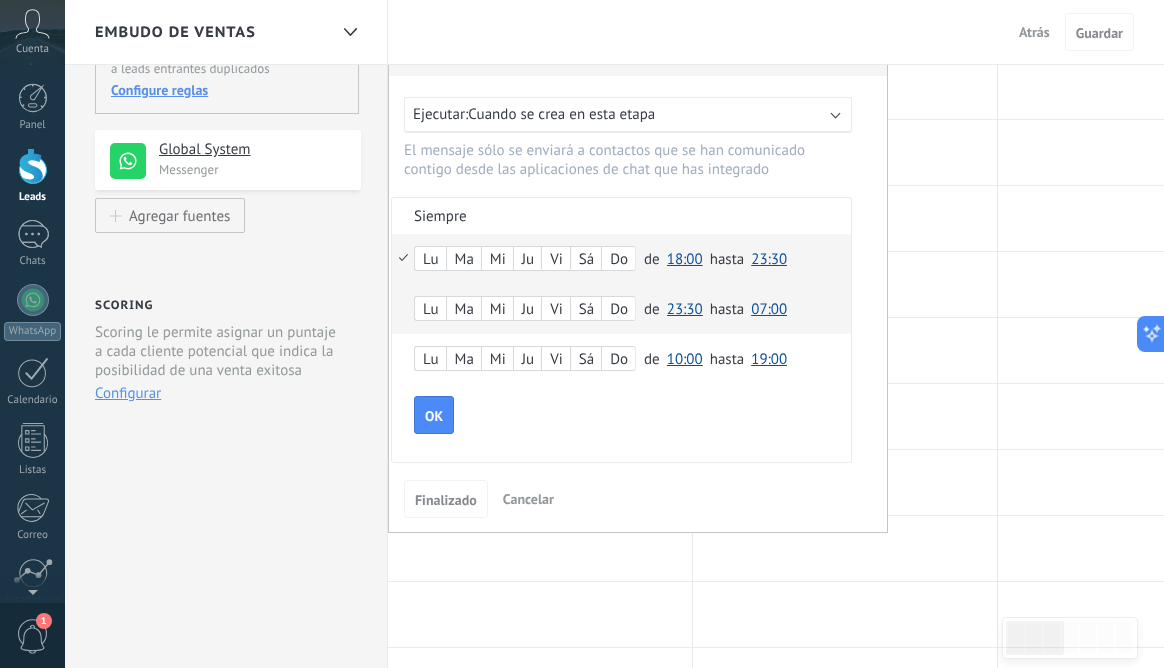 click on "Lu Ma Mi Ju Vi Sá Do de 00:00 00:30 01:00 01:30 02:00 02:30 03:00 03:30 04:00 04:30 05:00 05:30 06:00 06:30 07:00 07:30 08:00 08:30 09:00 09:30 10:00 10:30 11:00 11:30 12:00 12:30 13:00 13:30 14:00 14:30 15:00 15:30 16:00 16:30 17:00 17:30 18:00 18:30 19:00 19:30 20:00 20:30 21:00 21:30 22:00 22:30 23:00 23:30 18:00 hasta 00:00 00:30 01:00 01:30 02:00 02:30 03:00 03:30 04:00 04:30 05:00 05:30 06:00 06:30 07:00 07:30 08:00 08:30 09:00 09:30 10:00 10:30 11:00 11:30 12:00 12:30 13:00 13:30 14:00 14:30 15:00 15:30 16:00 16:30 17:00 17:30 18:00 18:30 19:00 19:30 20:00 20:30 21:00 21:30 22:00 22:30 23:00 23:30 23:30" at bounding box center [621, 259] 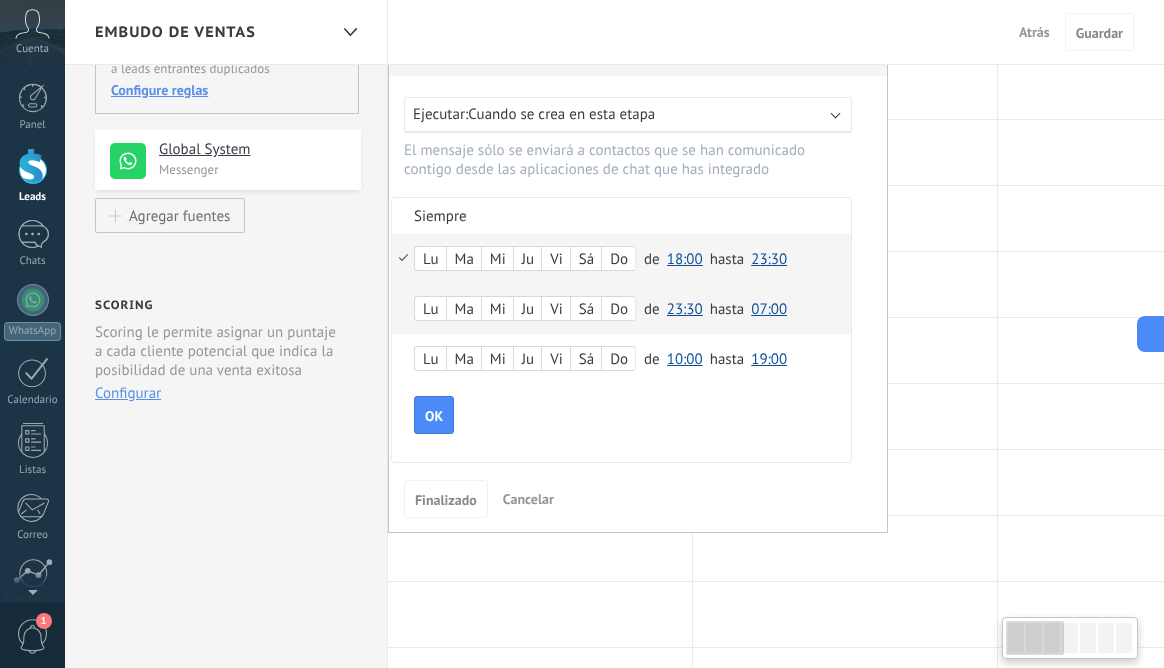 click on "Siempre" at bounding box center [621, 215] 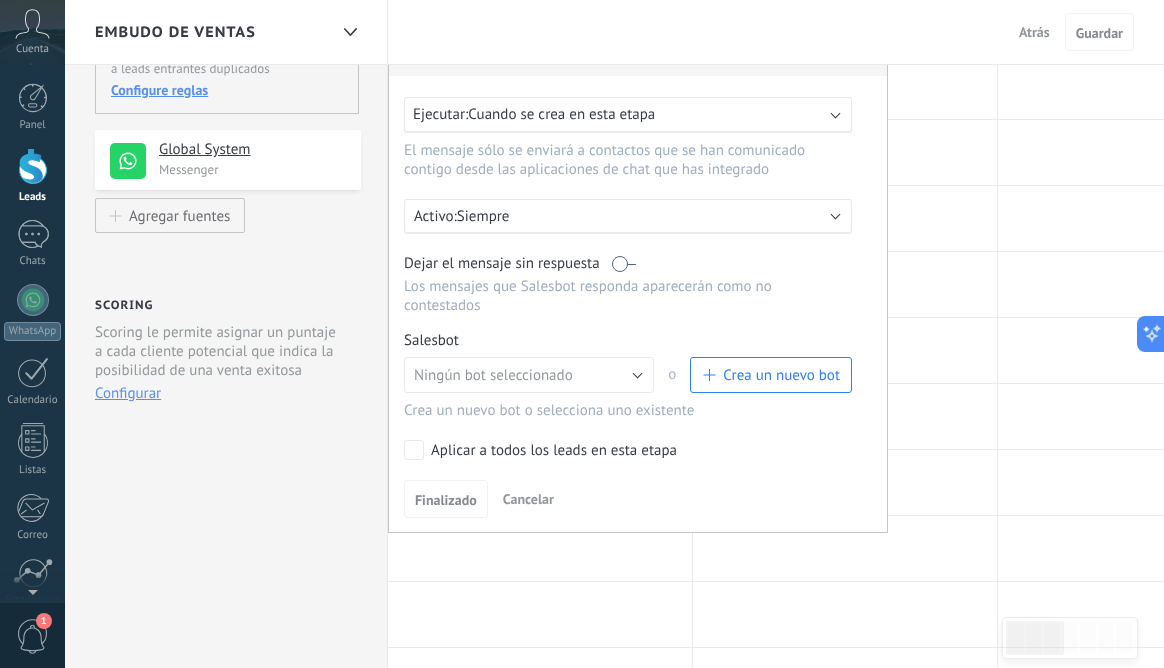 click on "Siempre" at bounding box center (632, 216) 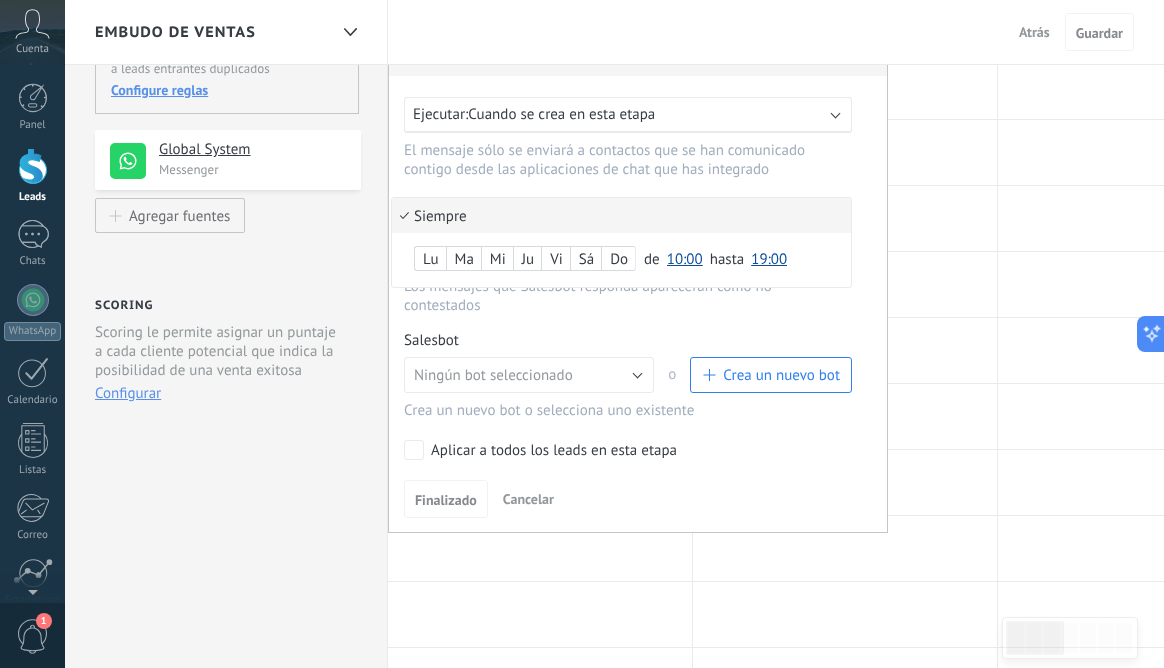 click on "10:00" at bounding box center (685, 259) 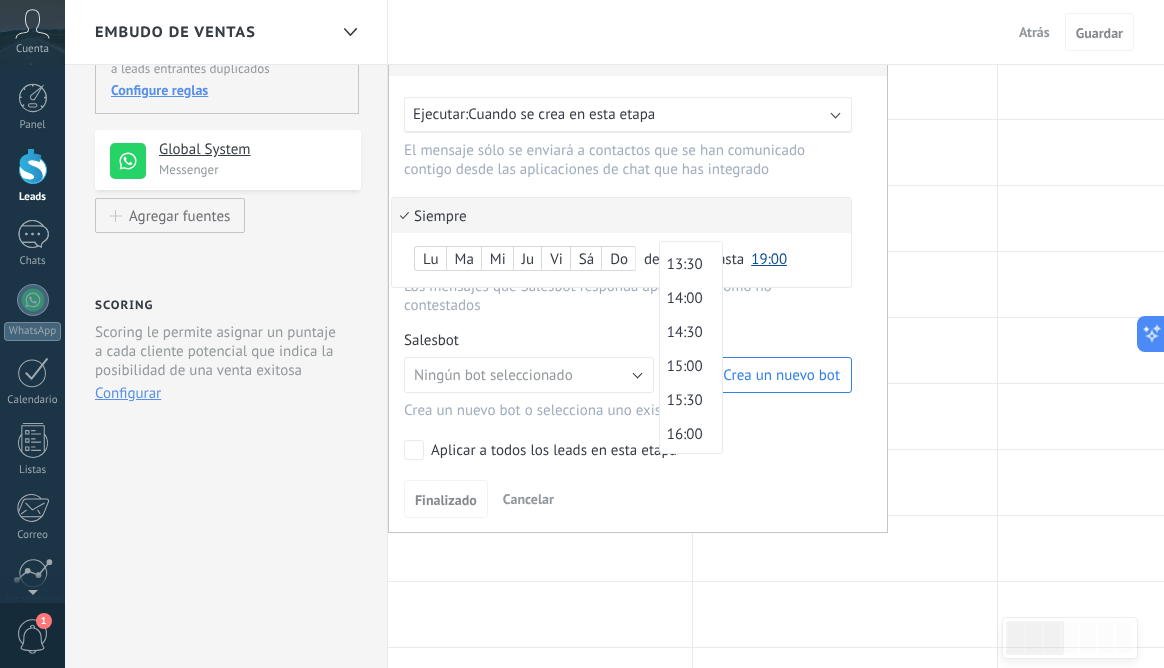 scroll, scrollTop: 1421, scrollLeft: 0, axis: vertical 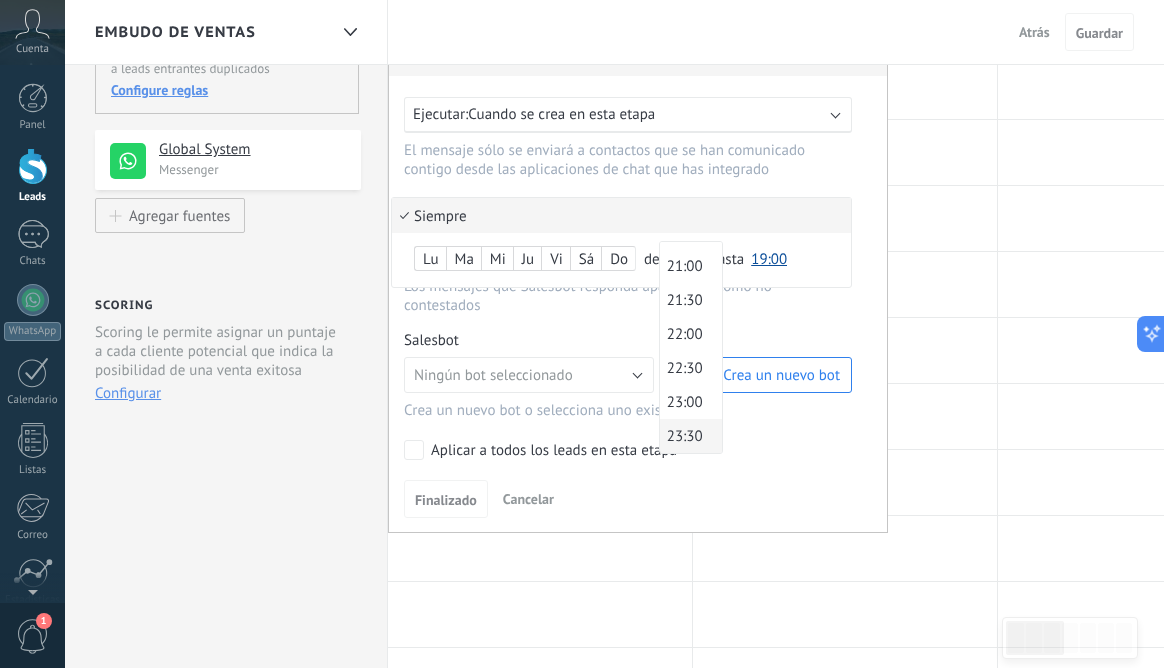 click on "23:30" at bounding box center (688, 436) 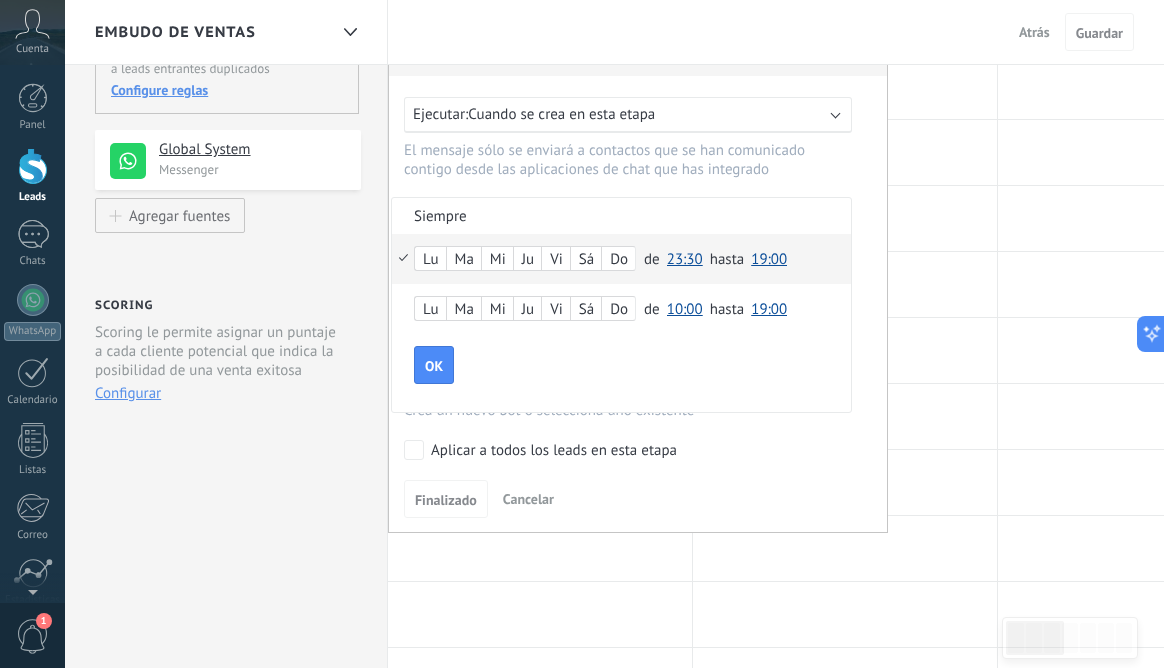 click on "19:00" at bounding box center [769, 259] 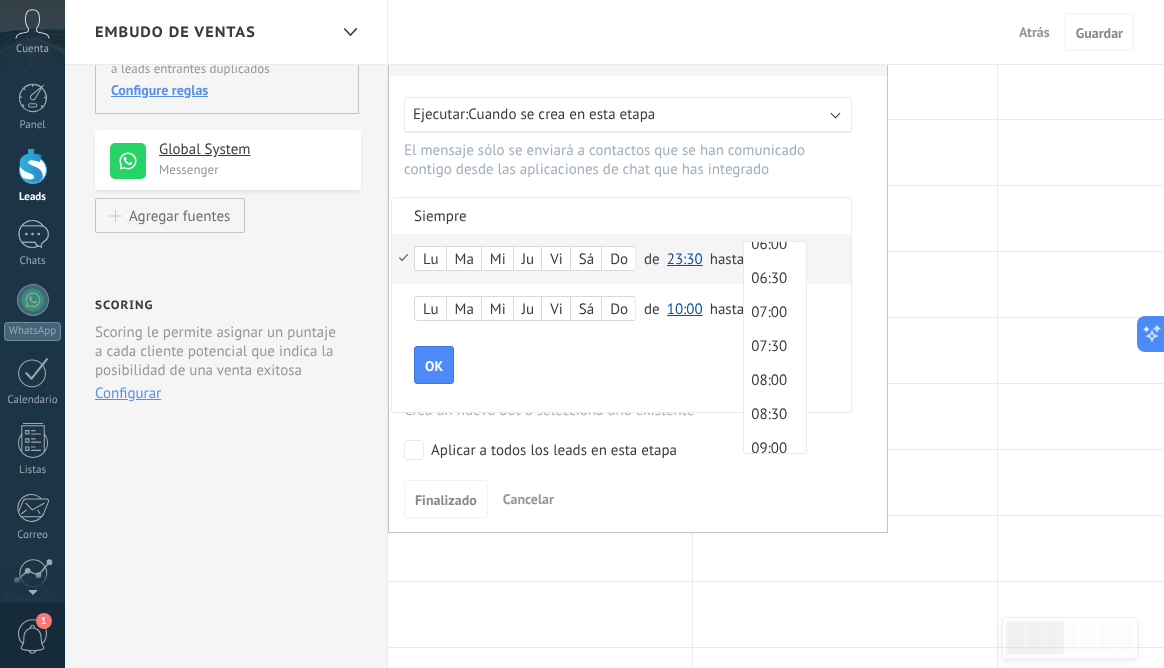 scroll, scrollTop: 459, scrollLeft: 0, axis: vertical 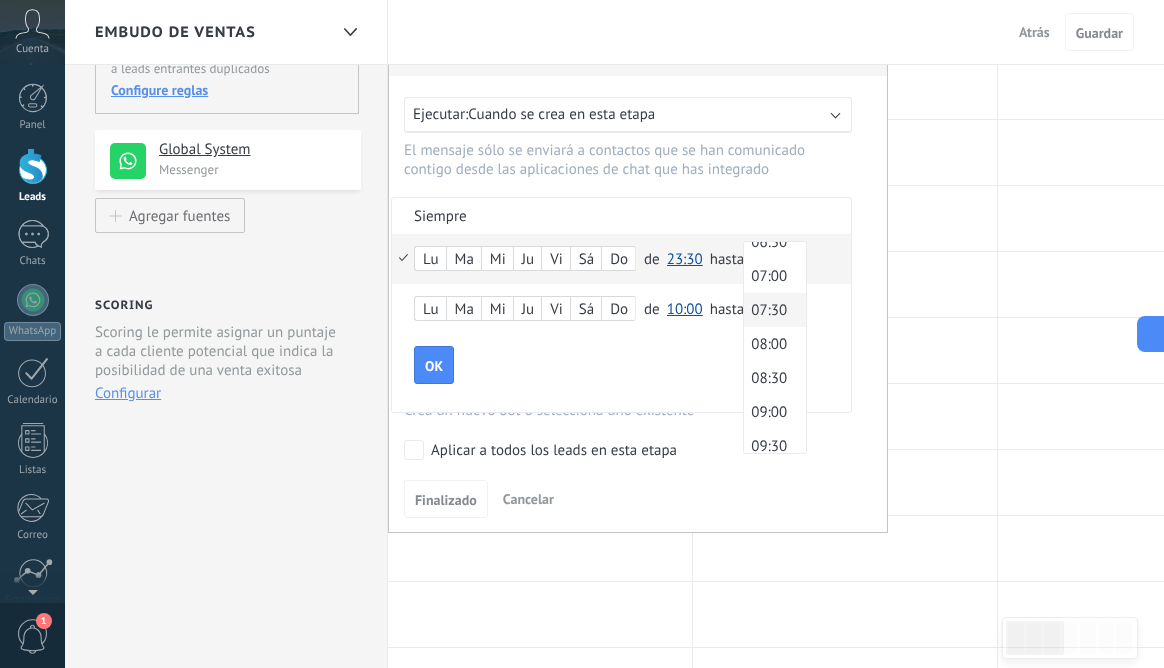 click on "07:30" at bounding box center [772, 310] 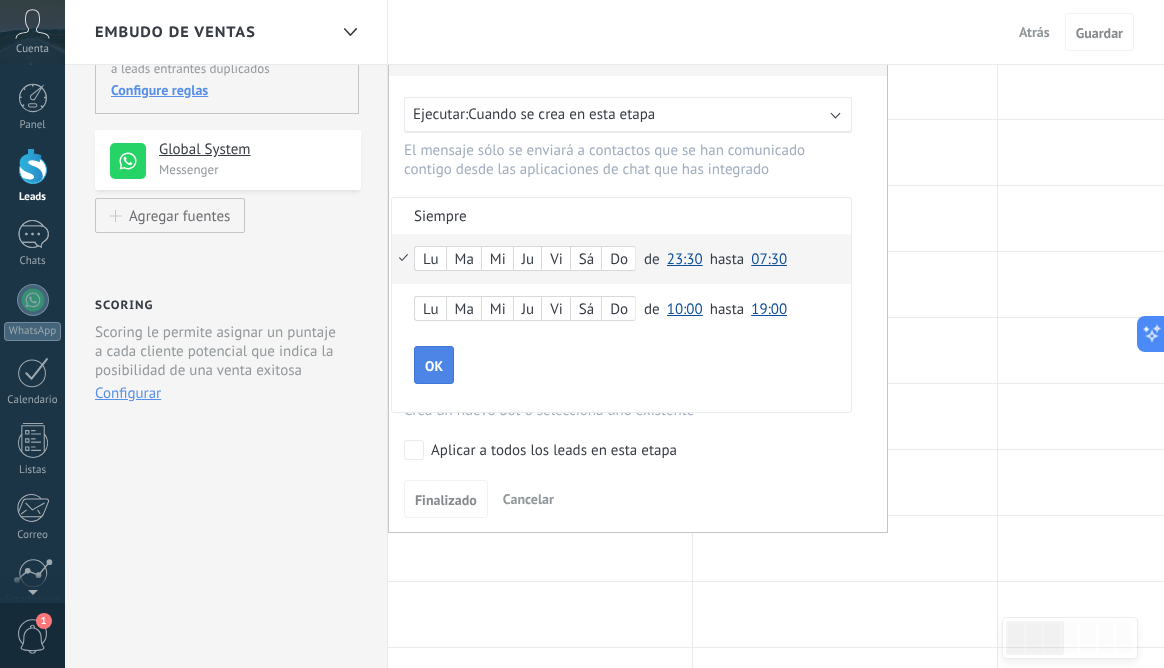 click on "OK" at bounding box center [434, 365] 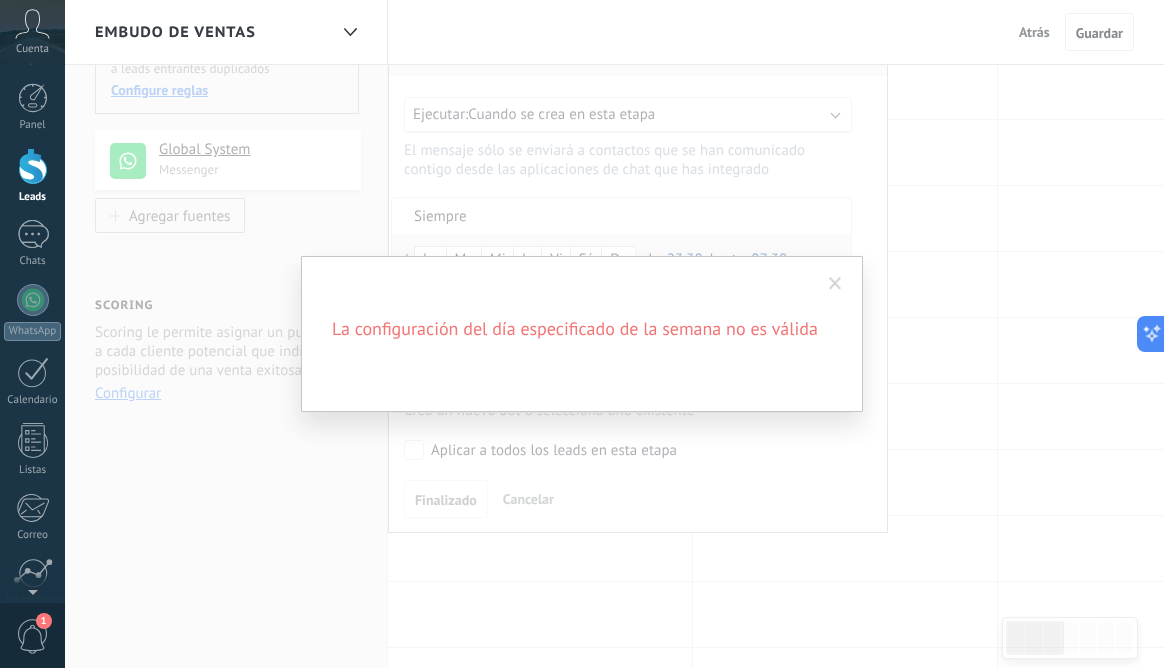 click at bounding box center (835, 284) 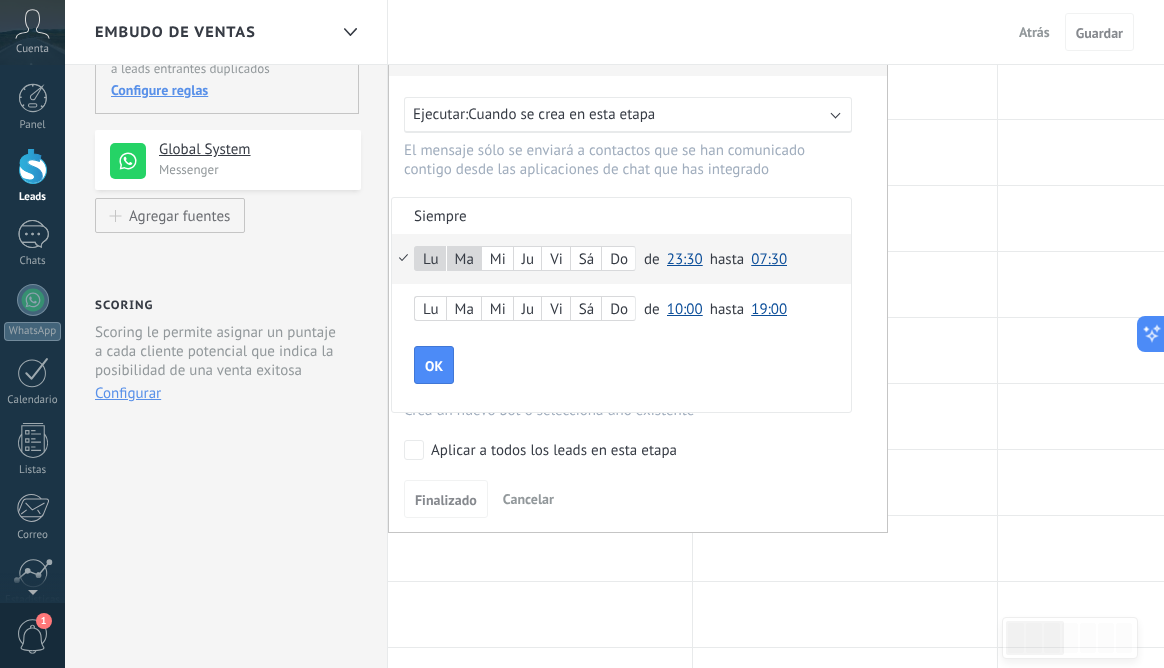 scroll, scrollTop: 0, scrollLeft: 0, axis: both 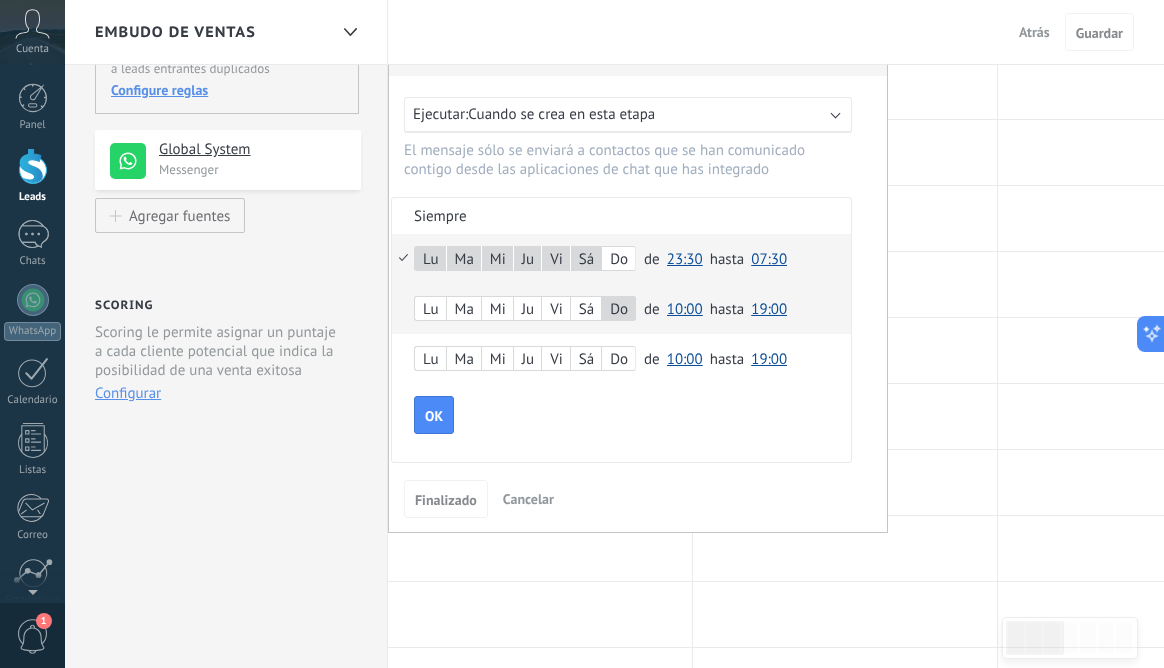click on "10:00" at bounding box center (685, 309) 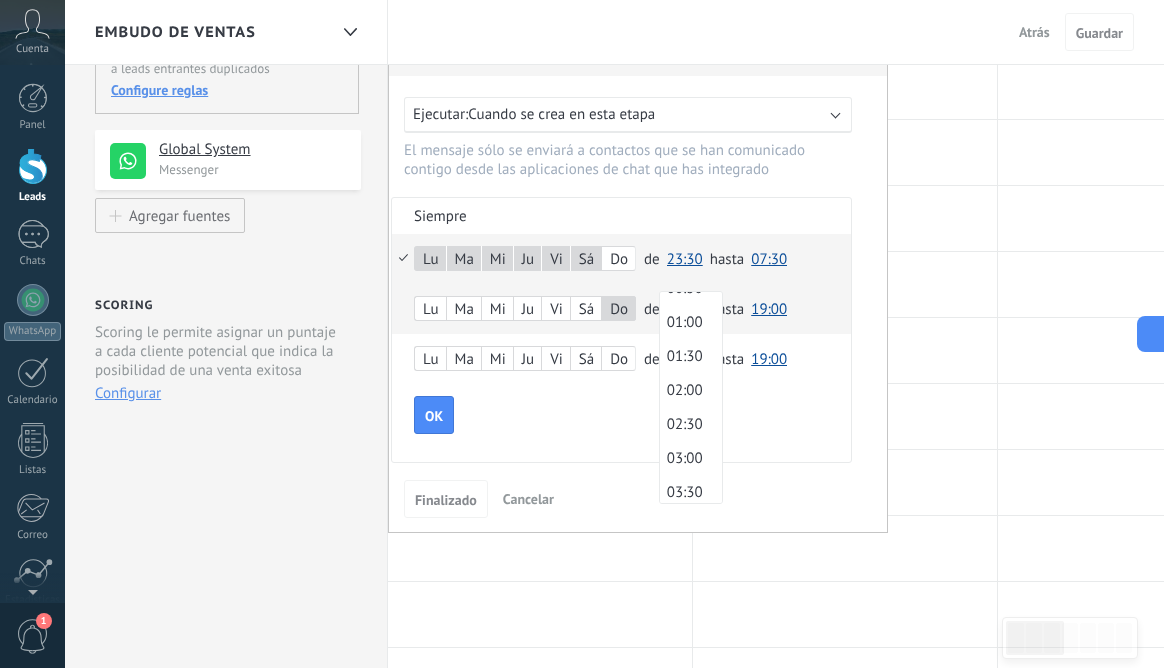 scroll, scrollTop: 0, scrollLeft: 0, axis: both 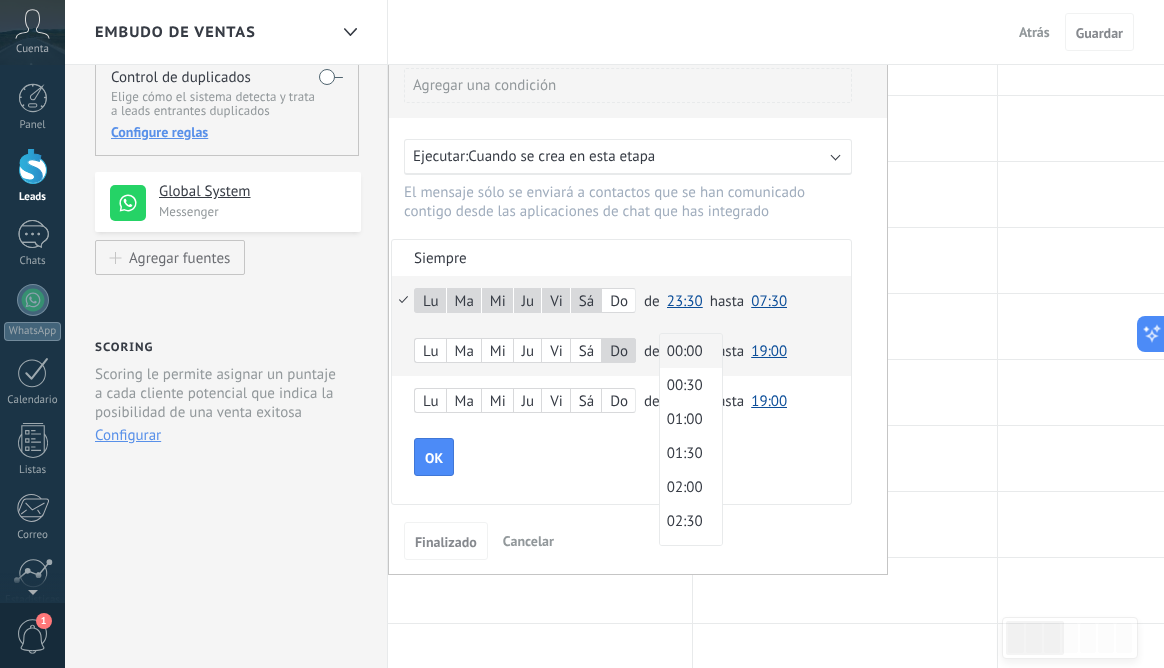 click on "00:00" at bounding box center (688, 351) 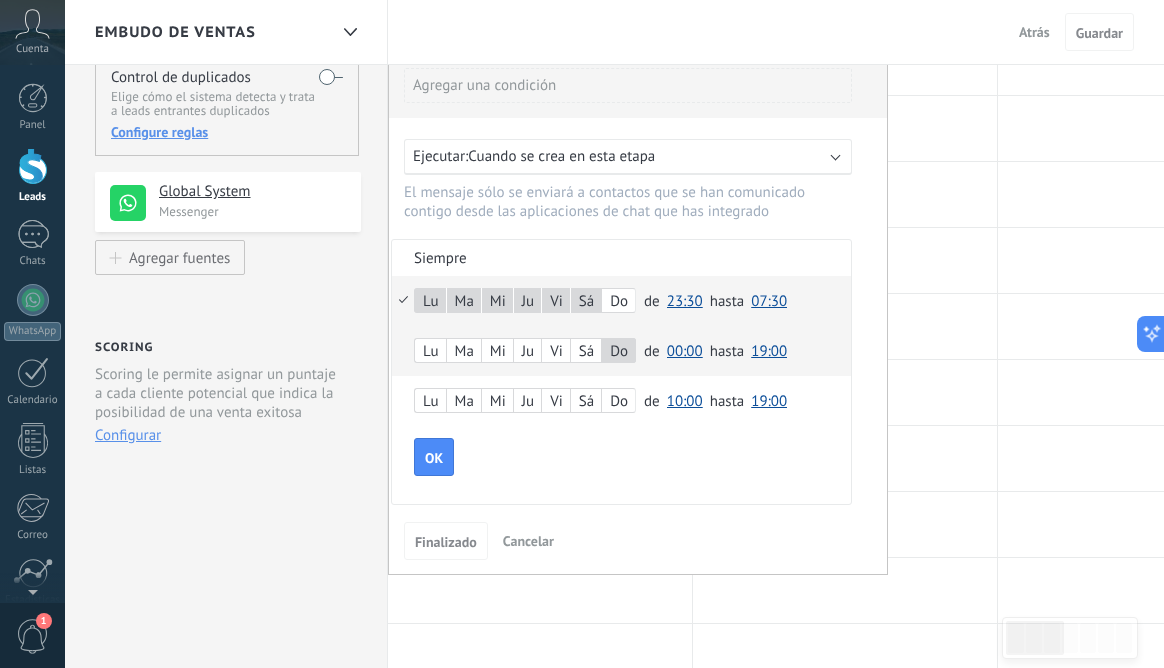 click on "19:00" at bounding box center (769, 351) 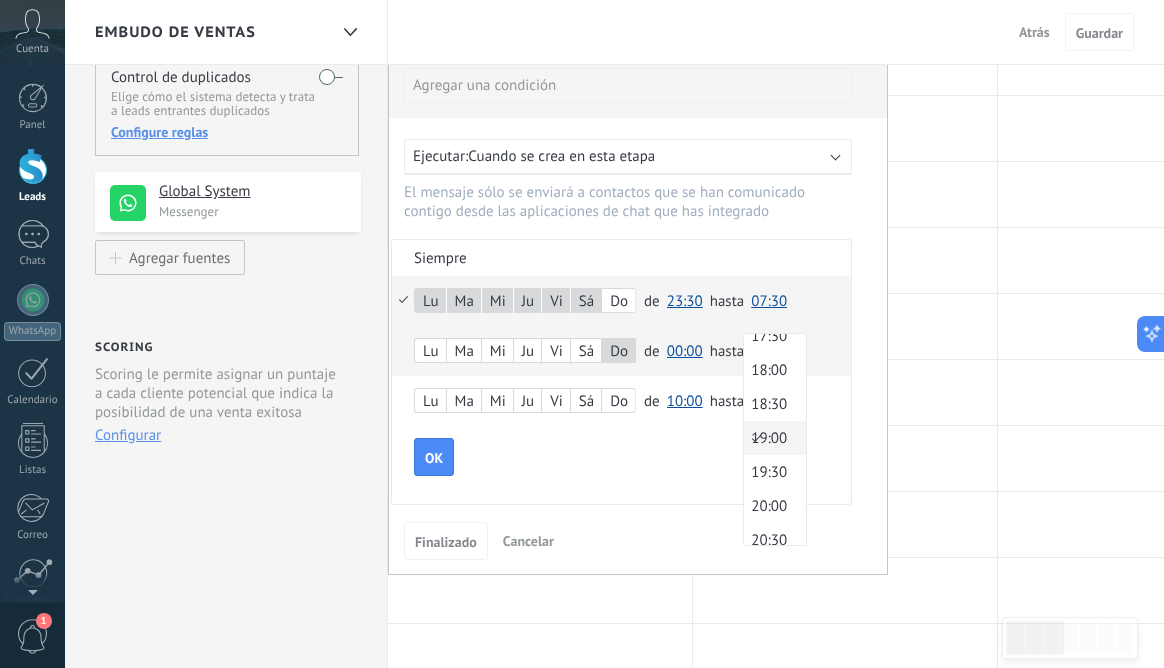 scroll, scrollTop: 1421, scrollLeft: 0, axis: vertical 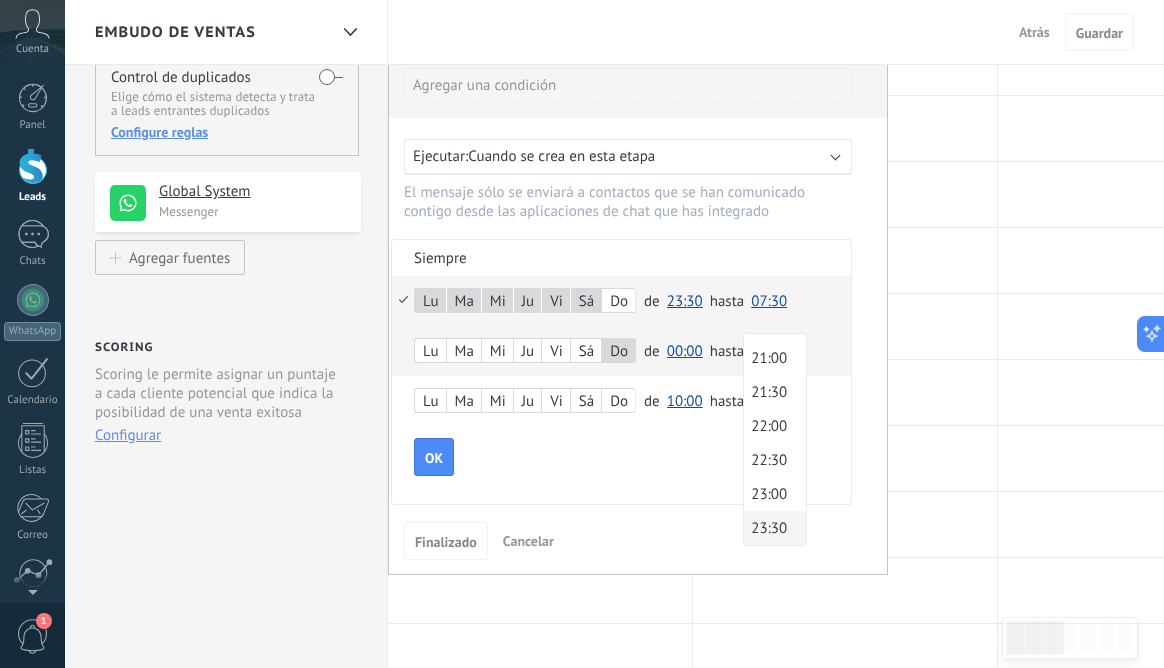 click on "23:30" at bounding box center (772, 528) 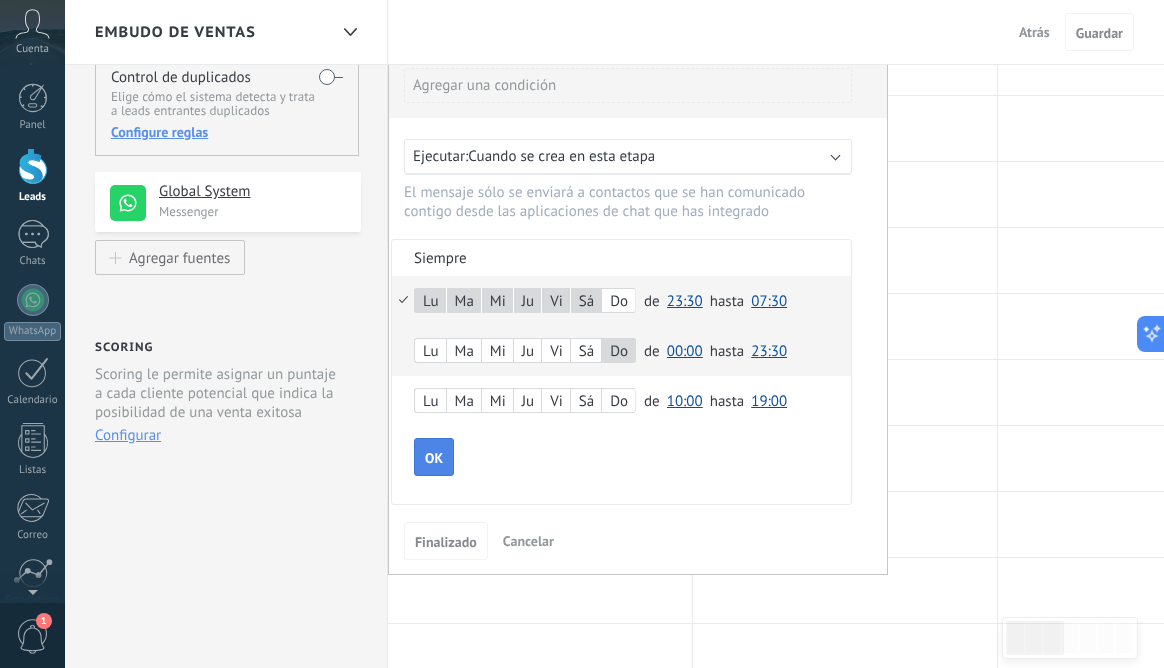 click on "OK" at bounding box center [434, 458] 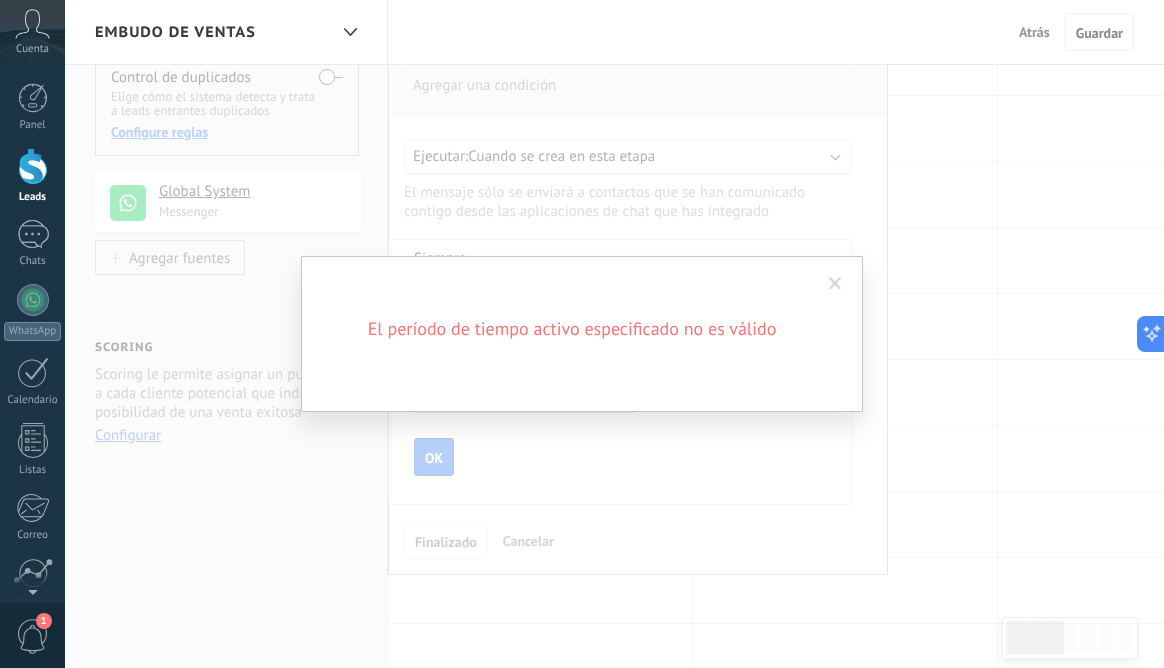 click at bounding box center (835, 284) 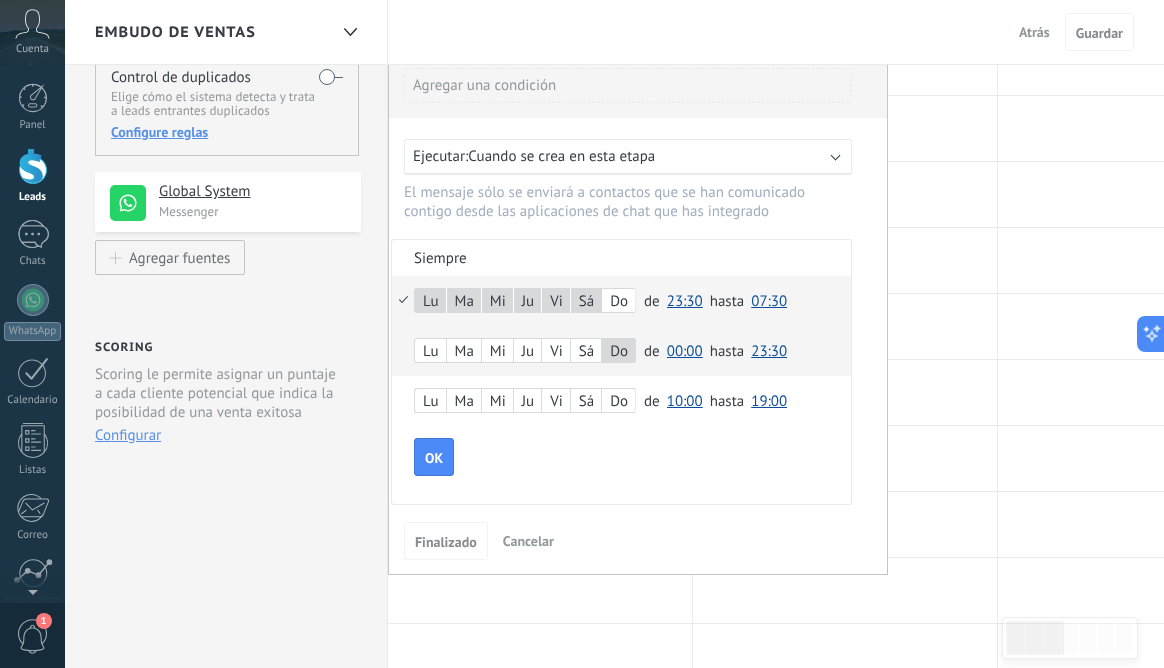 click at bounding box center (638, 304) 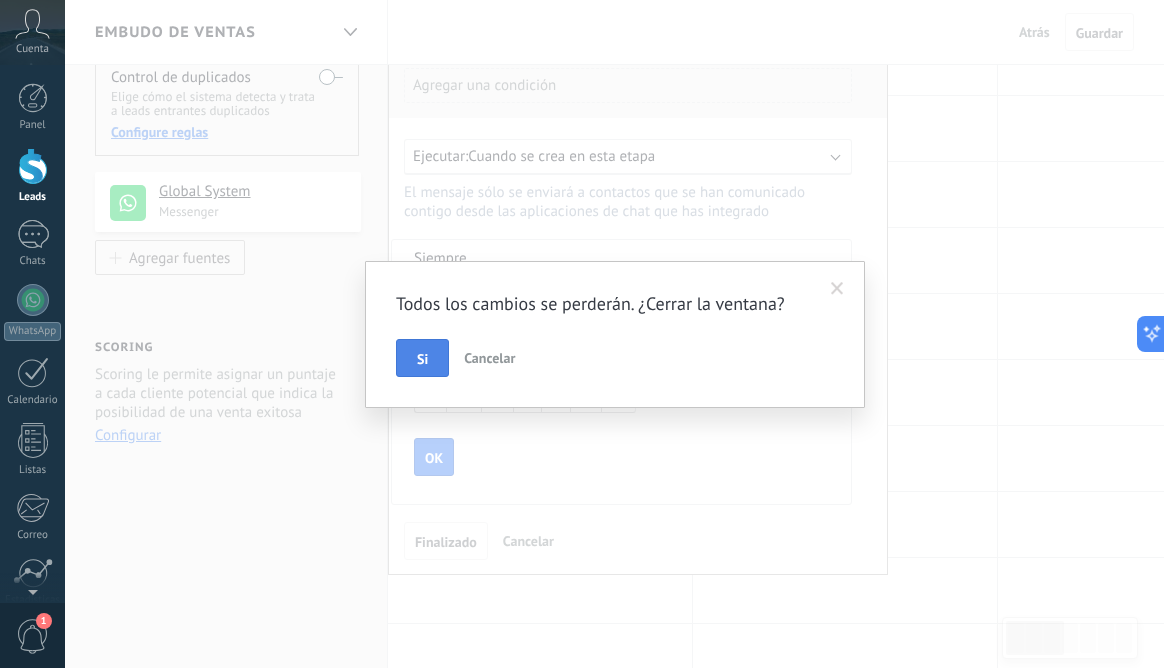 click on "Si" at bounding box center (422, 358) 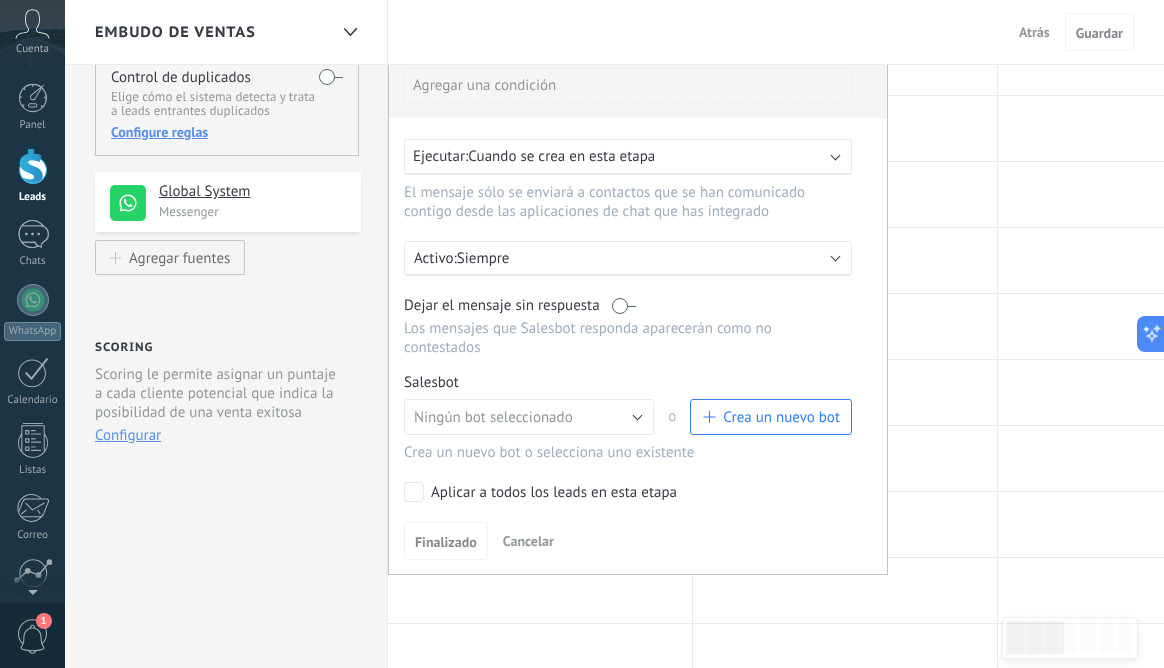 click on "Crea un nuevo bot" at bounding box center (781, 417) 